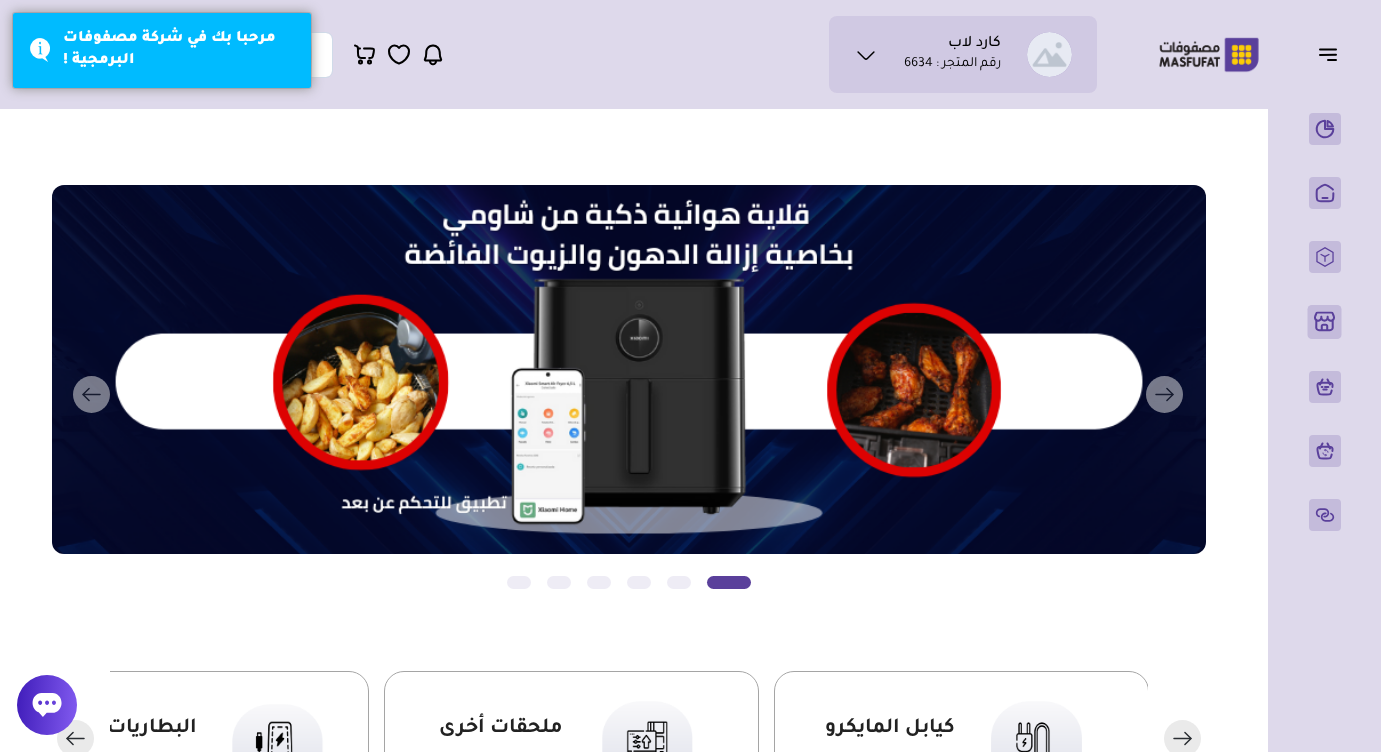 scroll, scrollTop: 0, scrollLeft: 0, axis: both 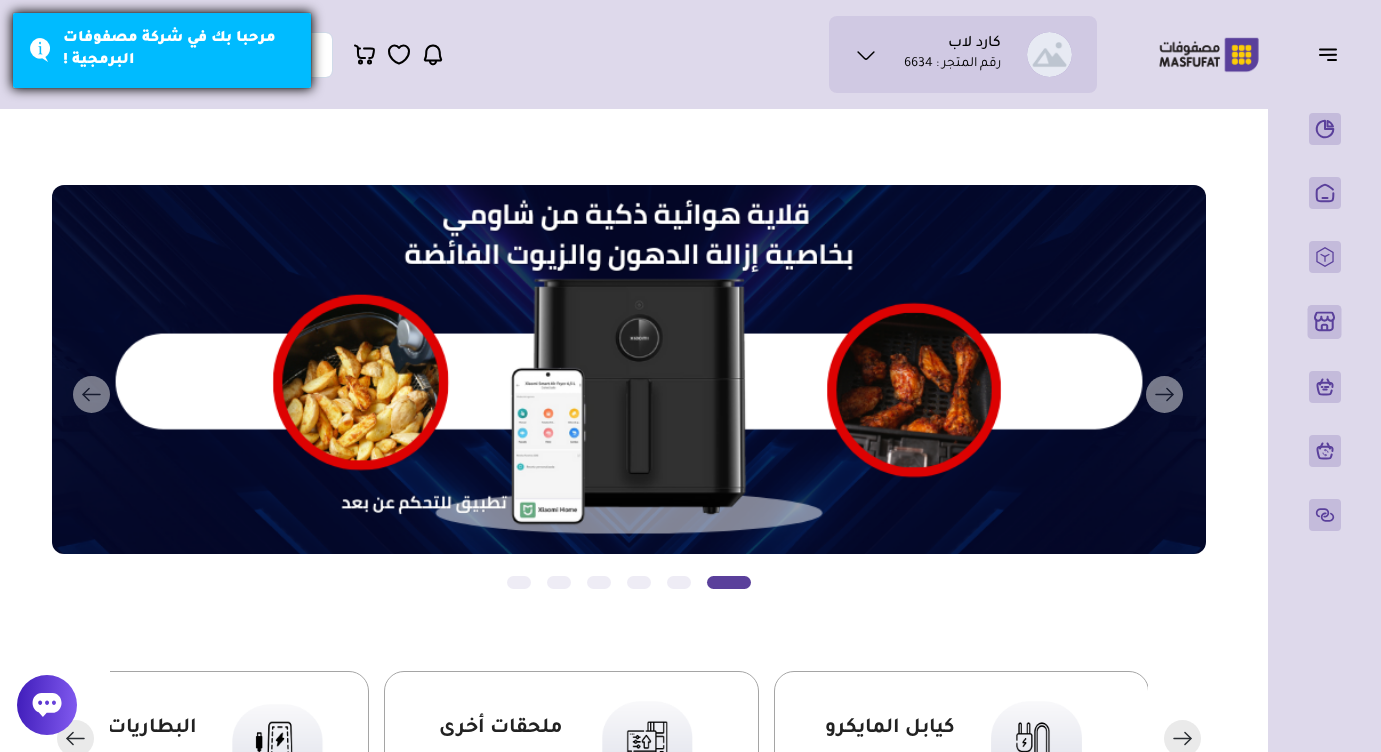 click on "مرحبا بك في شركة مصفوفات البرمجية !" at bounding box center (179, 50) 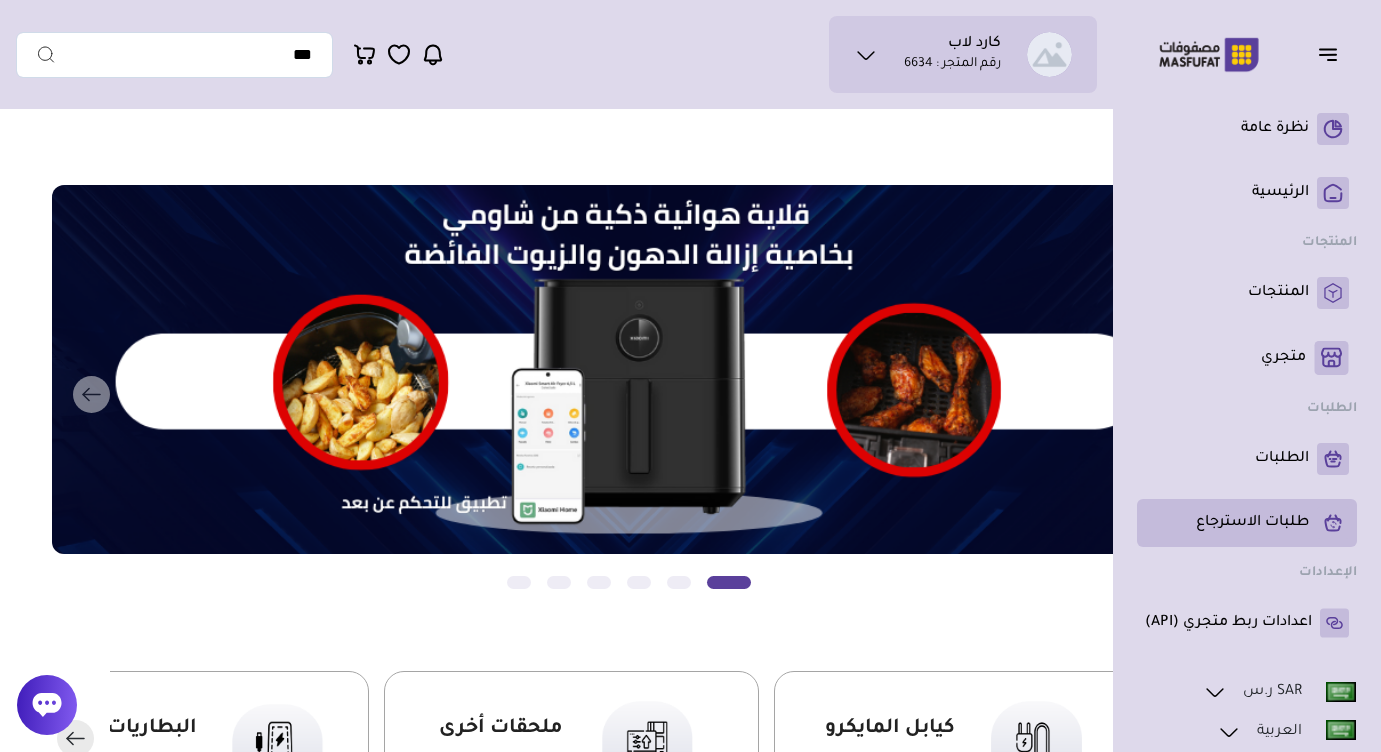 scroll, scrollTop: 0, scrollLeft: 0, axis: both 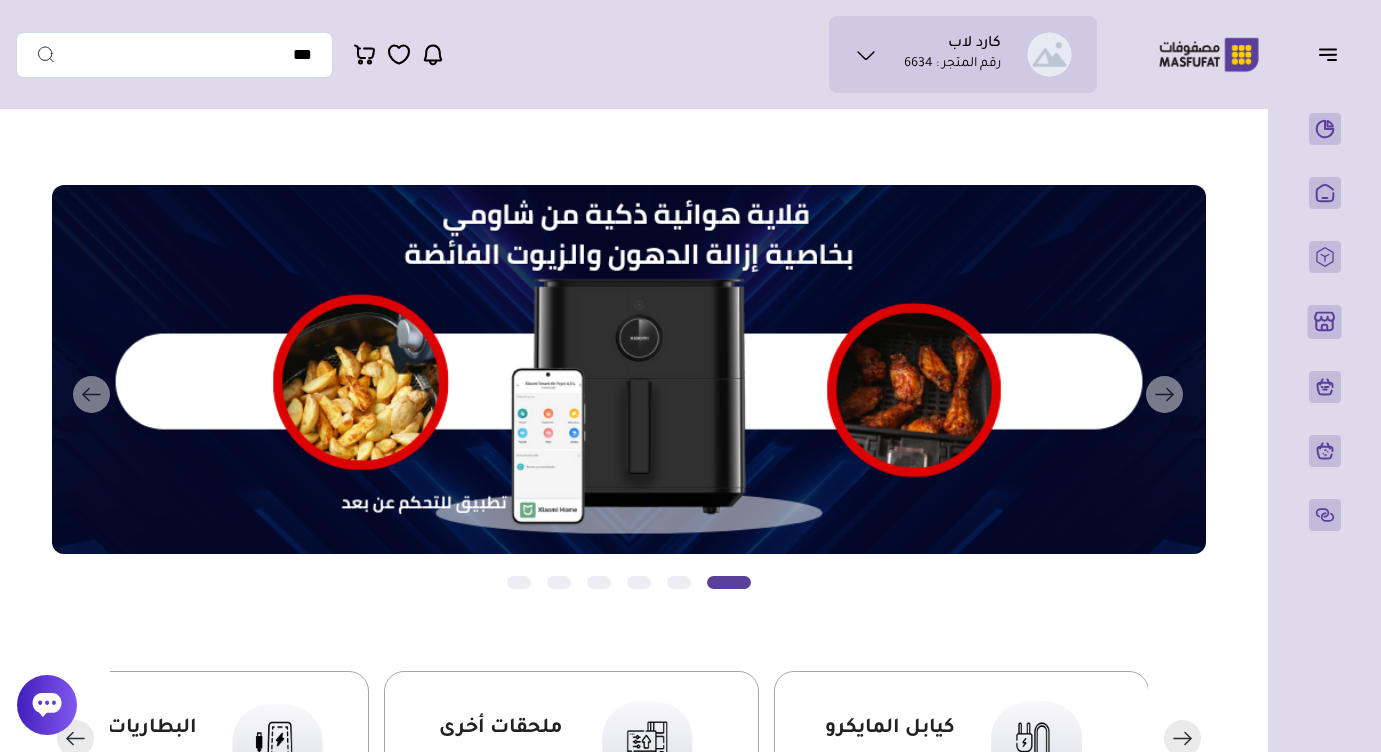 click on "كارد لاب
رقم المتجر : 6634" at bounding box center [963, 54] 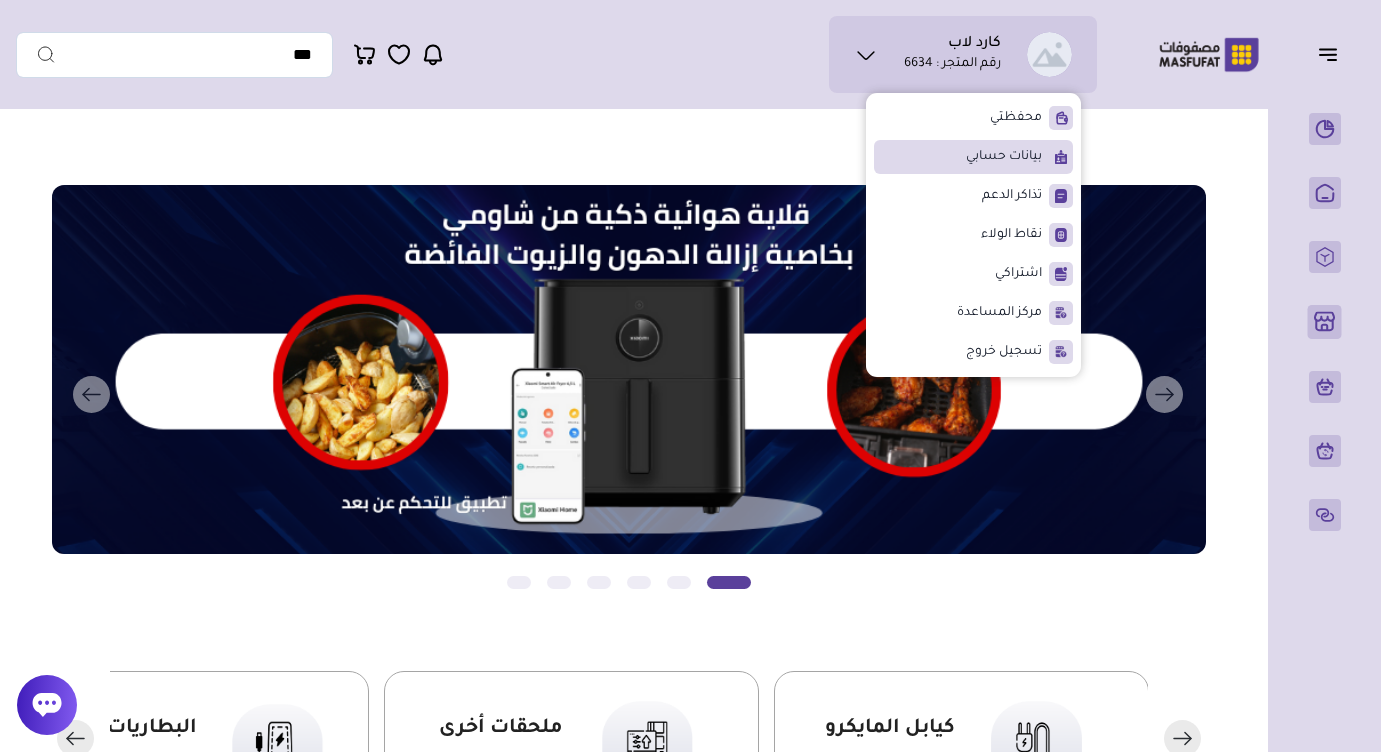 click on "بيانات حسابي" at bounding box center (973, 157) 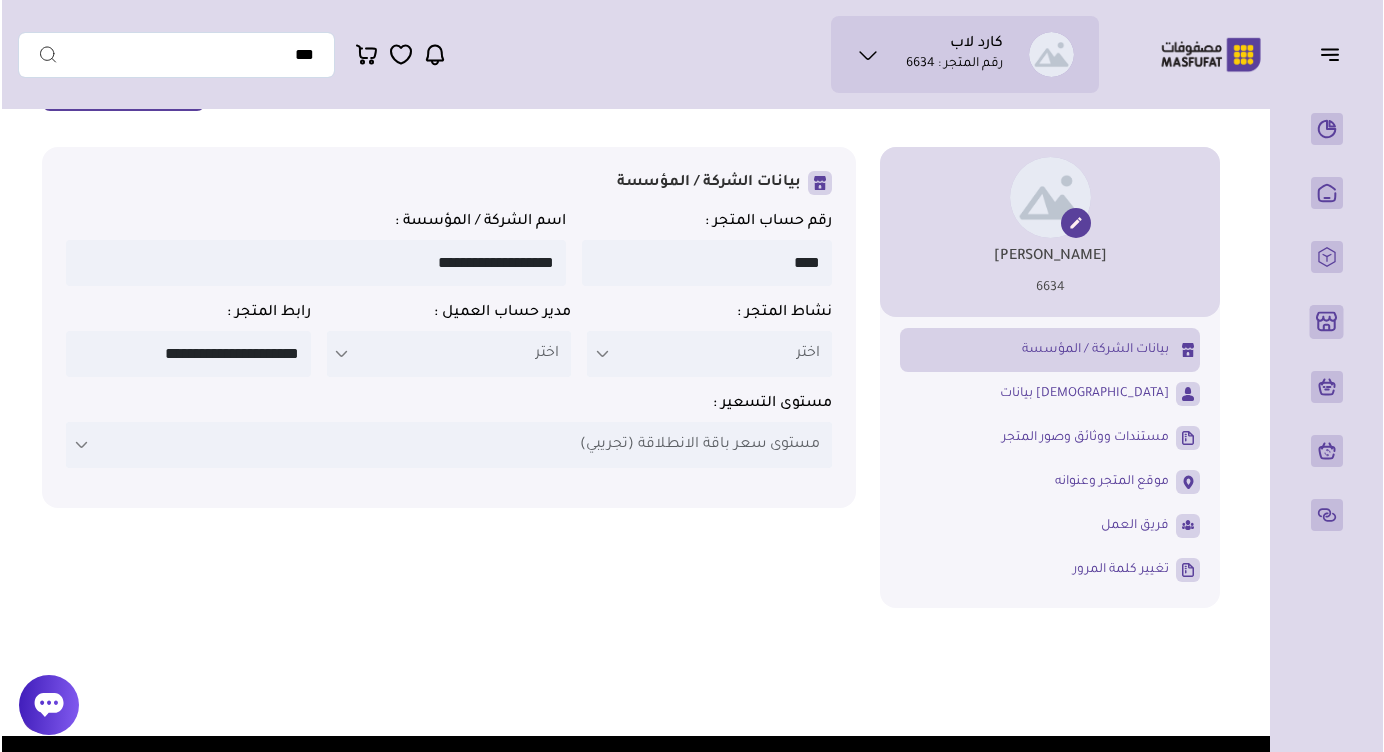 scroll, scrollTop: 61, scrollLeft: 0, axis: vertical 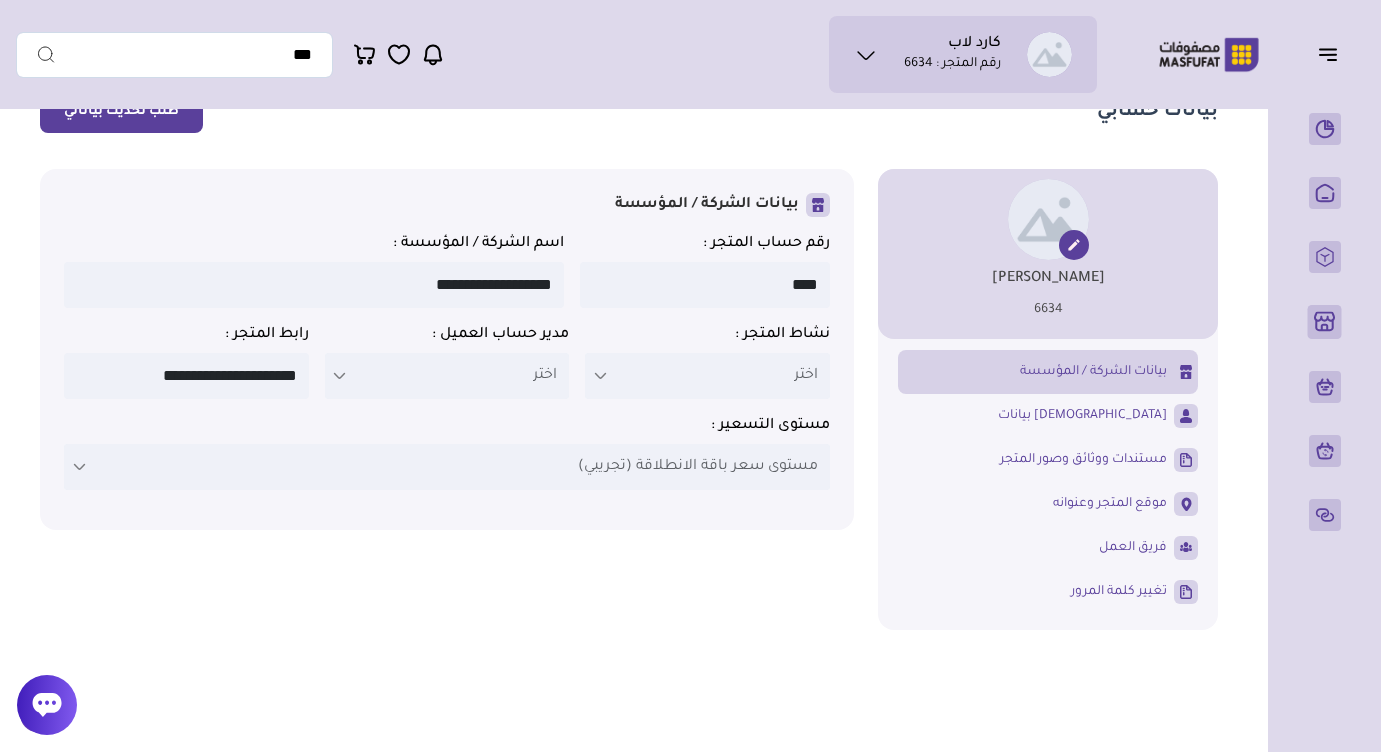 click at bounding box center (340, 376) 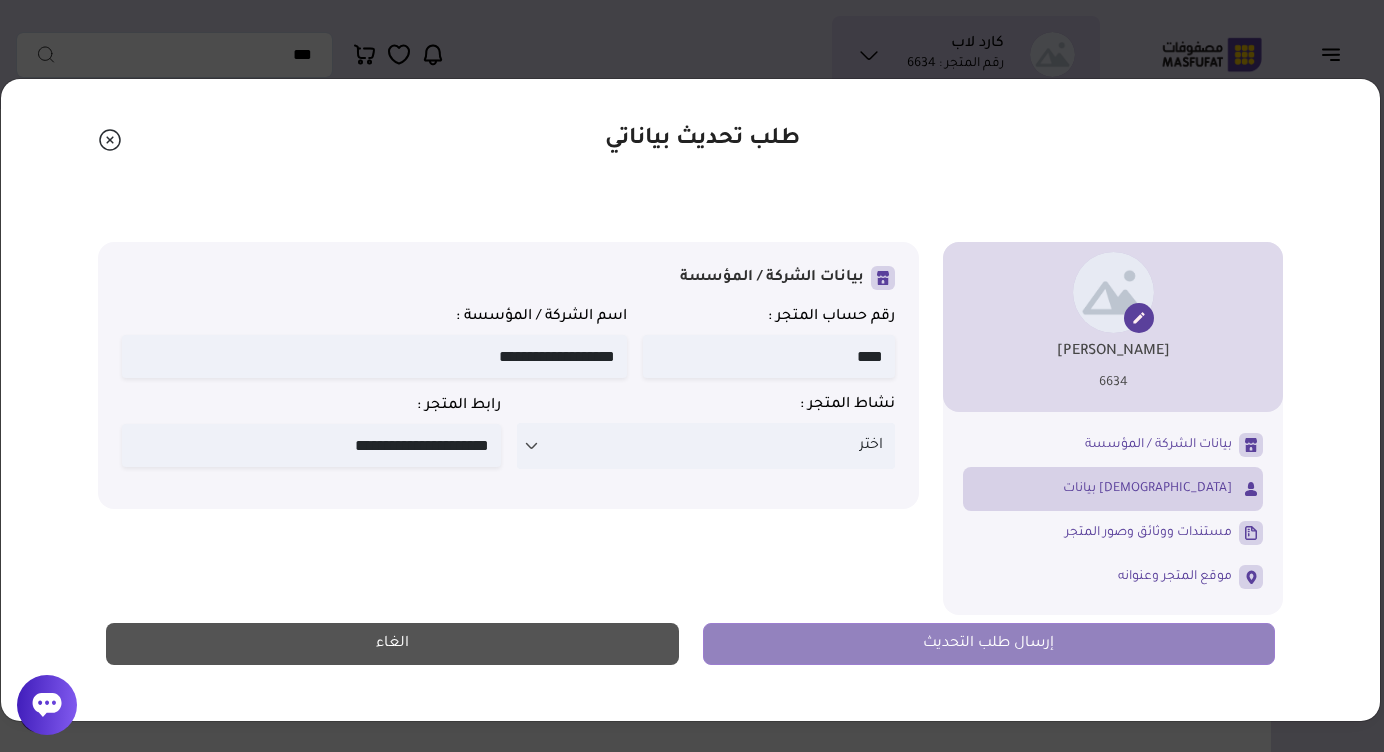 click on "بيانات [DEMOGRAPHIC_DATA]" at bounding box center [1147, 489] 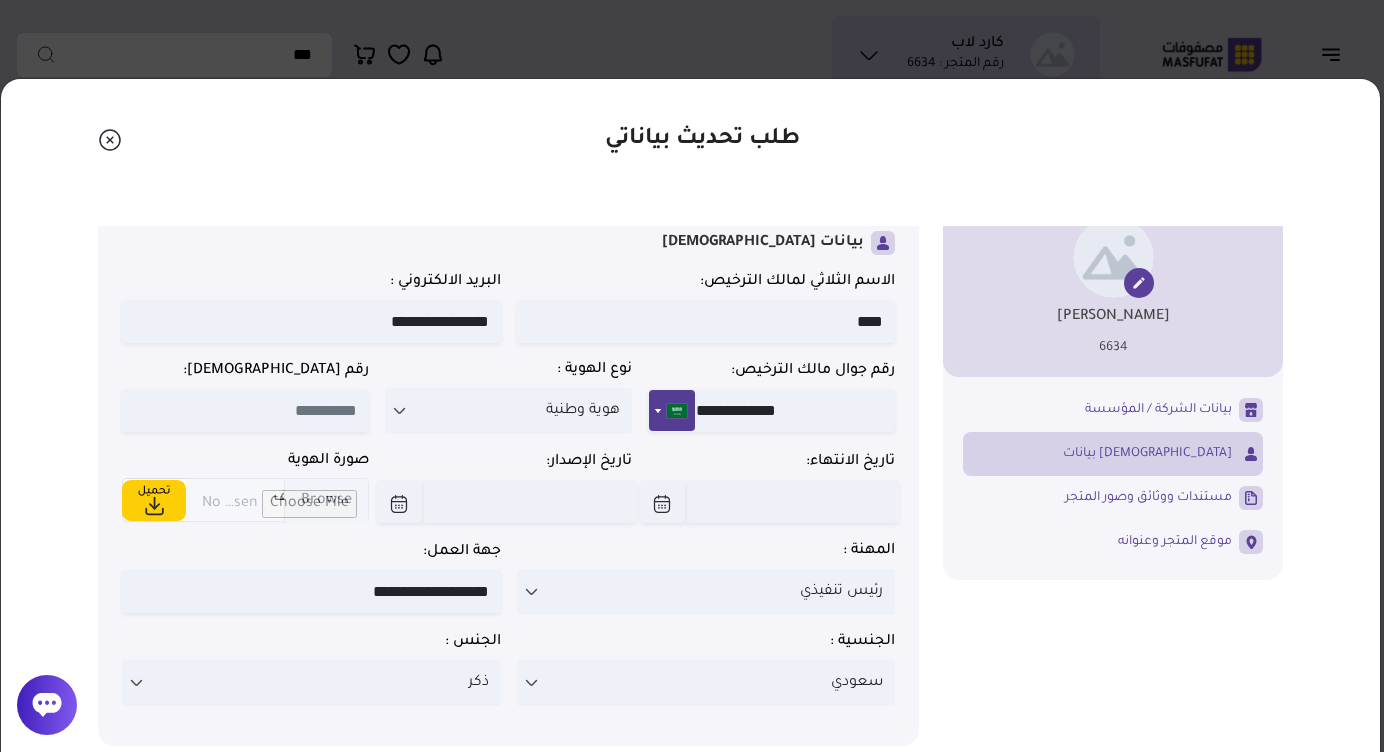 scroll, scrollTop: 35, scrollLeft: 0, axis: vertical 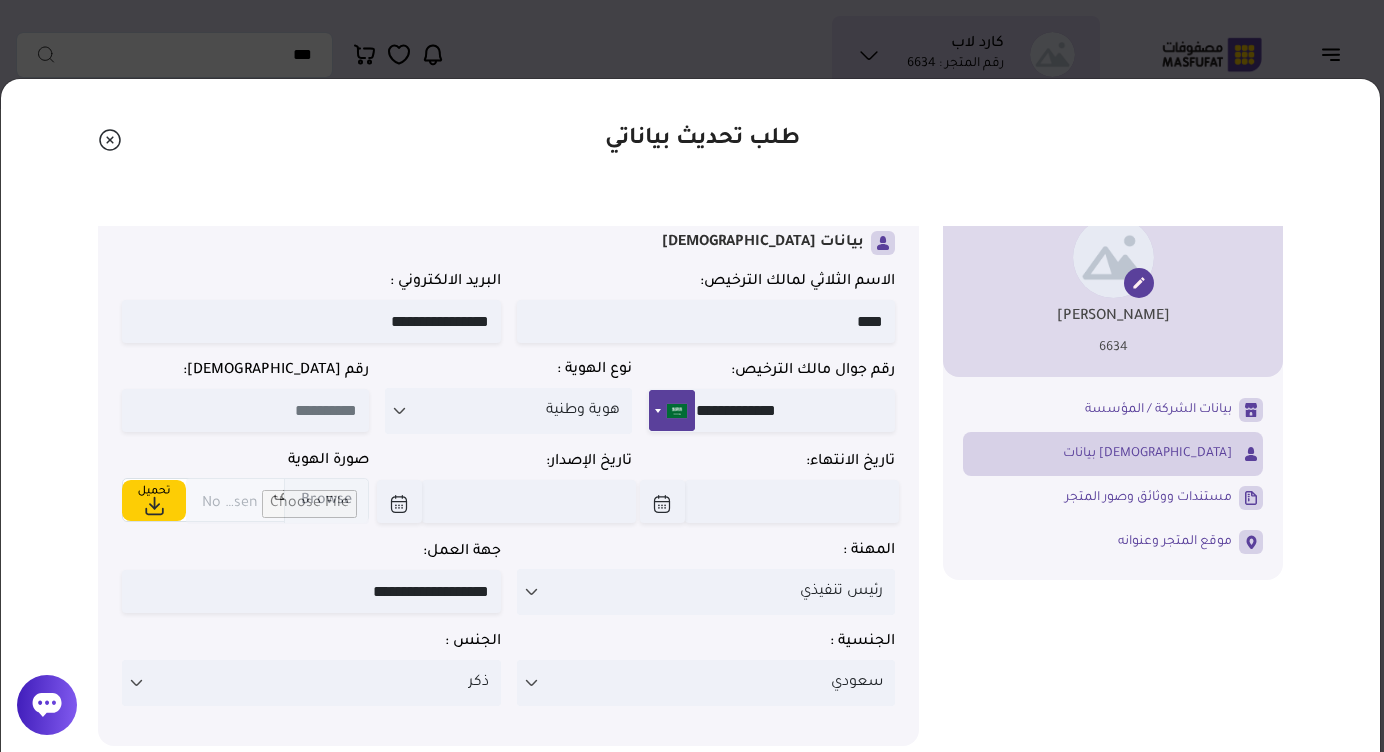 click at bounding box center (245, 410) 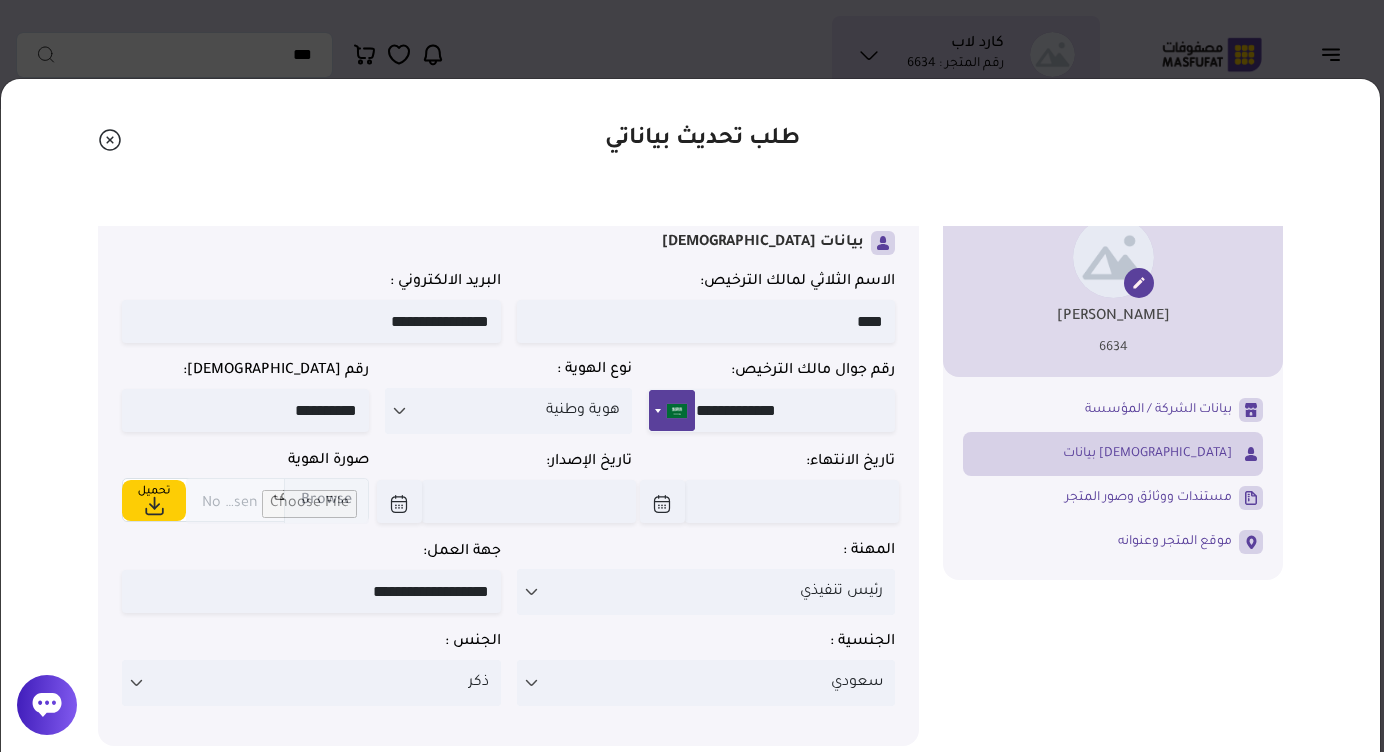 type on "**********" 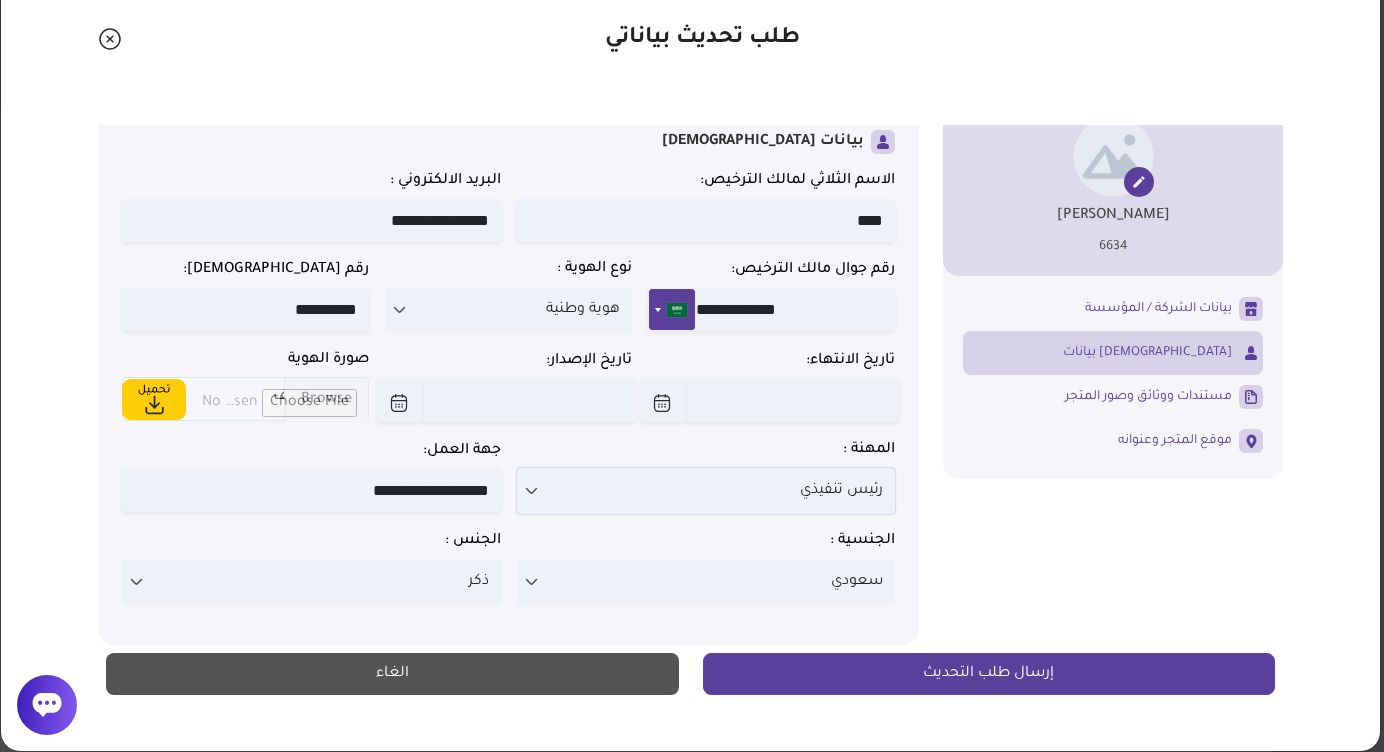 scroll, scrollTop: 101, scrollLeft: 0, axis: vertical 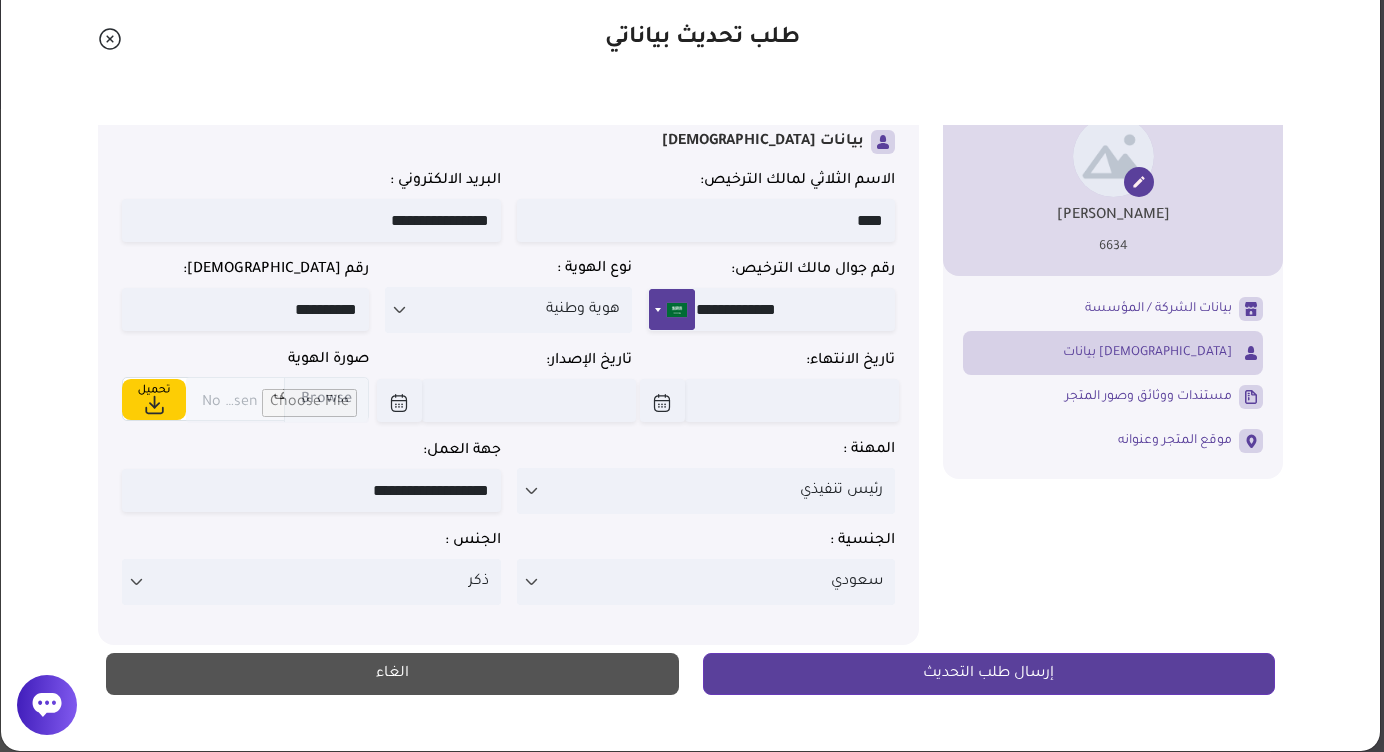 click at bounding box center (154, 399) 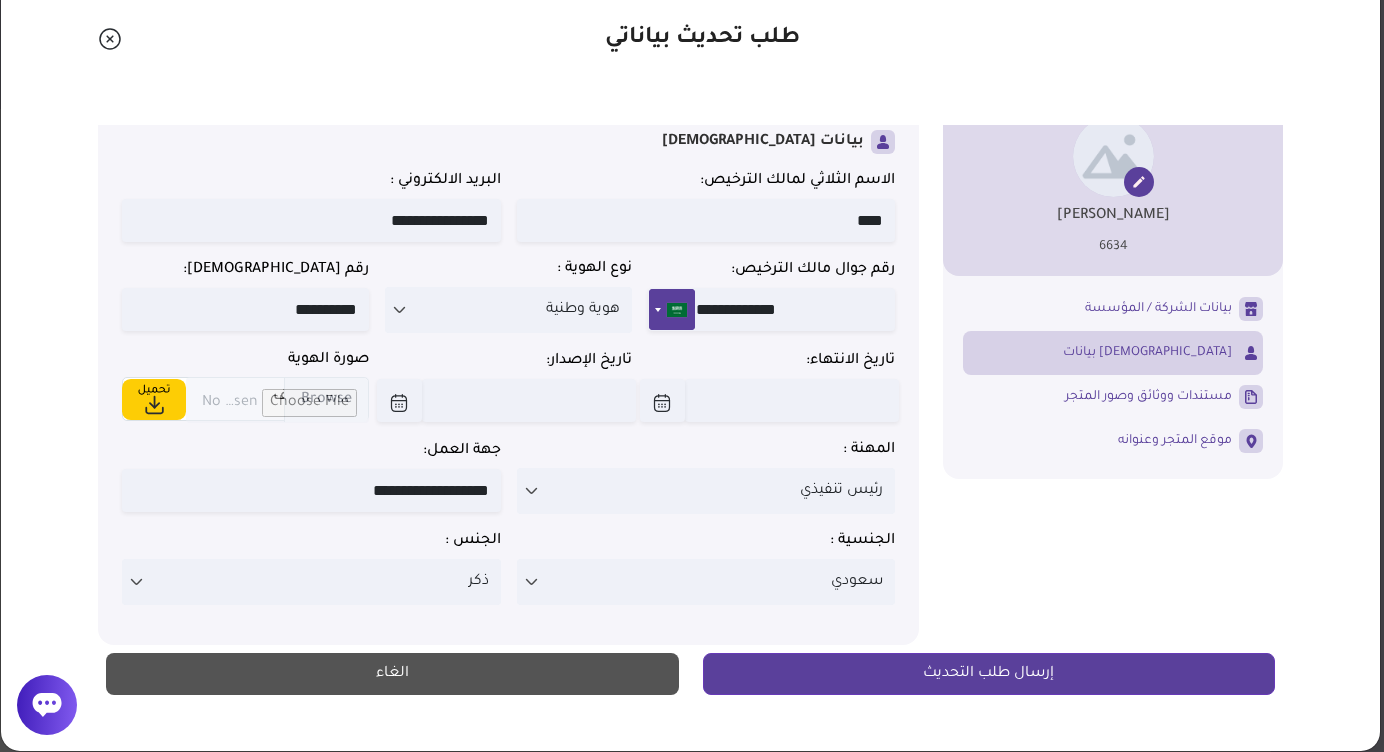 click at bounding box center [529, 400] 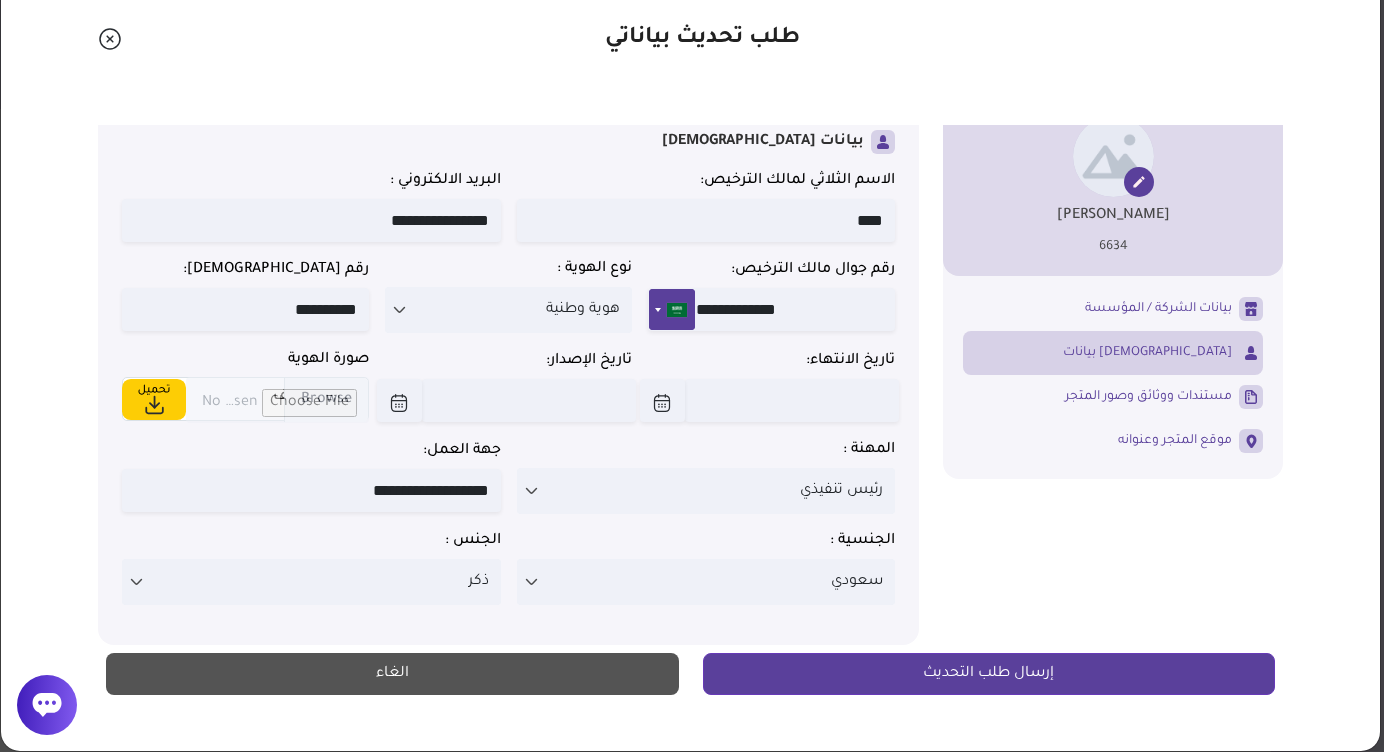 scroll, scrollTop: 35, scrollLeft: 0, axis: vertical 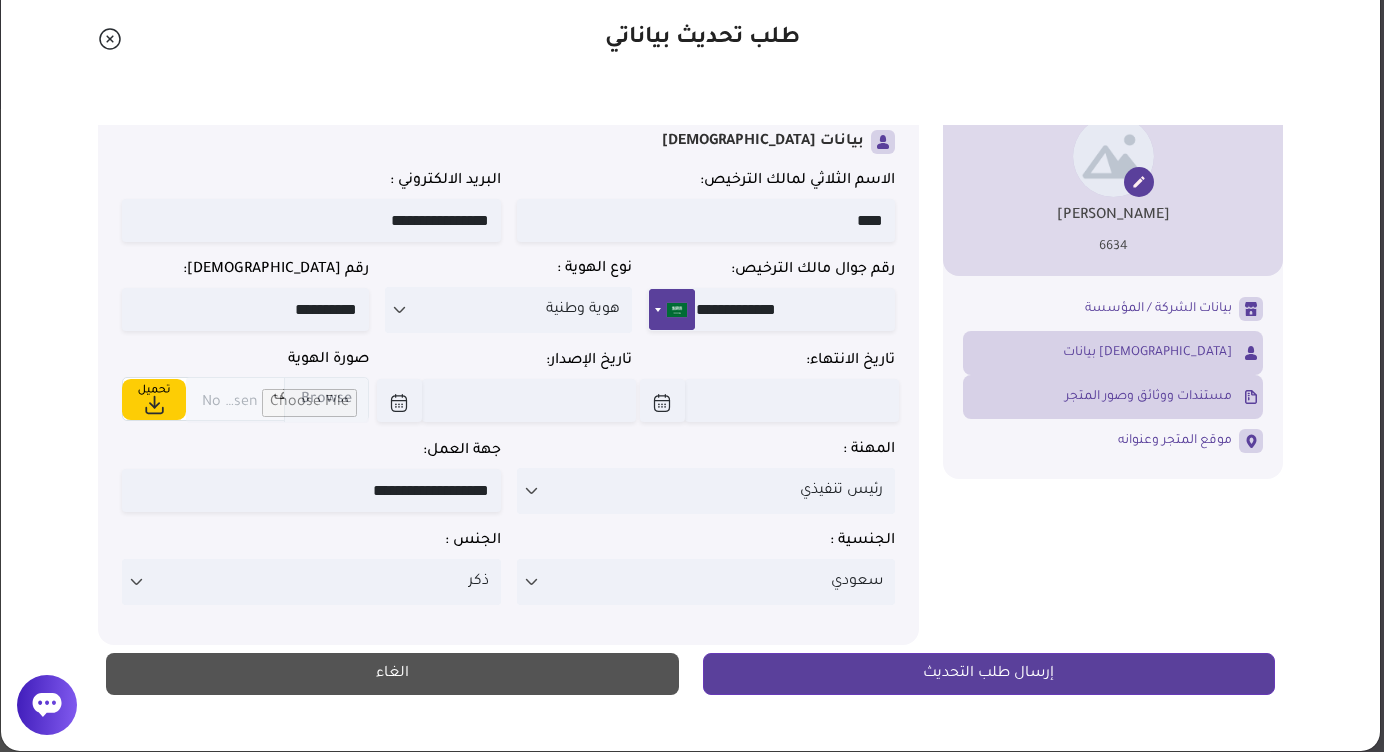 click on "مستندات ووثائق وصور المتجر" at bounding box center [1148, 397] 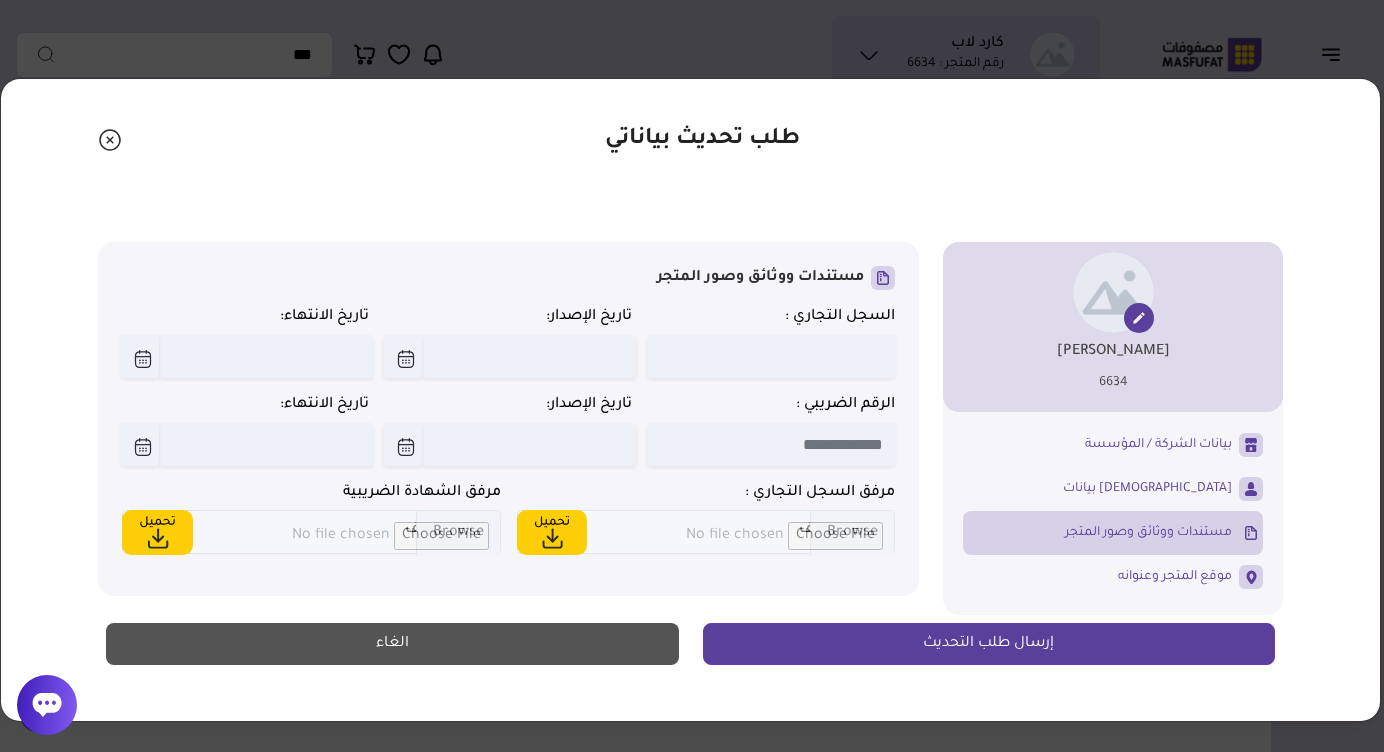scroll, scrollTop: 0, scrollLeft: 0, axis: both 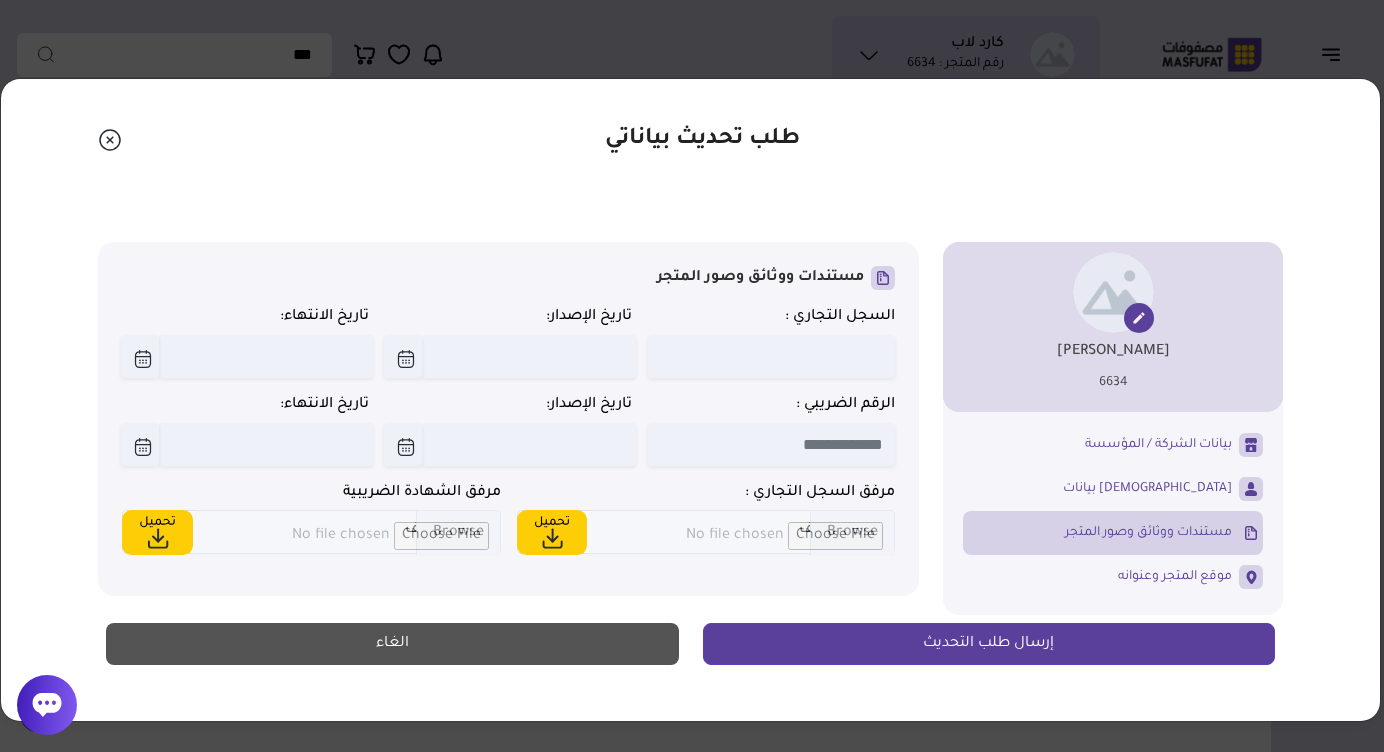 click at bounding box center (771, 356) 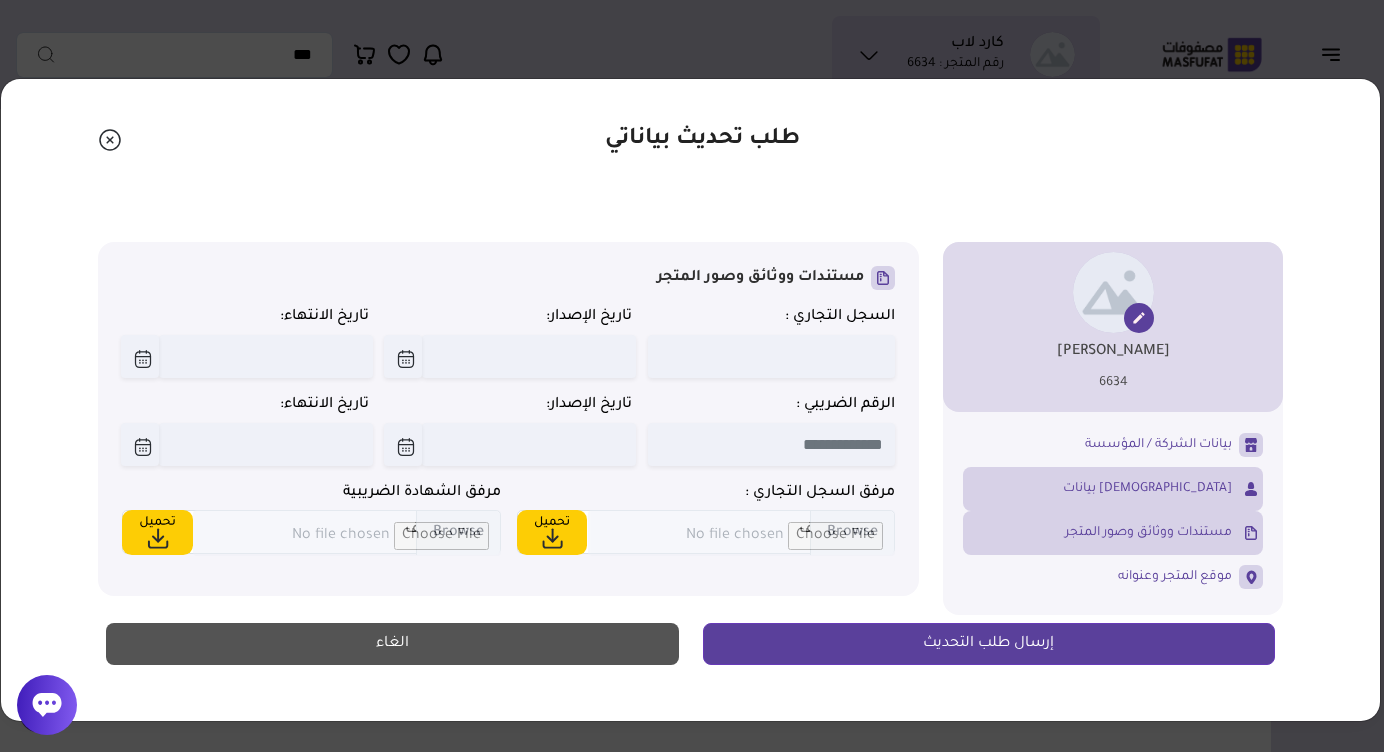 click on "بيانات [DEMOGRAPHIC_DATA]" at bounding box center [1147, 489] 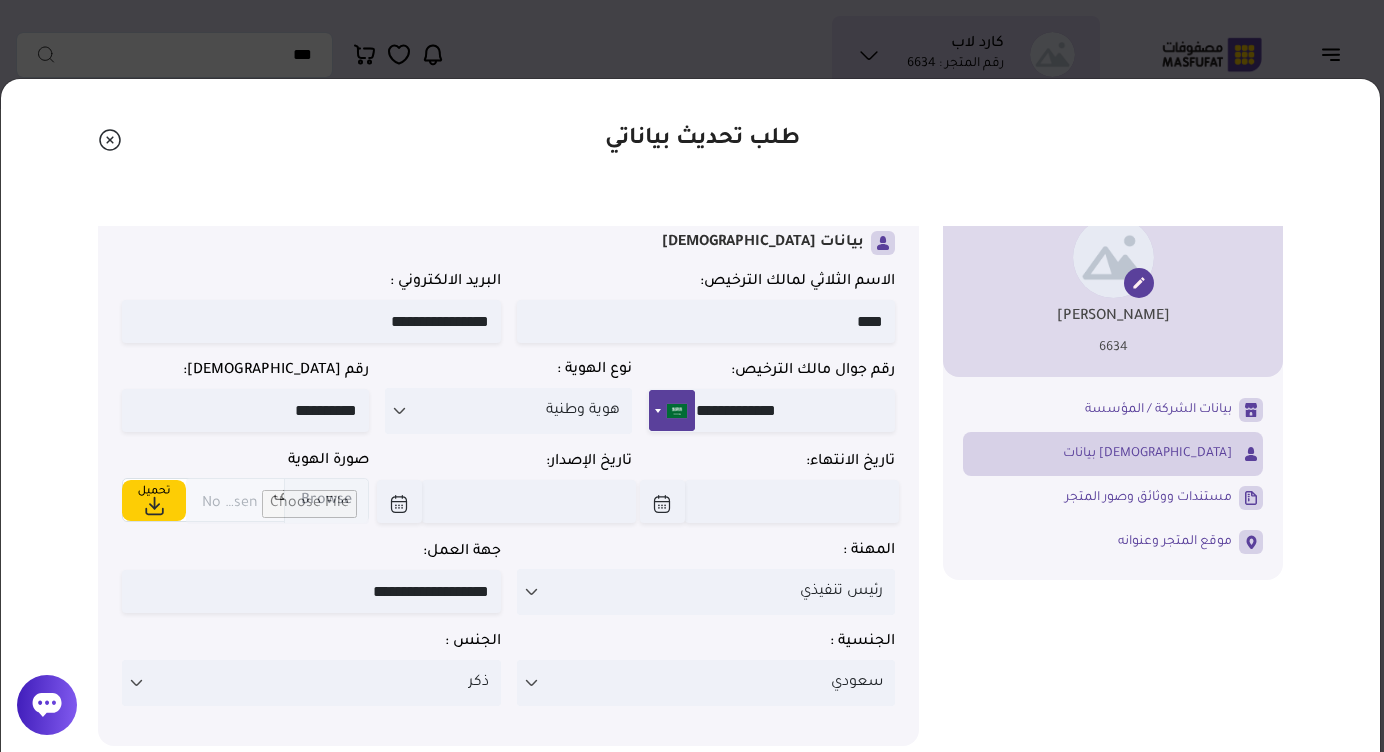 scroll, scrollTop: 35, scrollLeft: 0, axis: vertical 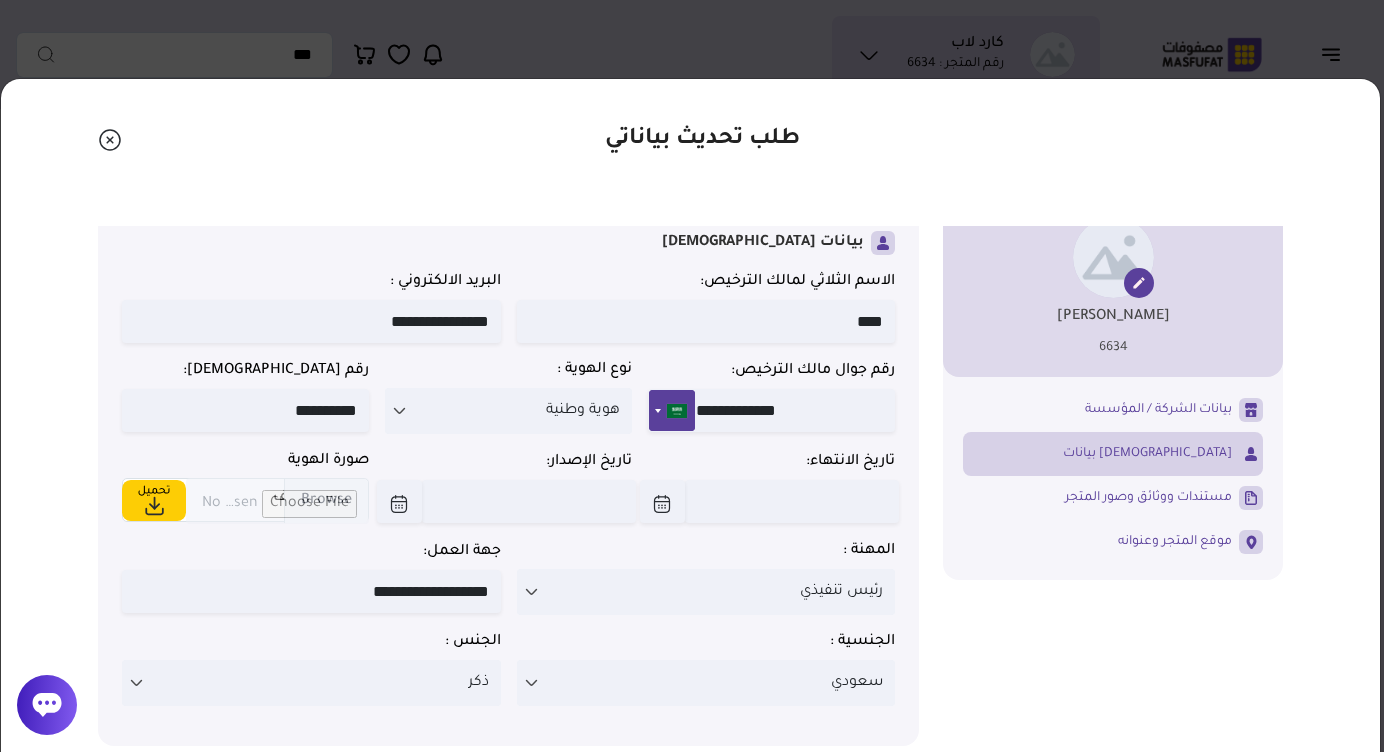 click at bounding box center [529, 501] 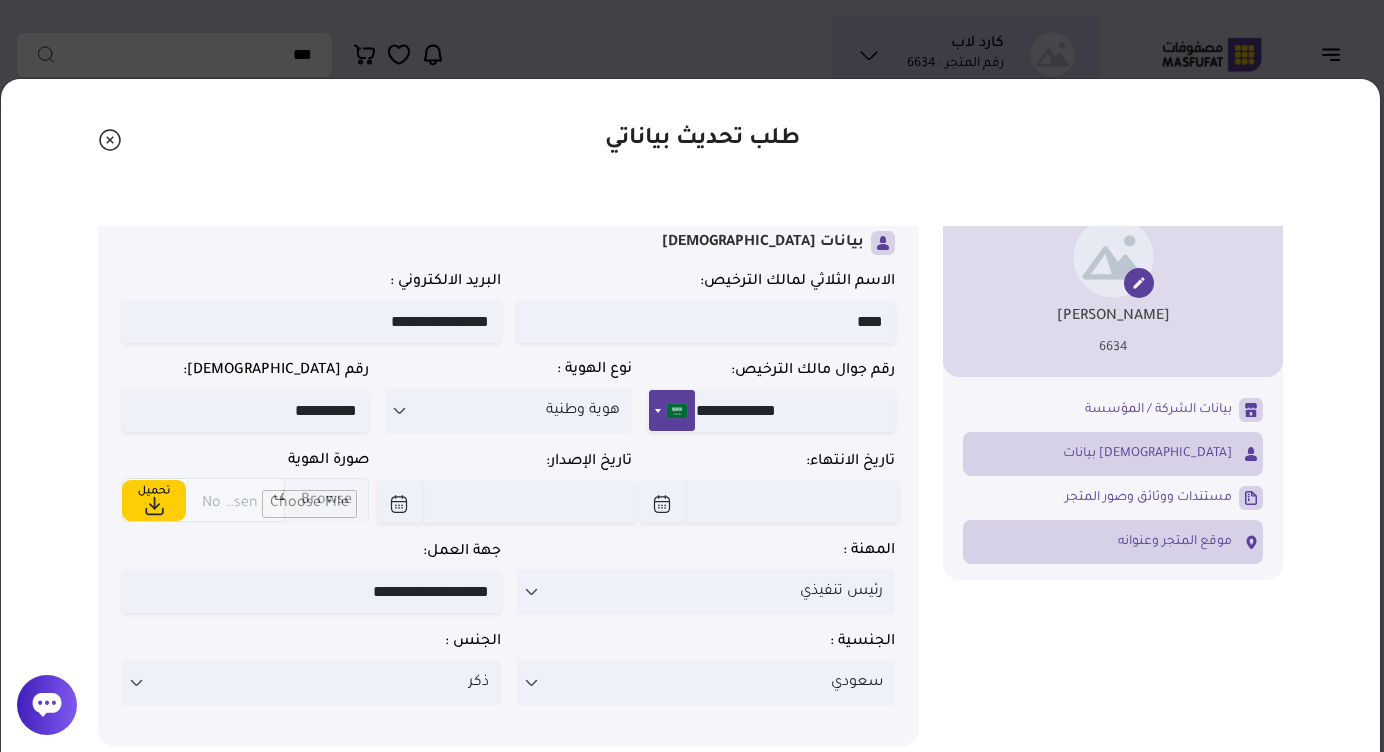 scroll, scrollTop: 35, scrollLeft: 0, axis: vertical 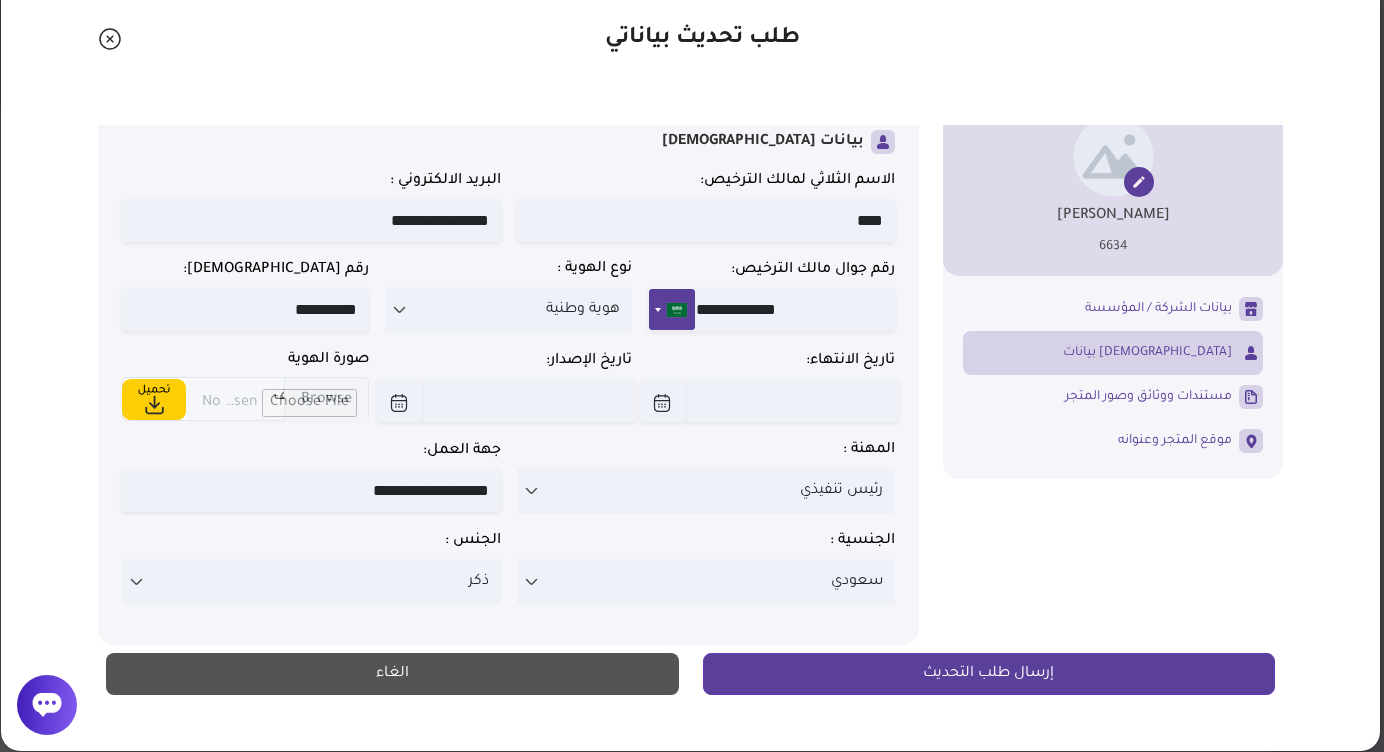 click at bounding box center [529, 400] 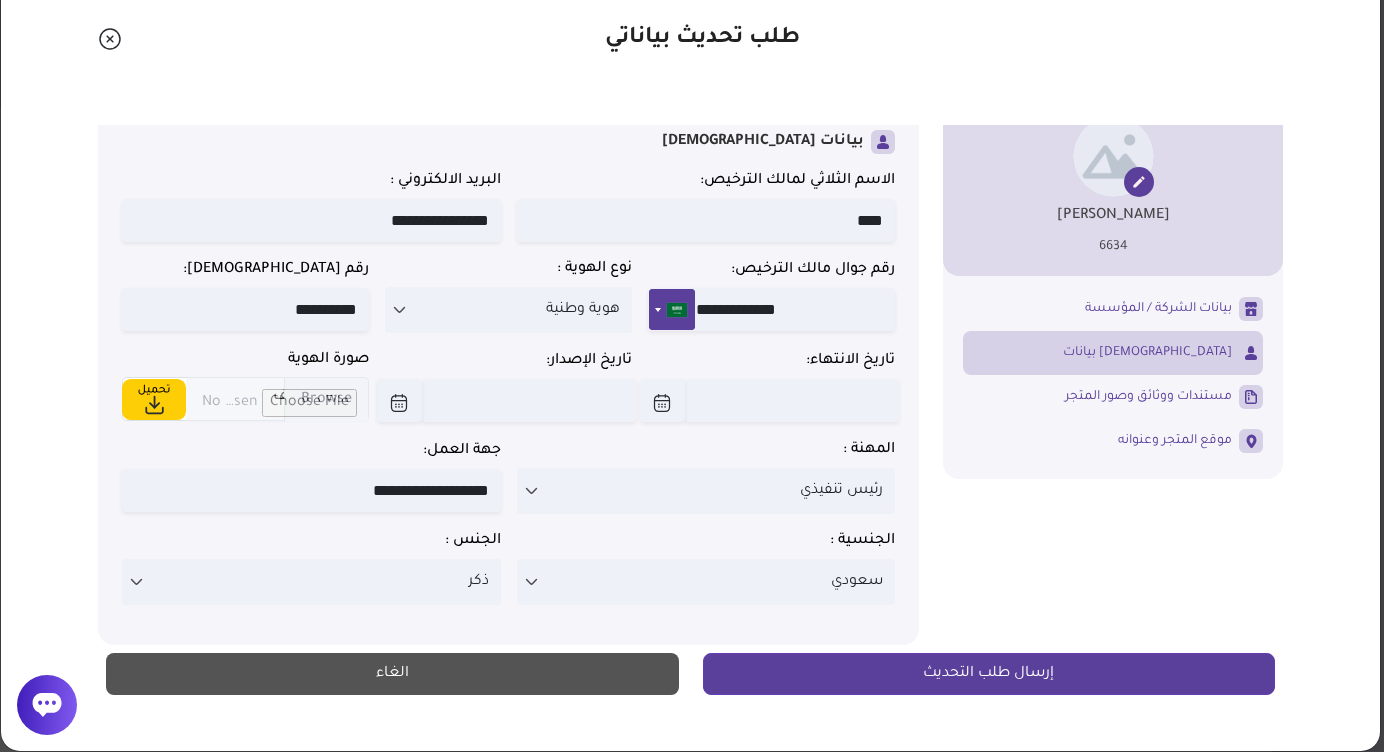 scroll, scrollTop: 35, scrollLeft: 0, axis: vertical 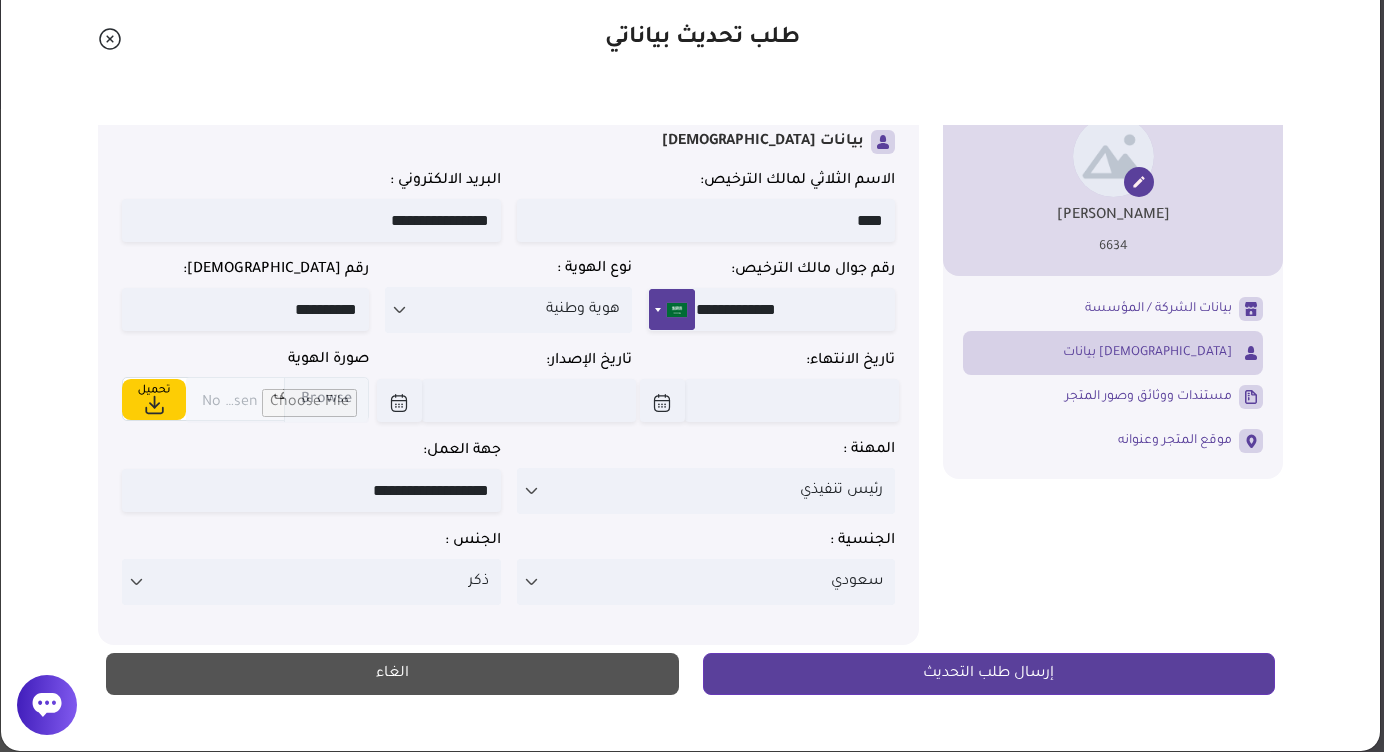 click at bounding box center [662, 400] 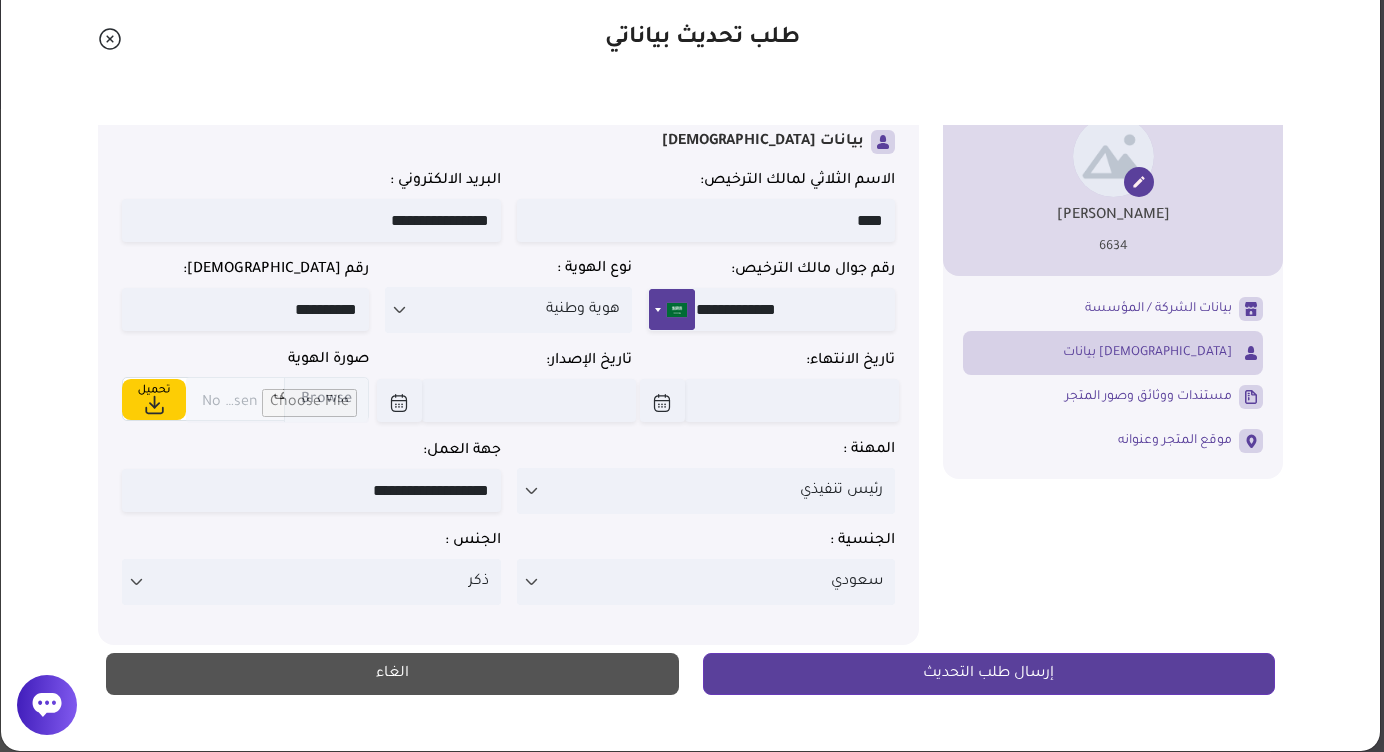 type on "**********" 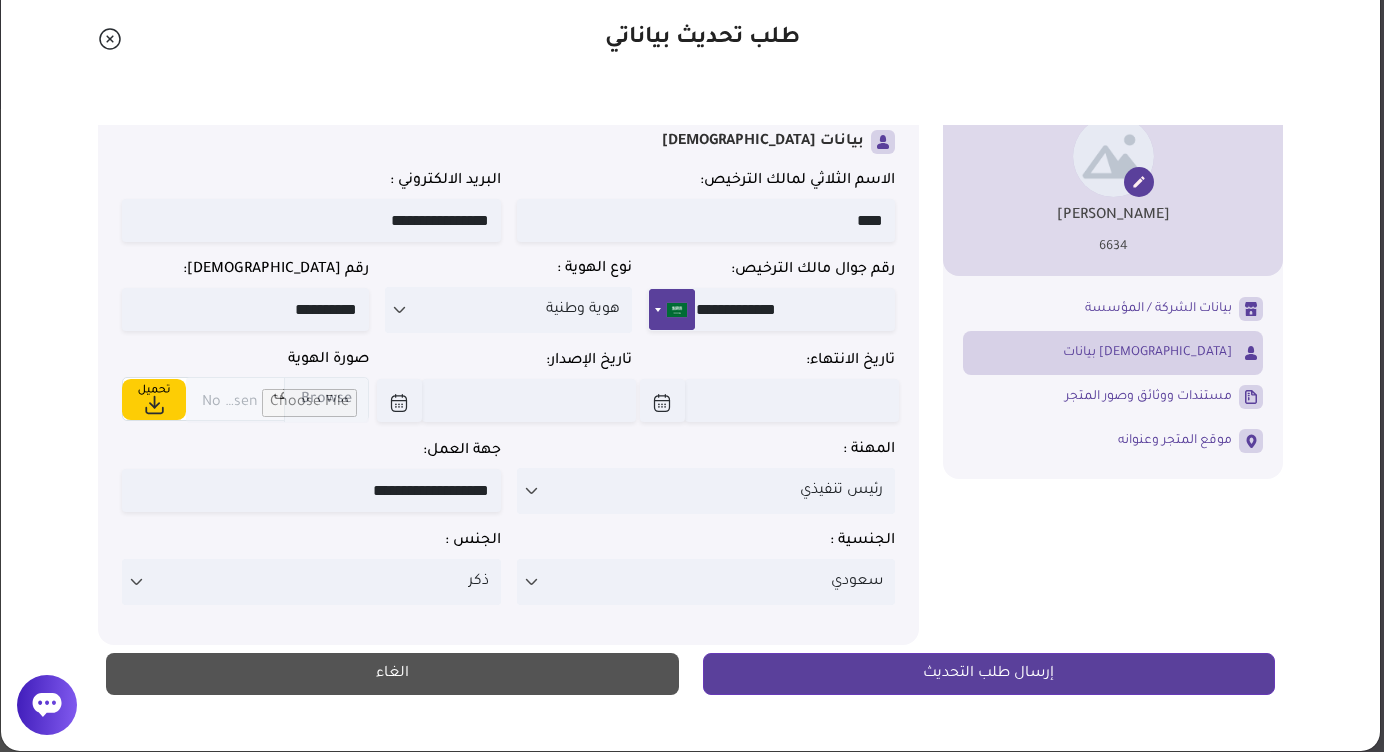 type on "**********" 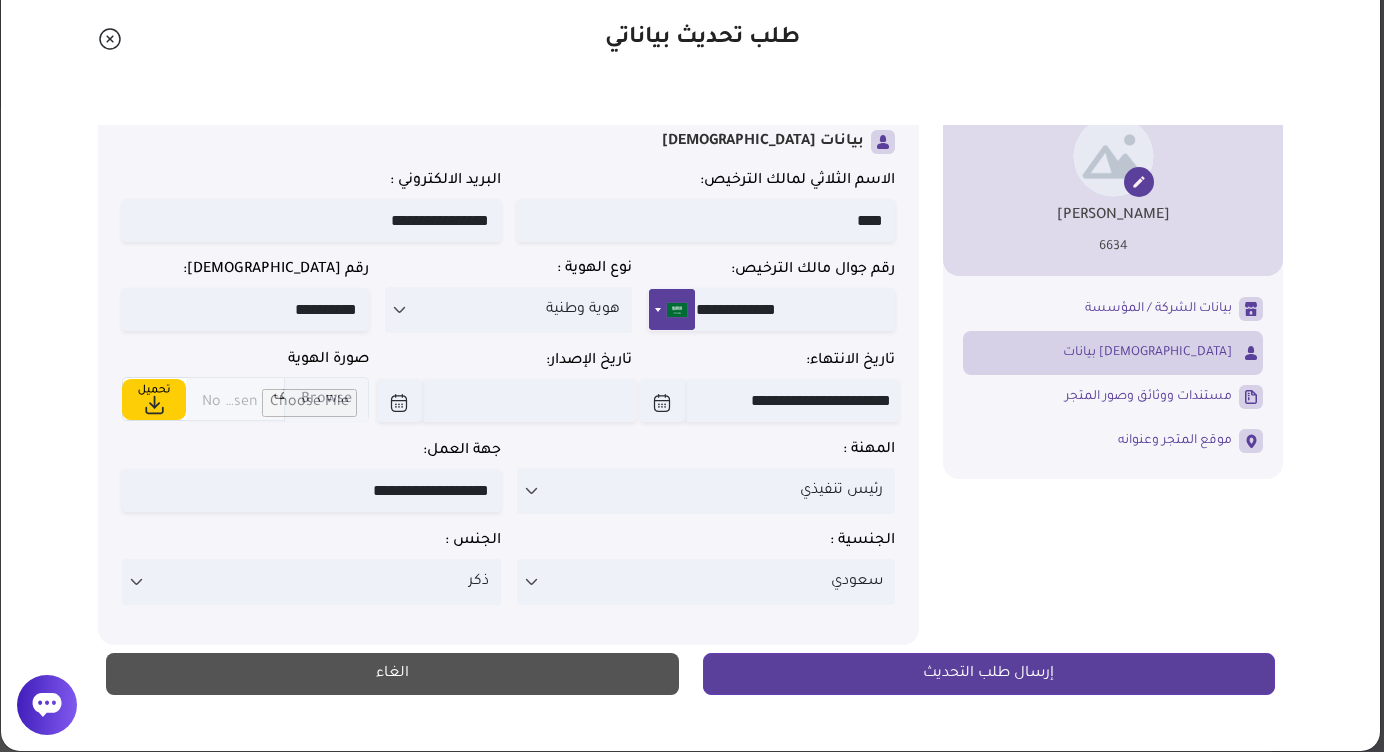click on "تاريخ الانتهاء:" at bounding box center [771, 361] 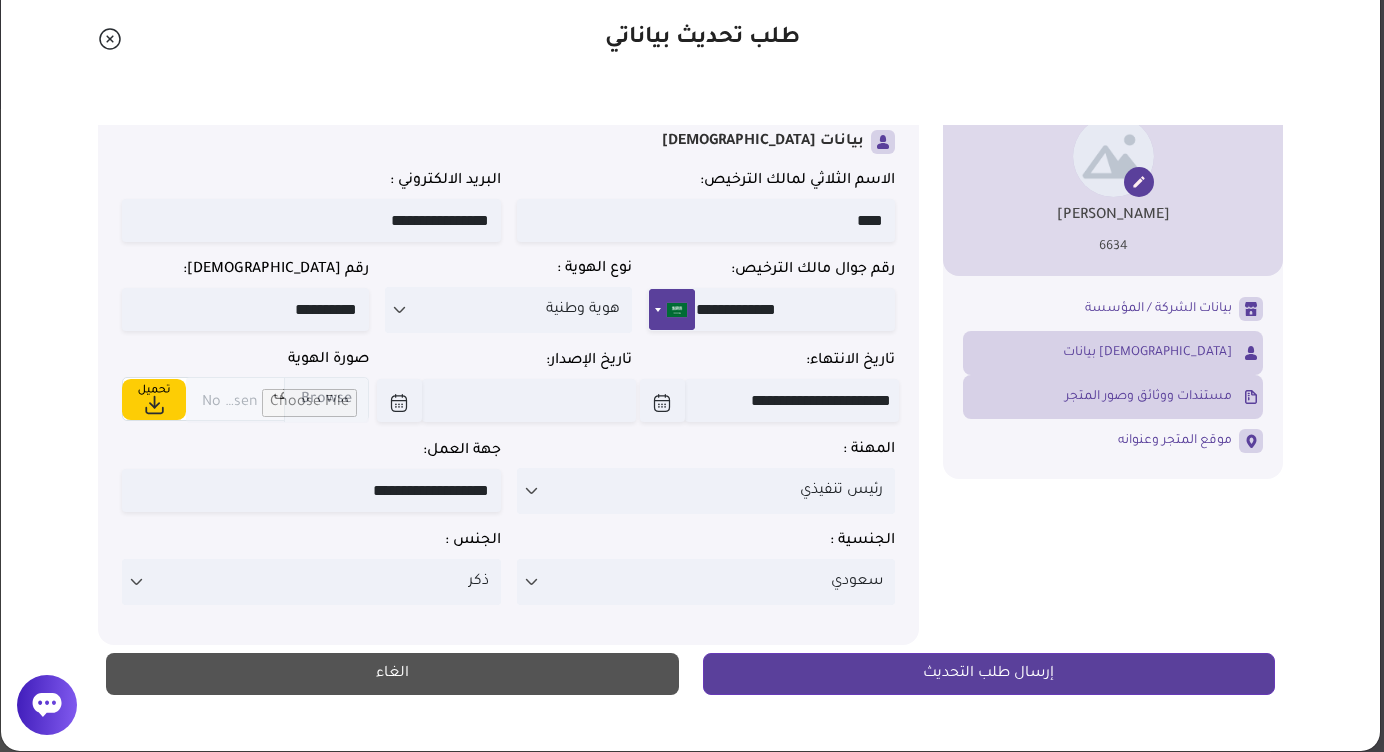 click on "مستندات ووثائق وصور المتجر" at bounding box center [1148, 397] 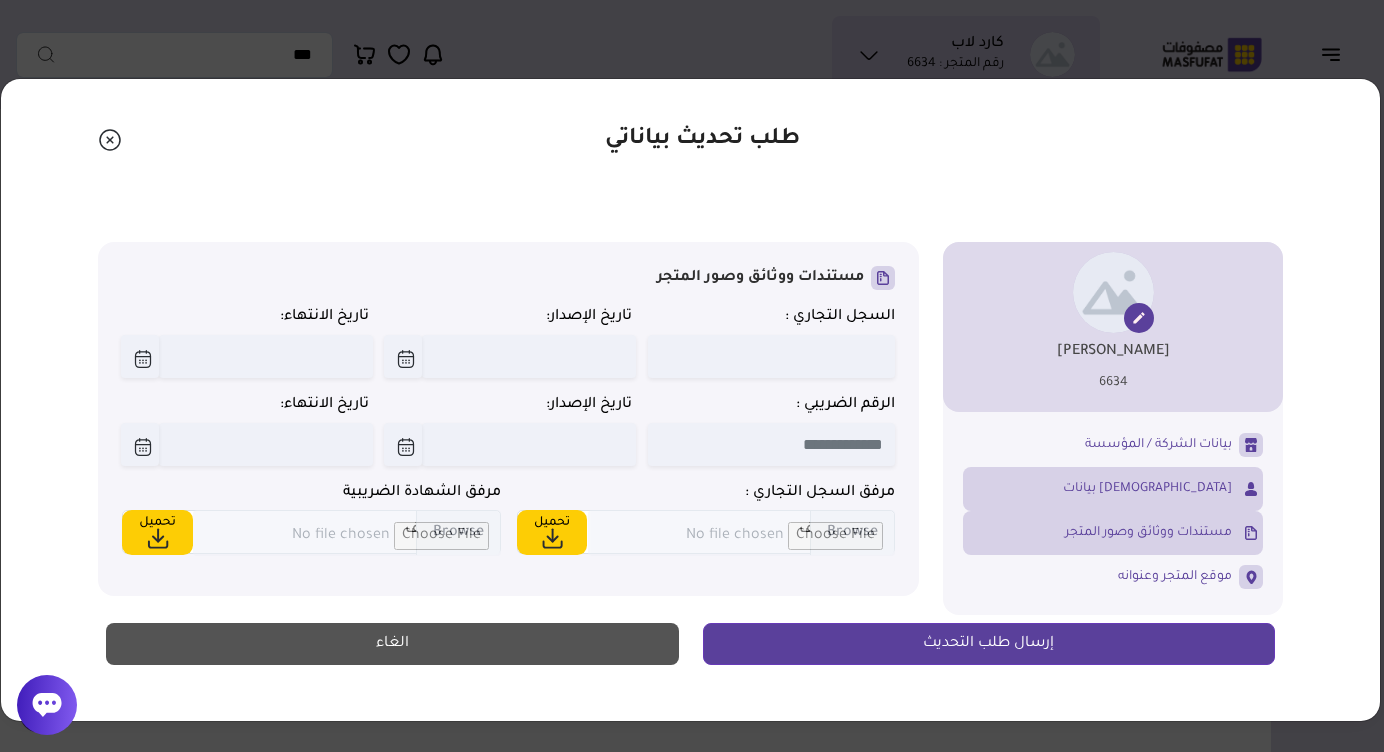 click on "بيانات [DEMOGRAPHIC_DATA]" at bounding box center (1113, 489) 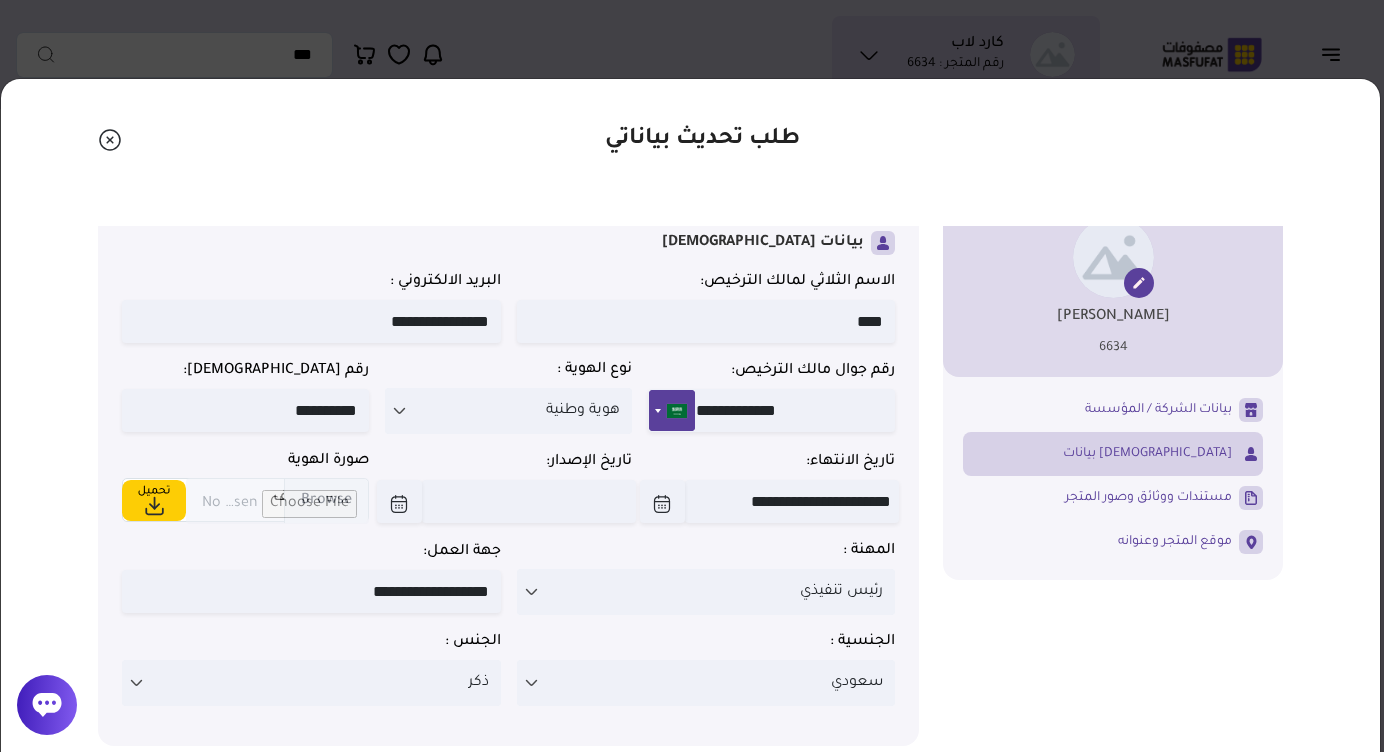 scroll, scrollTop: 35, scrollLeft: 0, axis: vertical 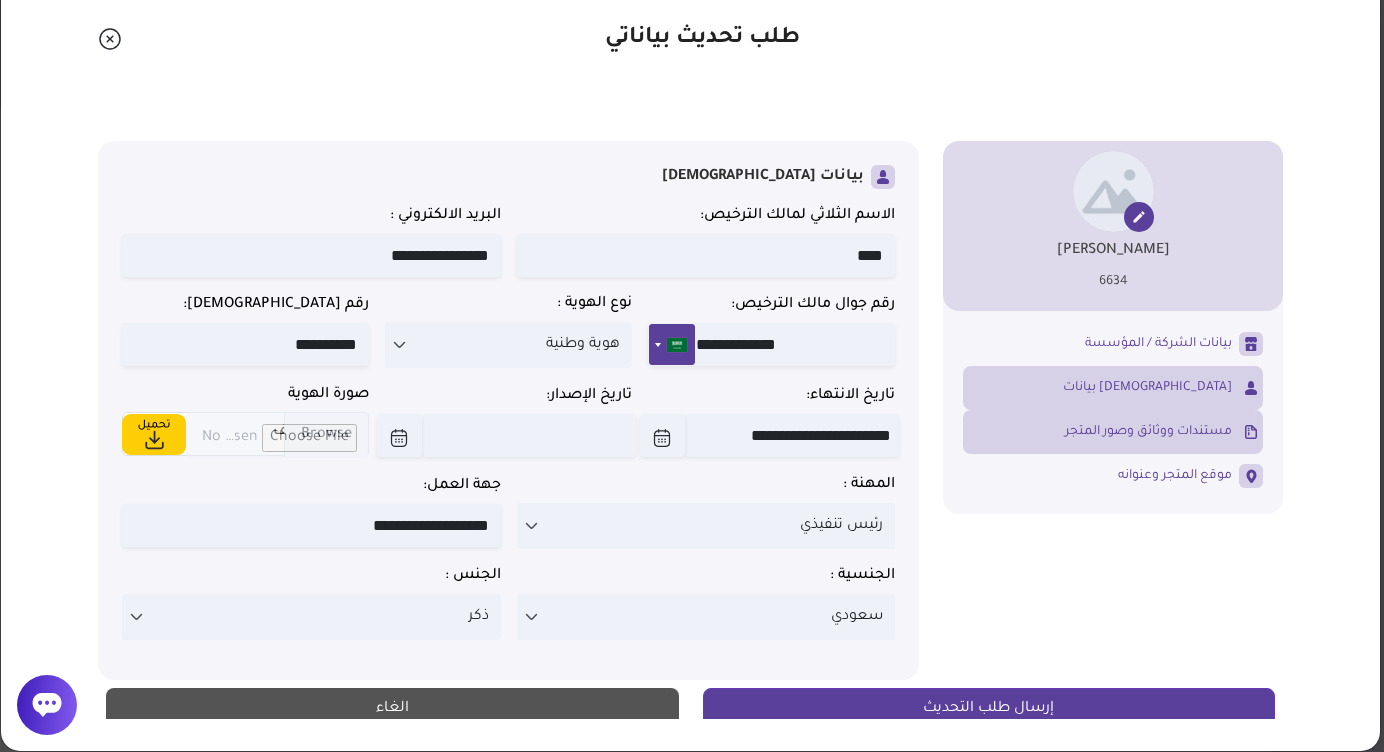 click on "مستندات ووثائق وصور المتجر" at bounding box center (1148, 432) 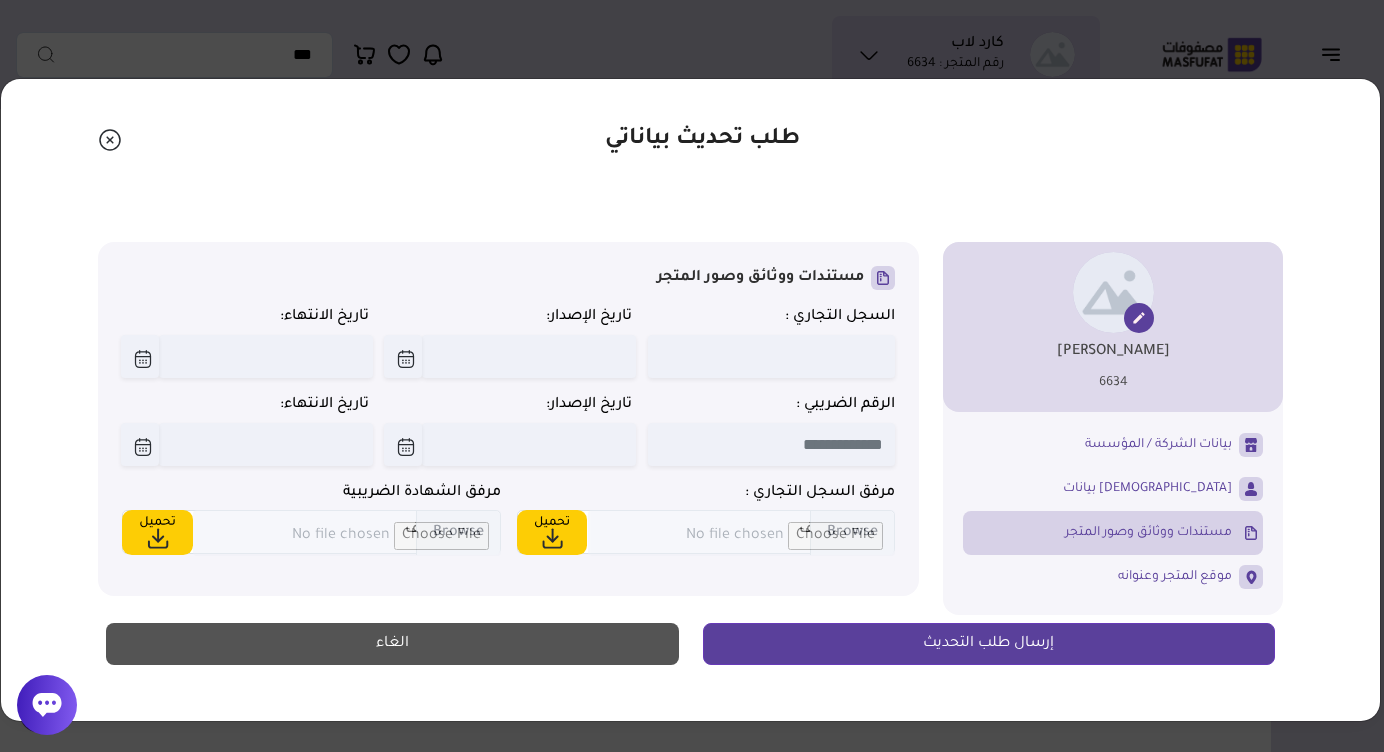 click at bounding box center [771, 356] 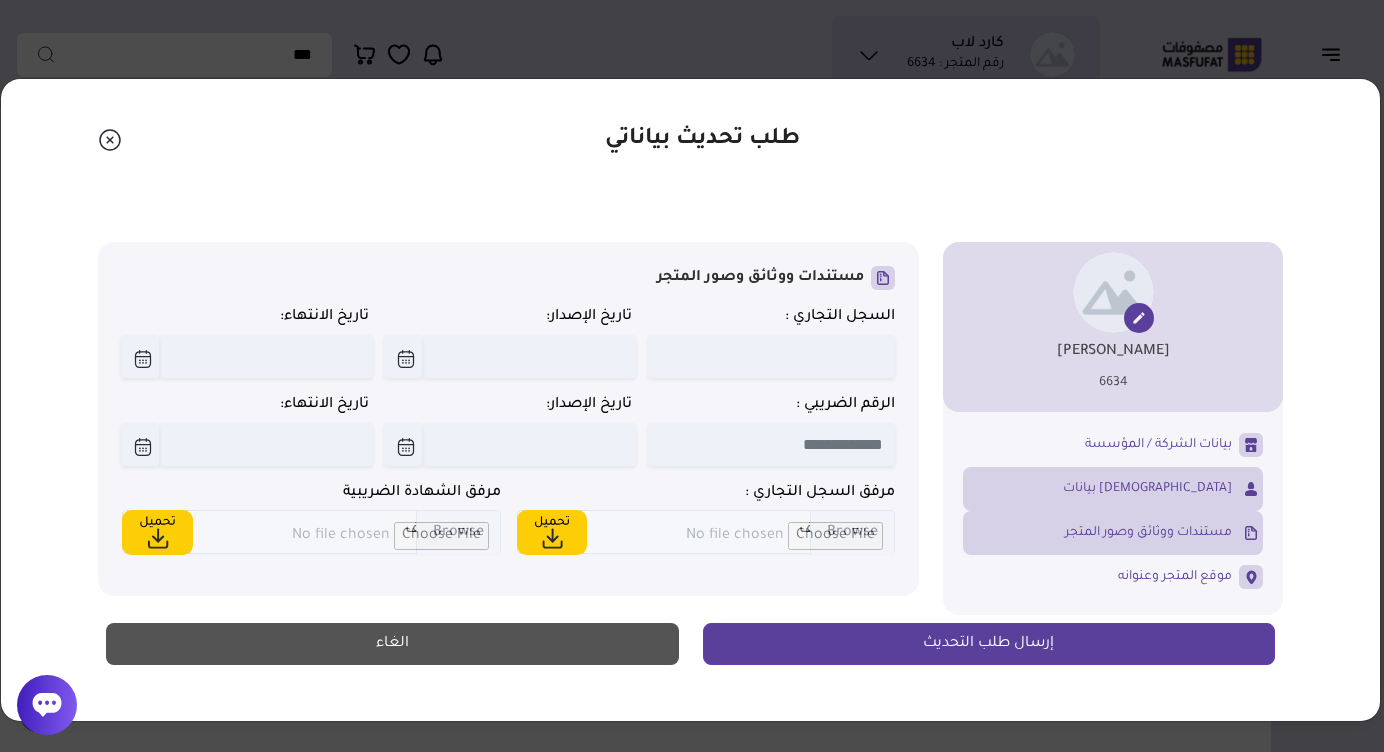 click on "بيانات [DEMOGRAPHIC_DATA]" at bounding box center (1113, 489) 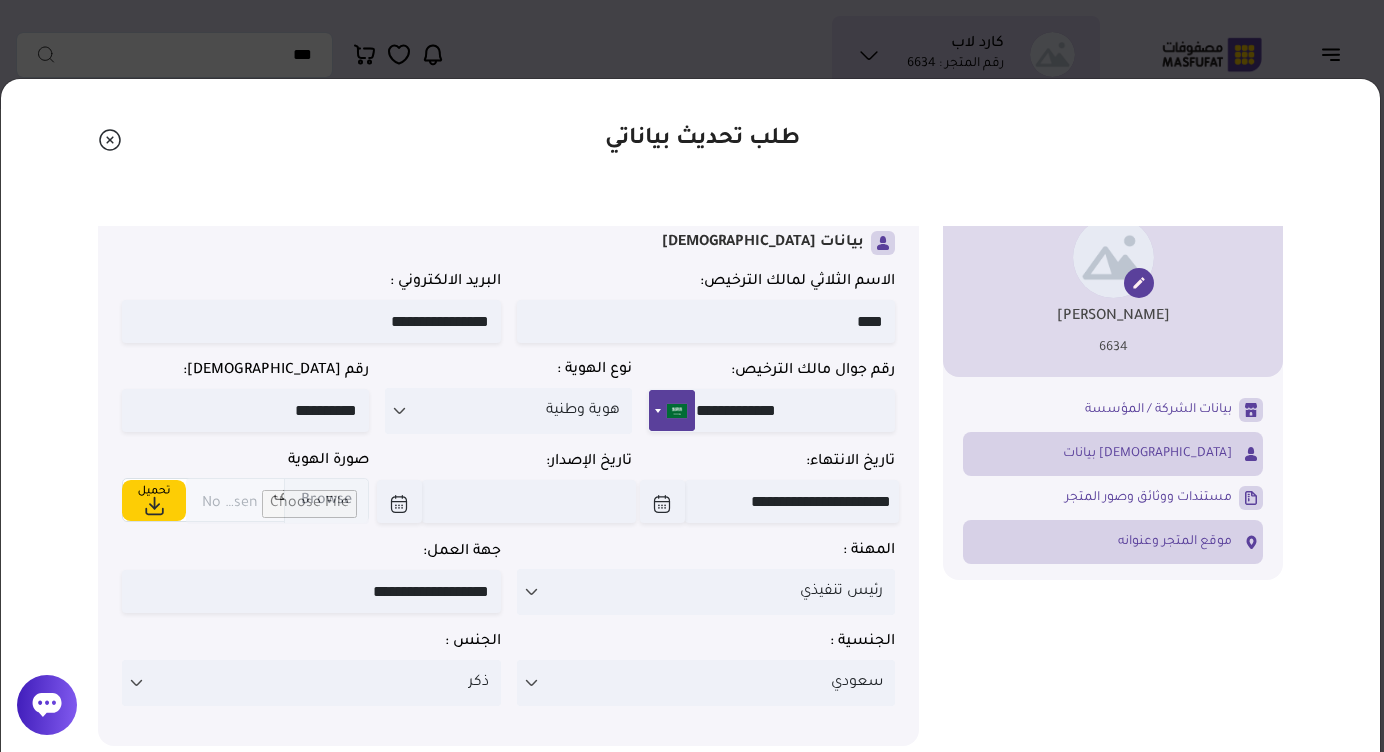 click on "موقع المتجر وعنوانه" at bounding box center [1113, 542] 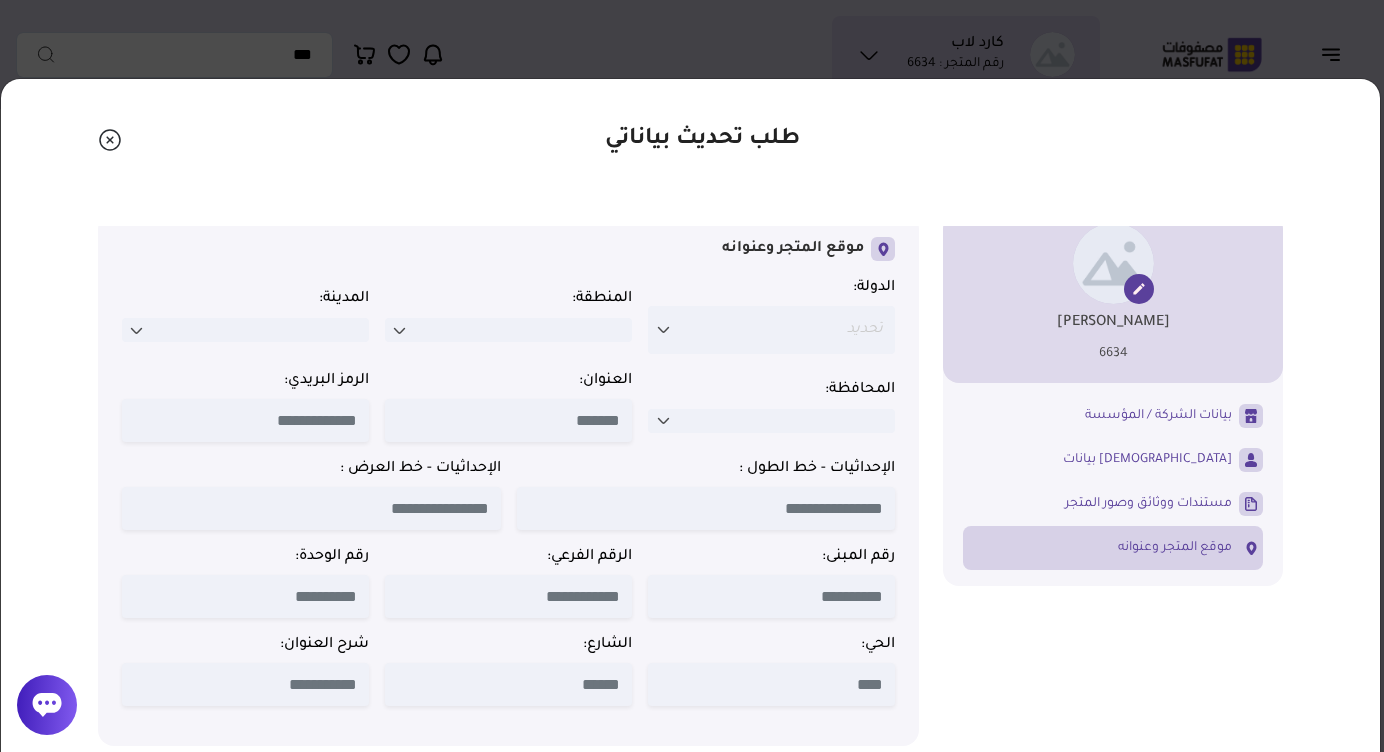 scroll, scrollTop: 29, scrollLeft: 0, axis: vertical 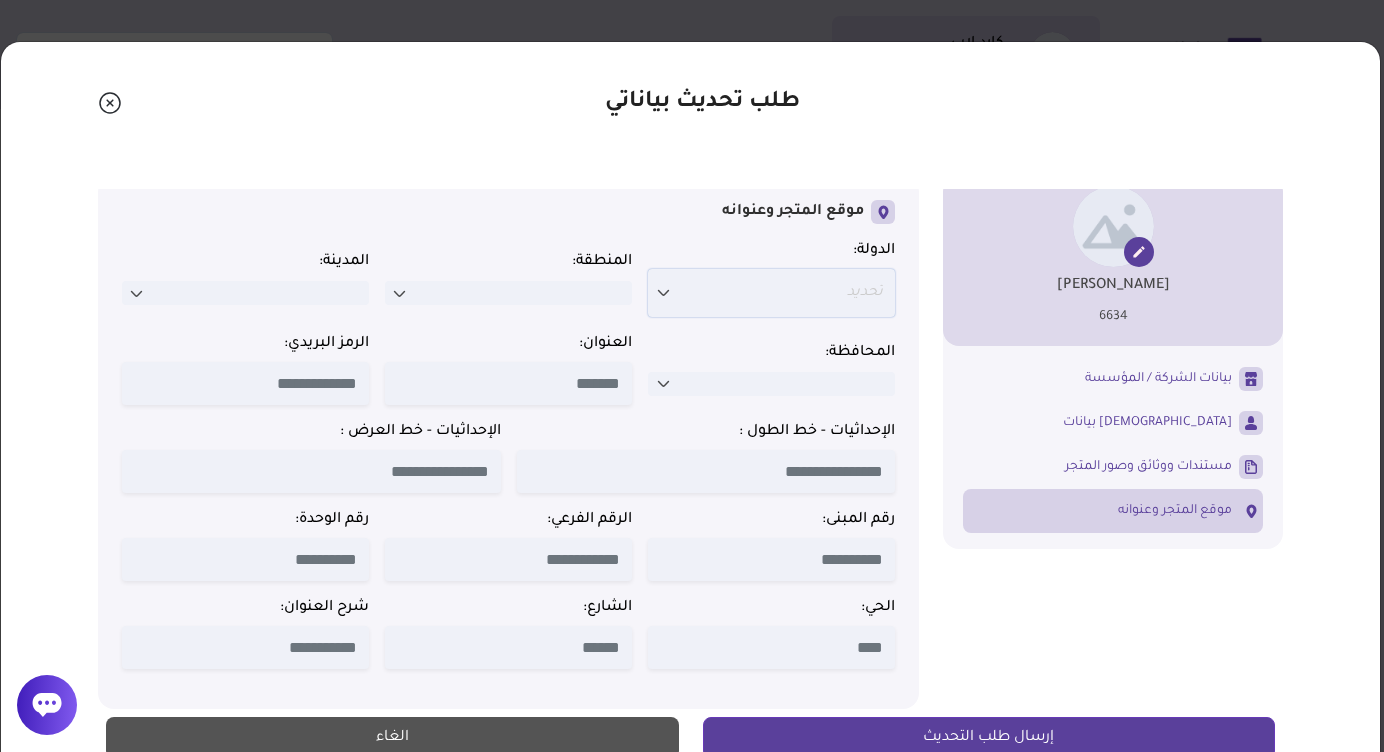 click on "تحديد" at bounding box center [771, 293] 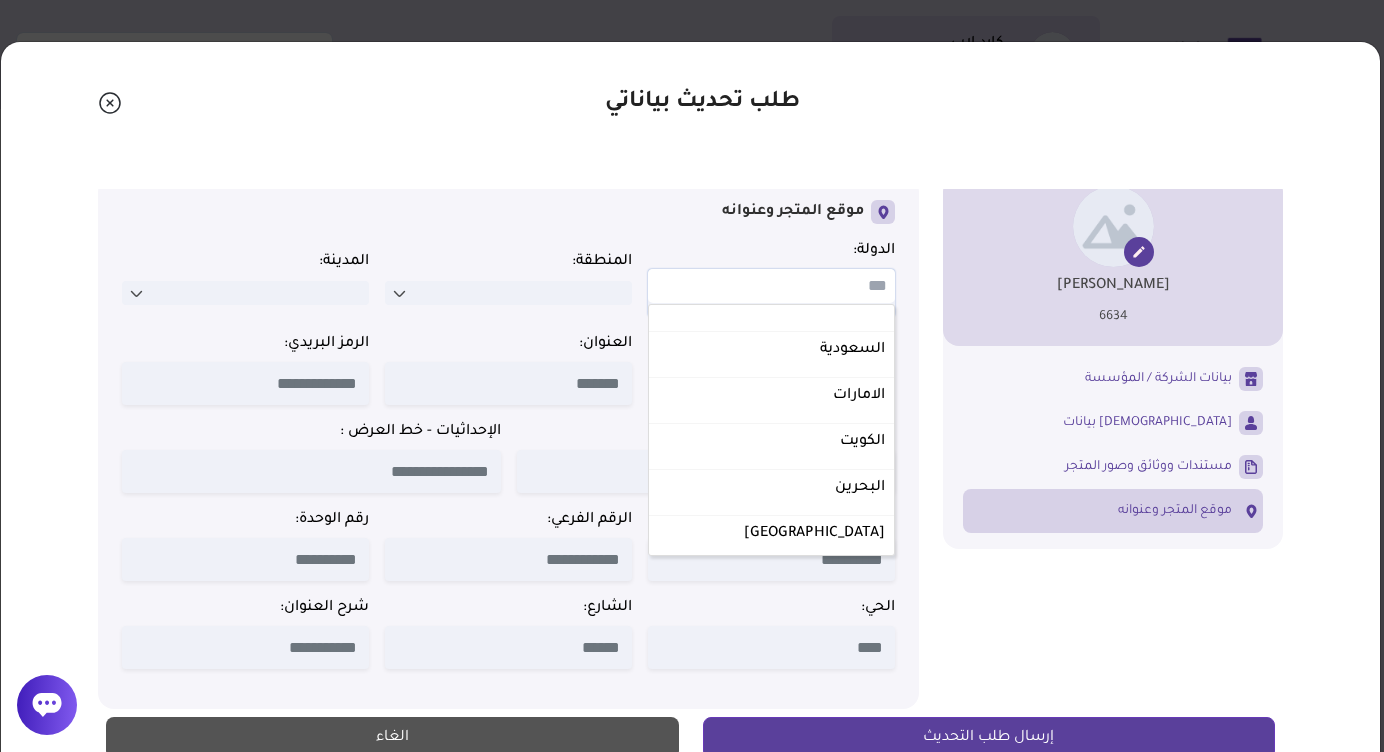 click at bounding box center (771, 286) 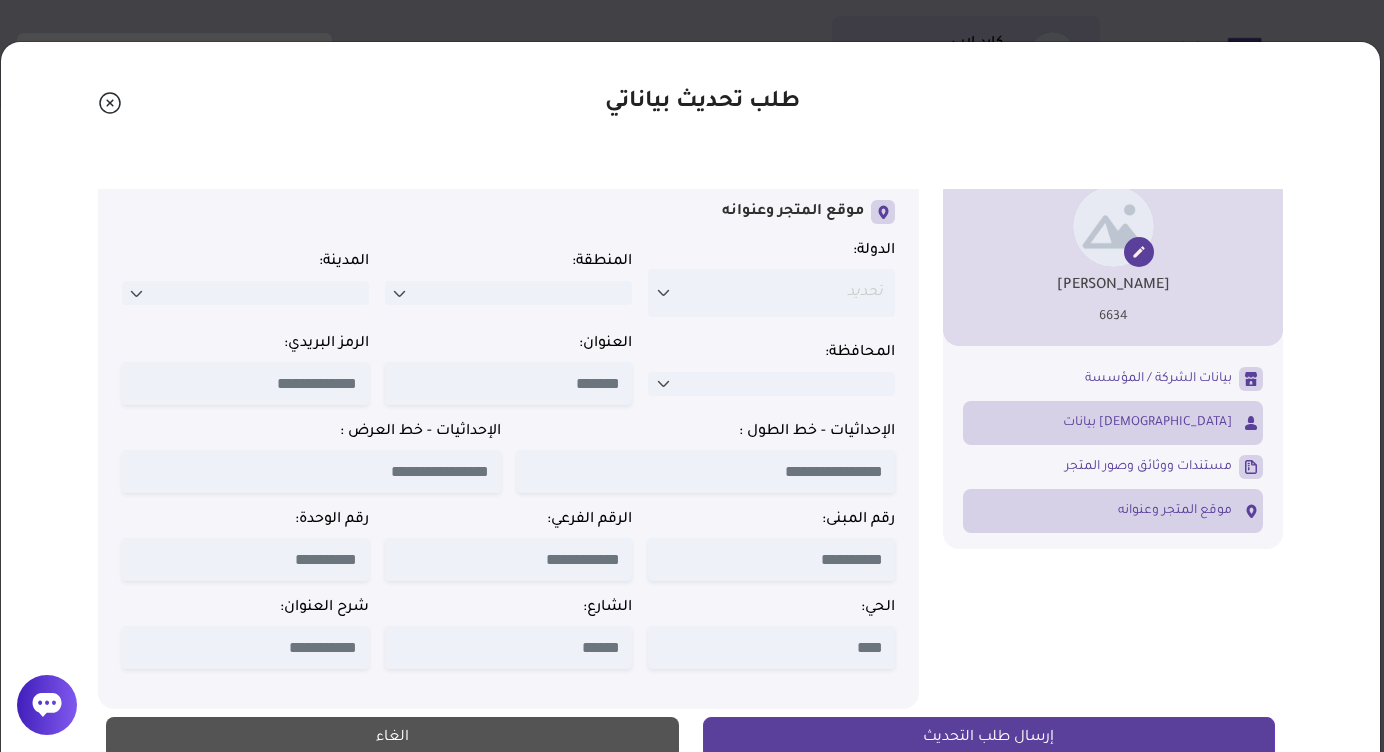 click on "بيانات [DEMOGRAPHIC_DATA]" at bounding box center (1113, 423) 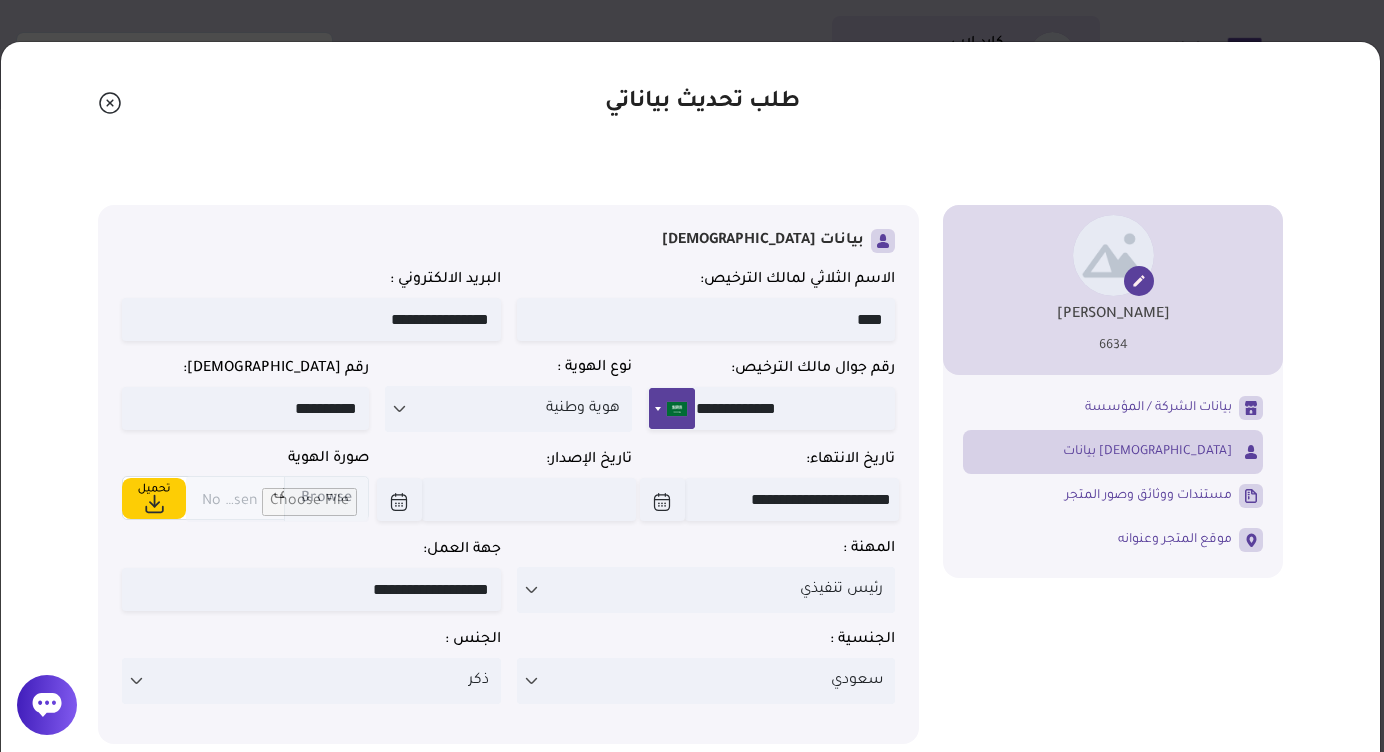 scroll, scrollTop: 0, scrollLeft: 0, axis: both 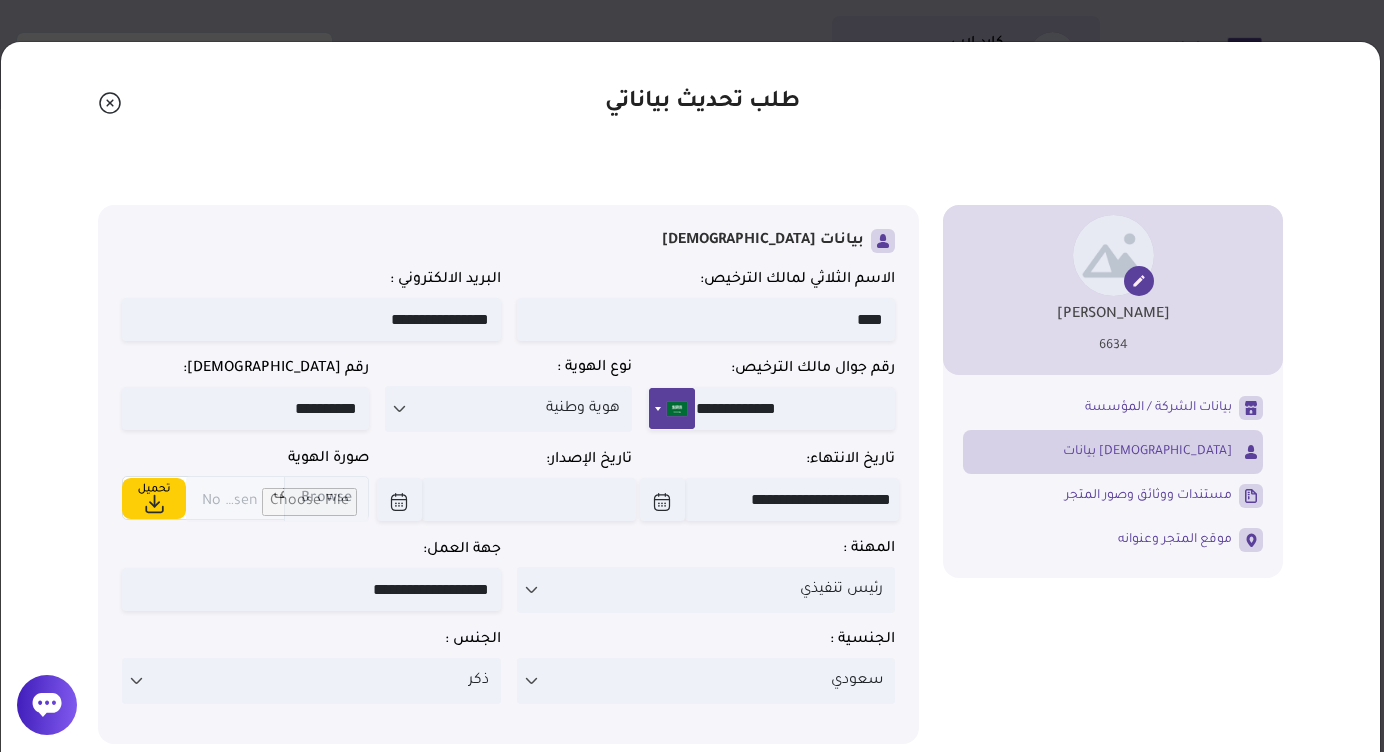 click on "**********" at bounding box center (662, 499) 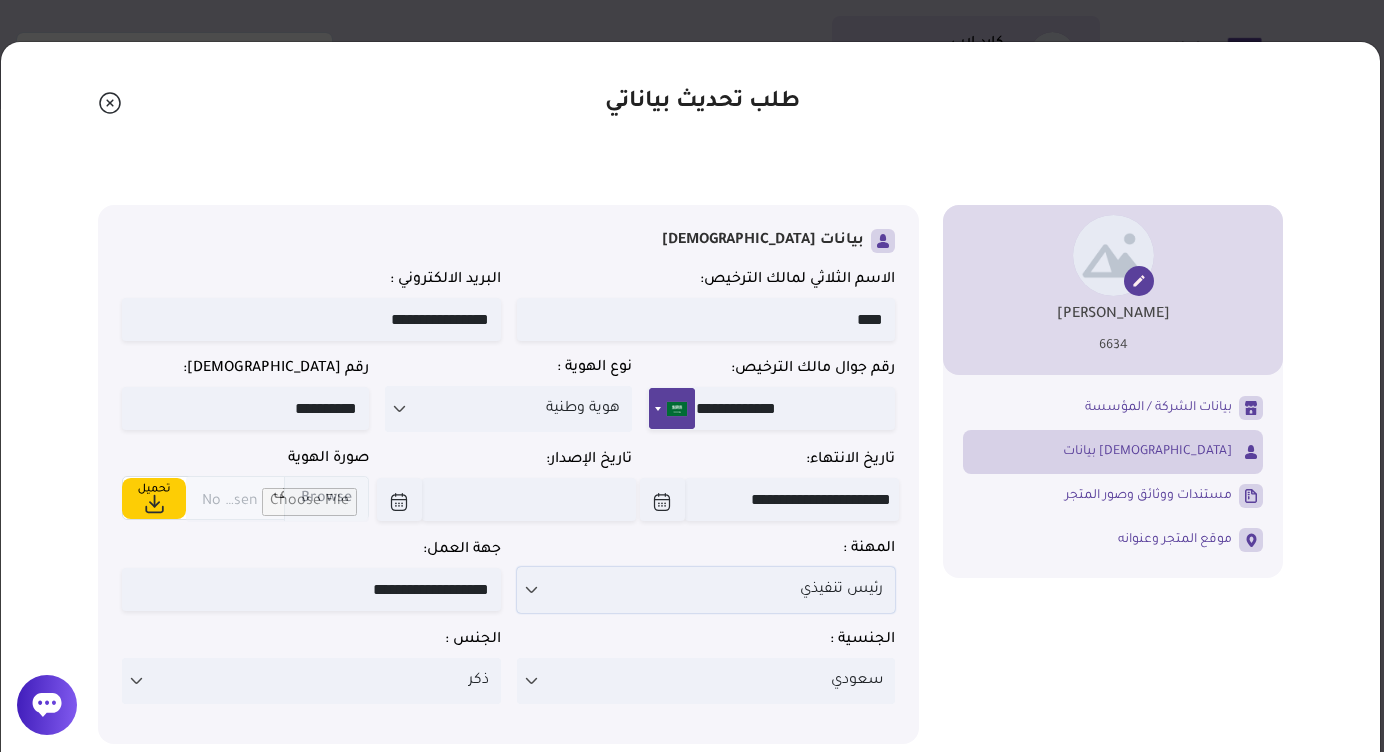 type on "**********" 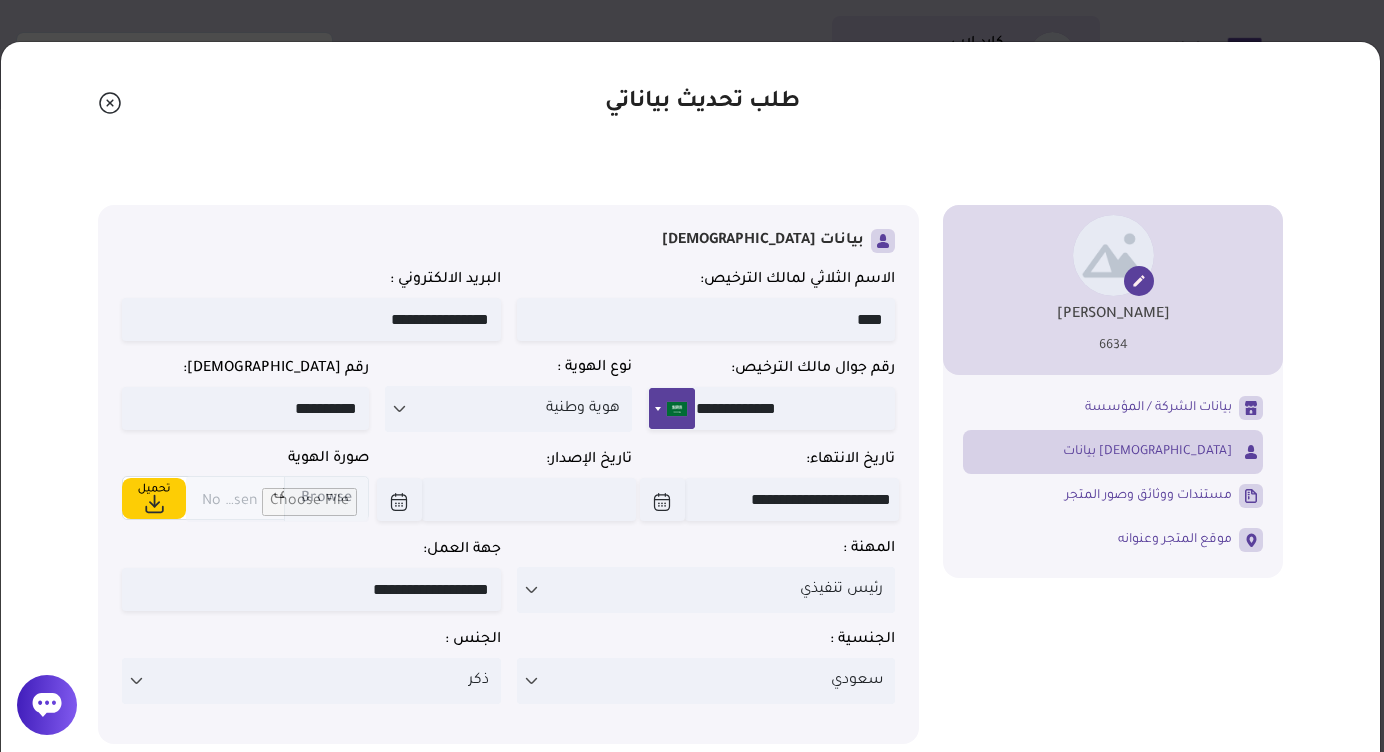 type on "**********" 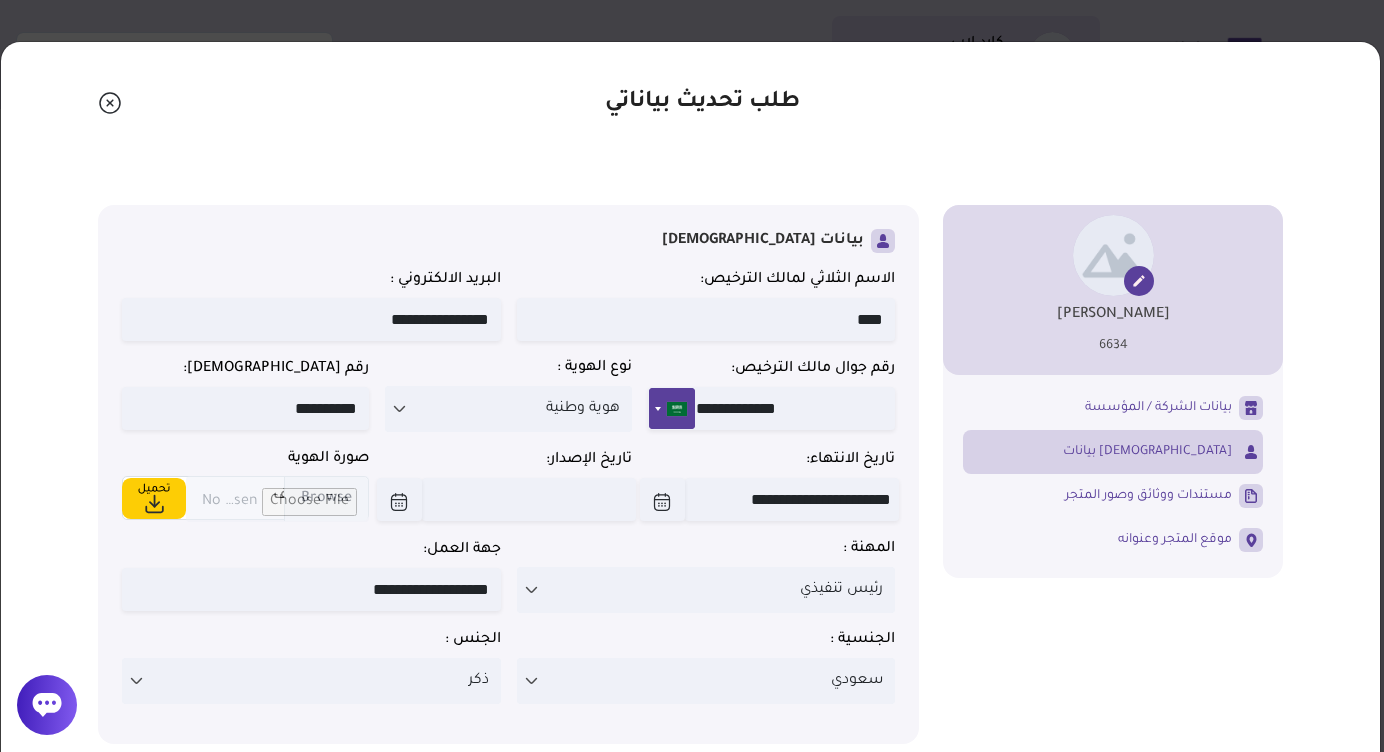 type on "**********" 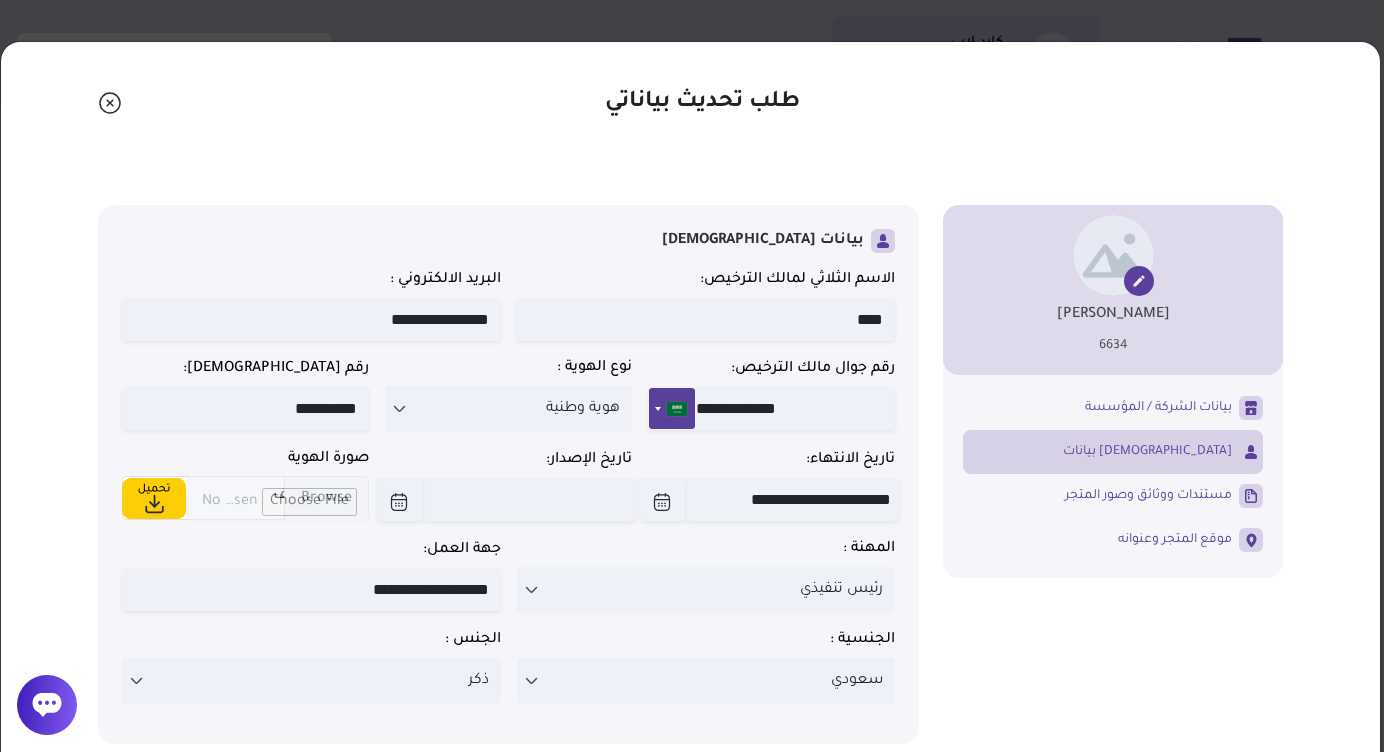 type on "**********" 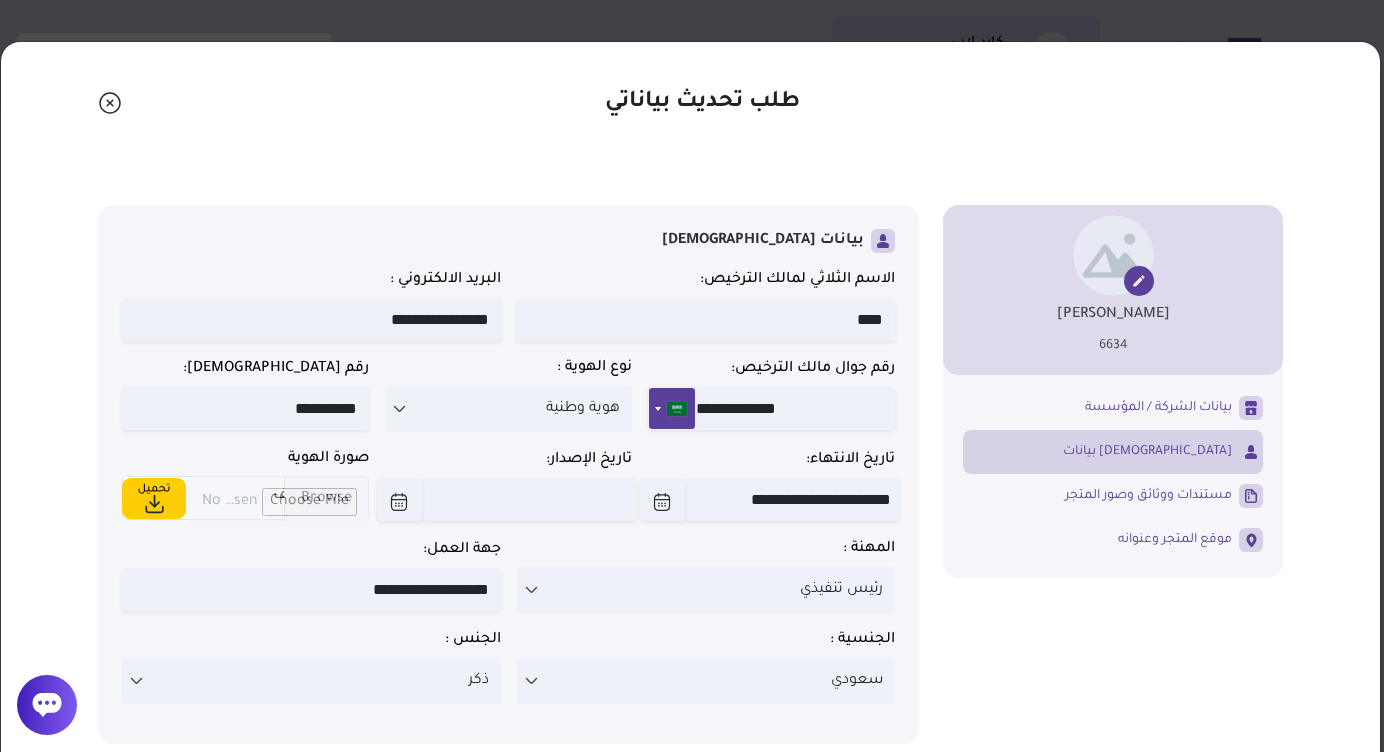 type on "**********" 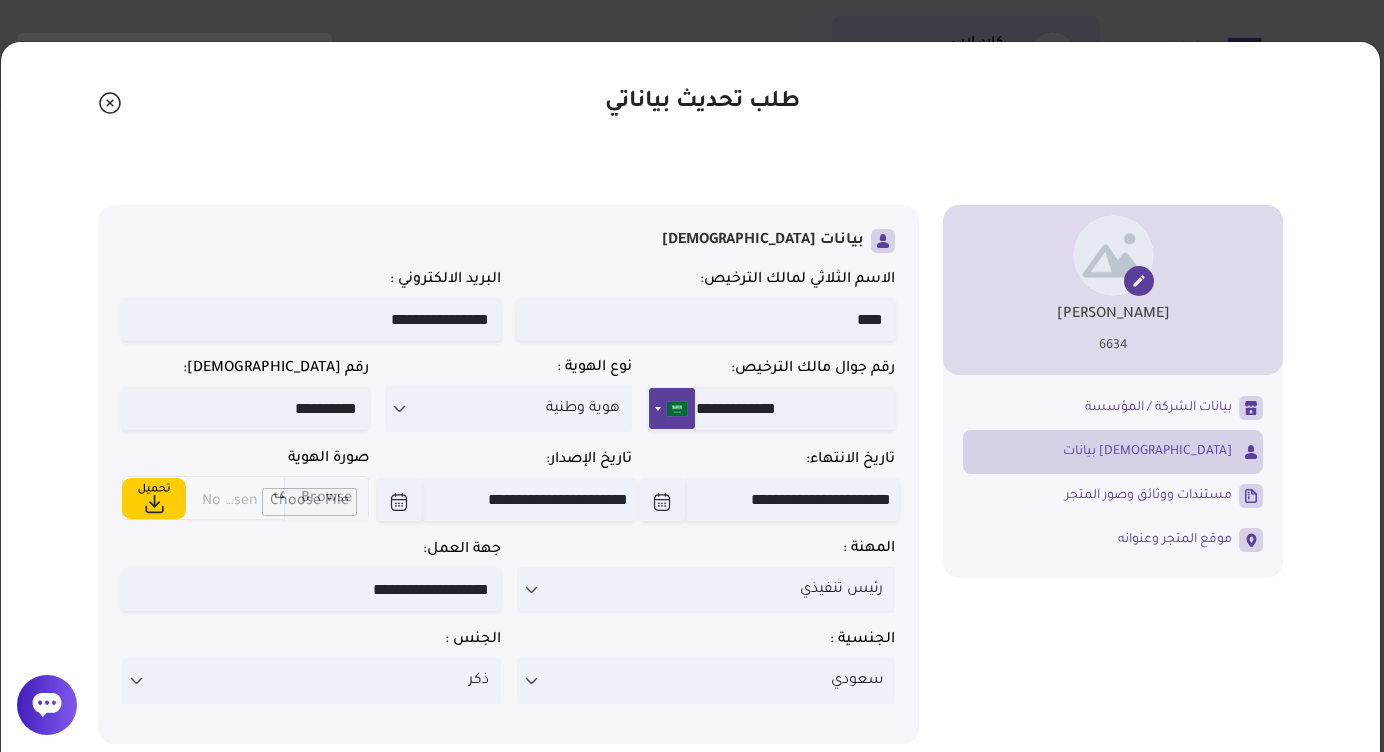 click on "**********" at bounding box center (529, 499) 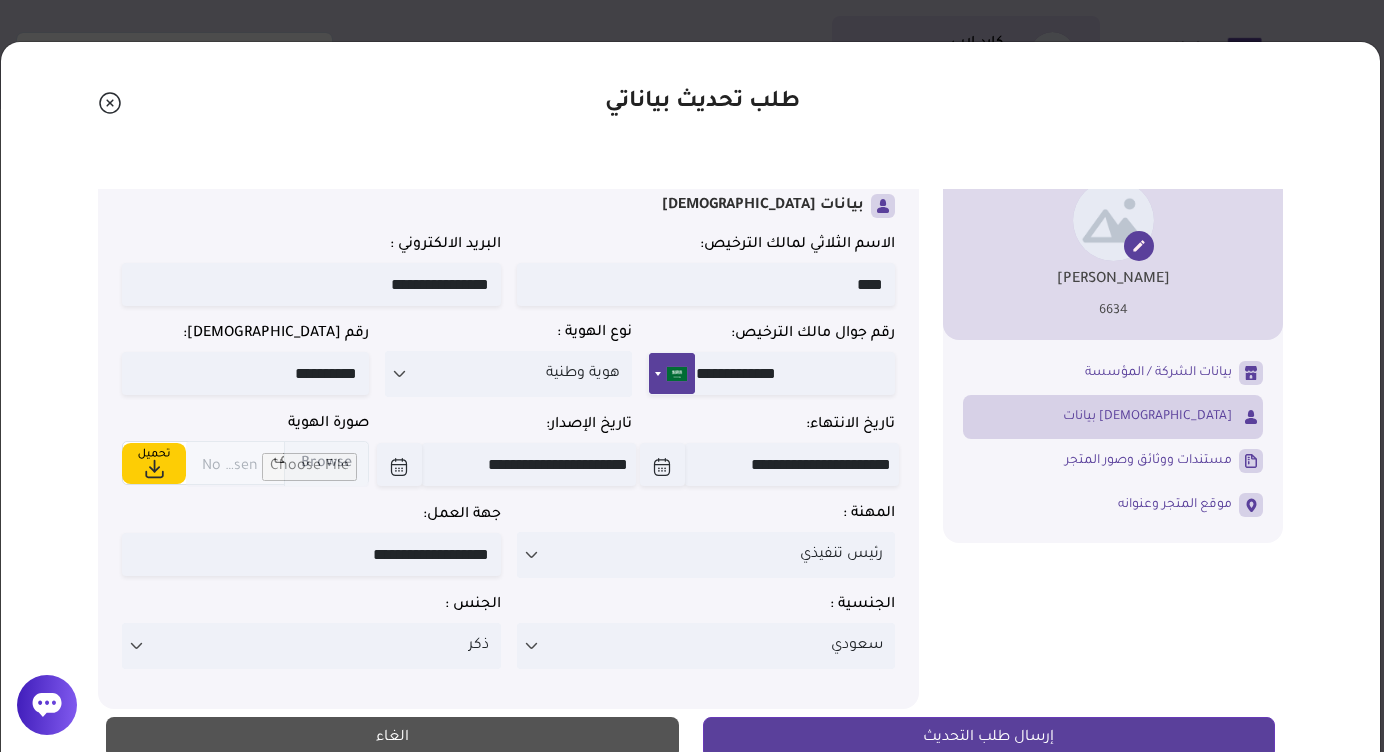 scroll, scrollTop: 35, scrollLeft: 0, axis: vertical 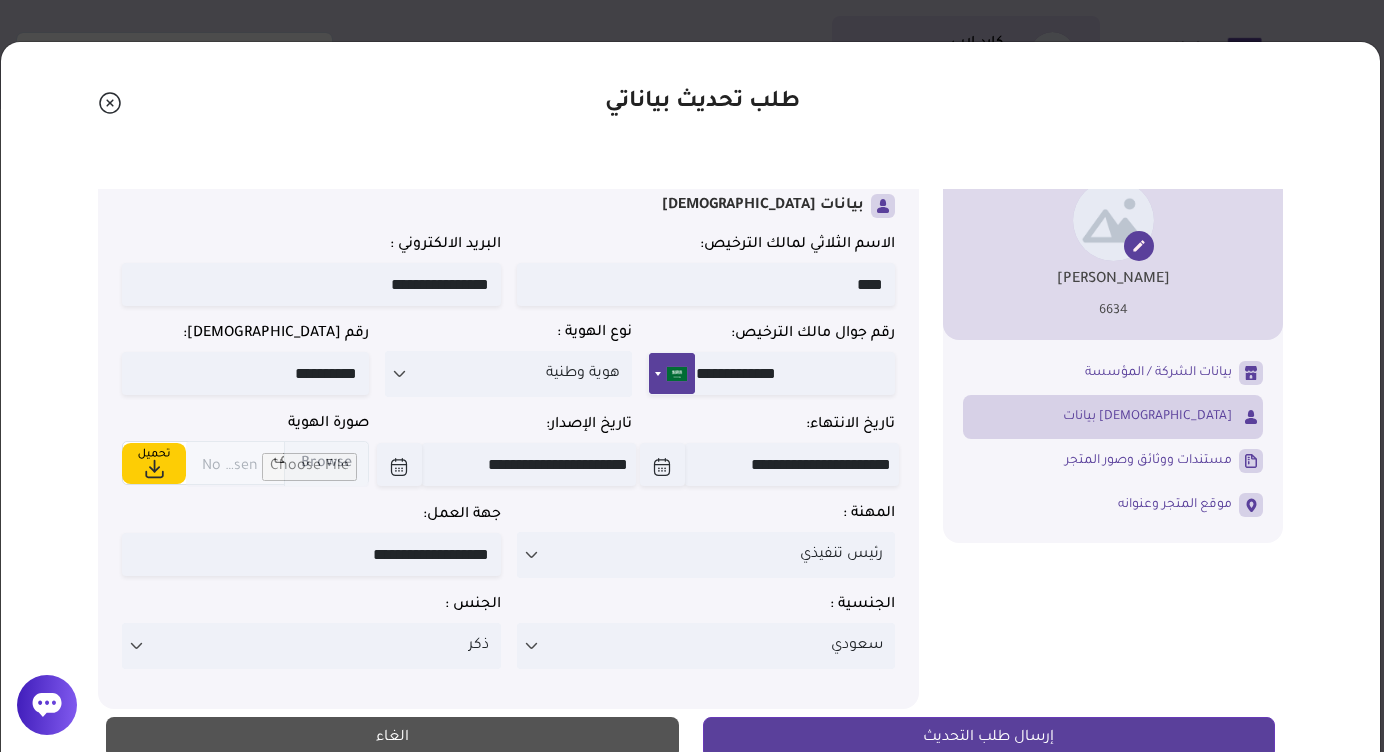 click on "**********" at bounding box center (399, 464) 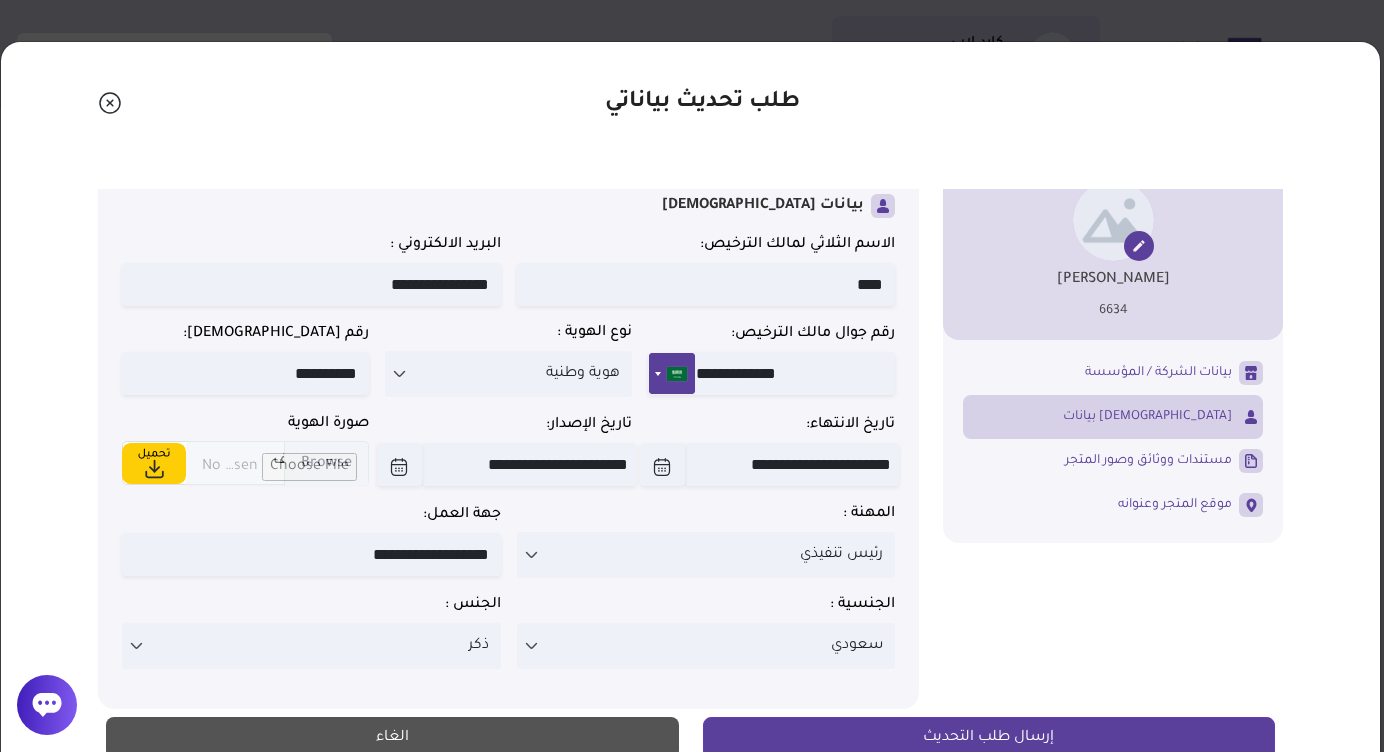 type on "**********" 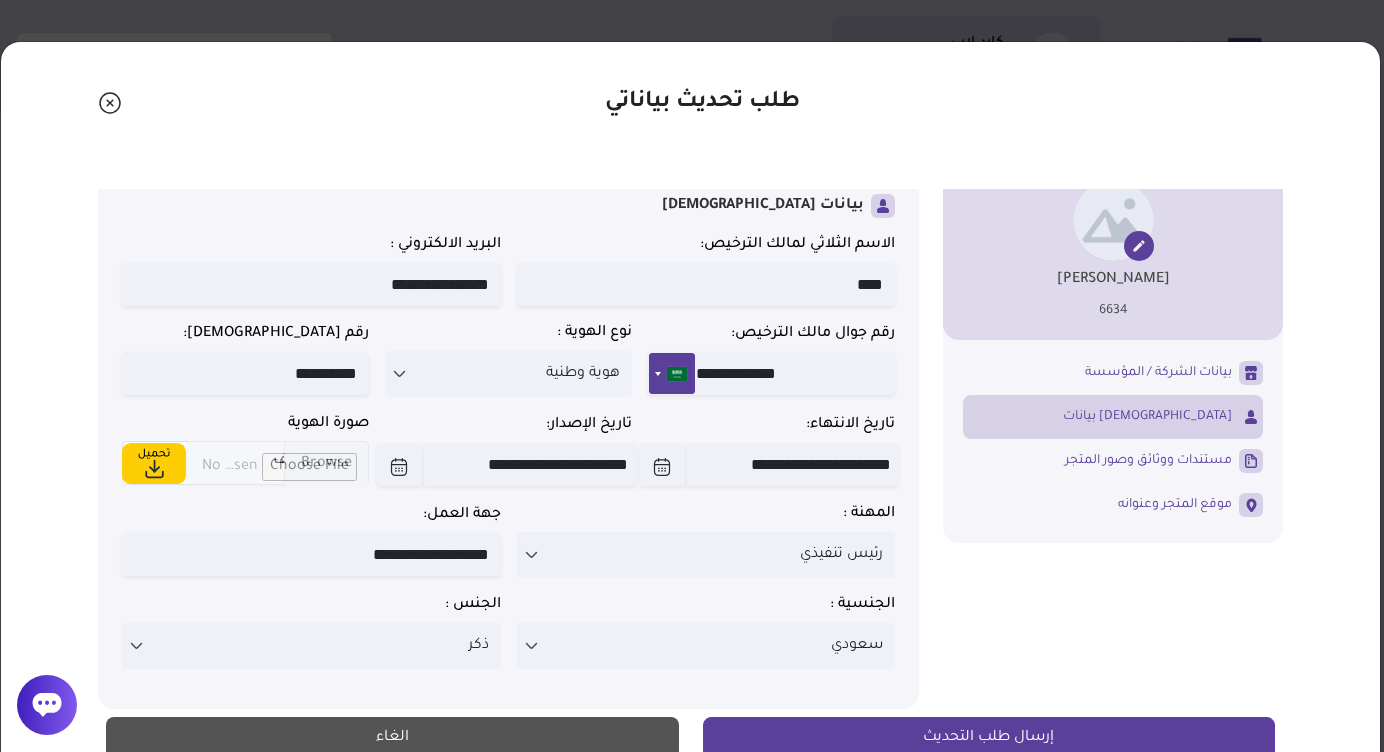 type on "**********" 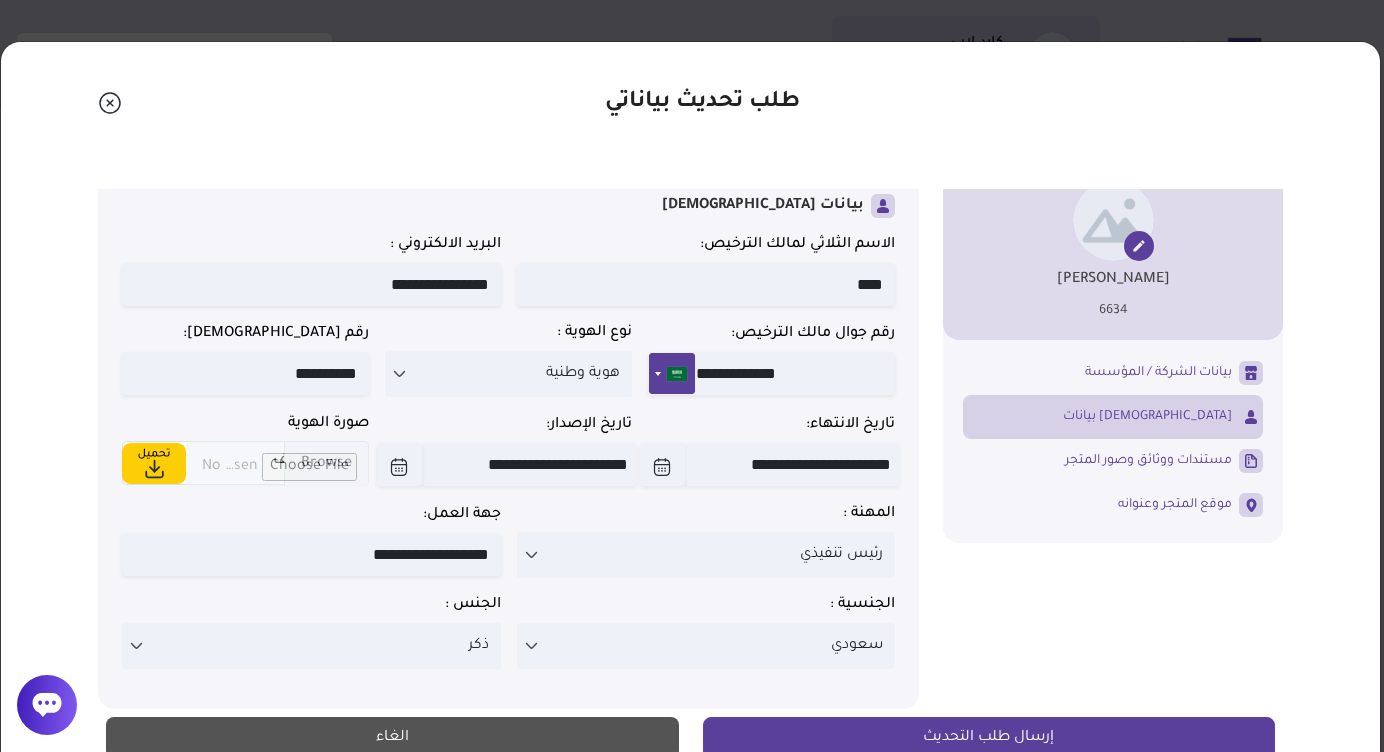 type on "**********" 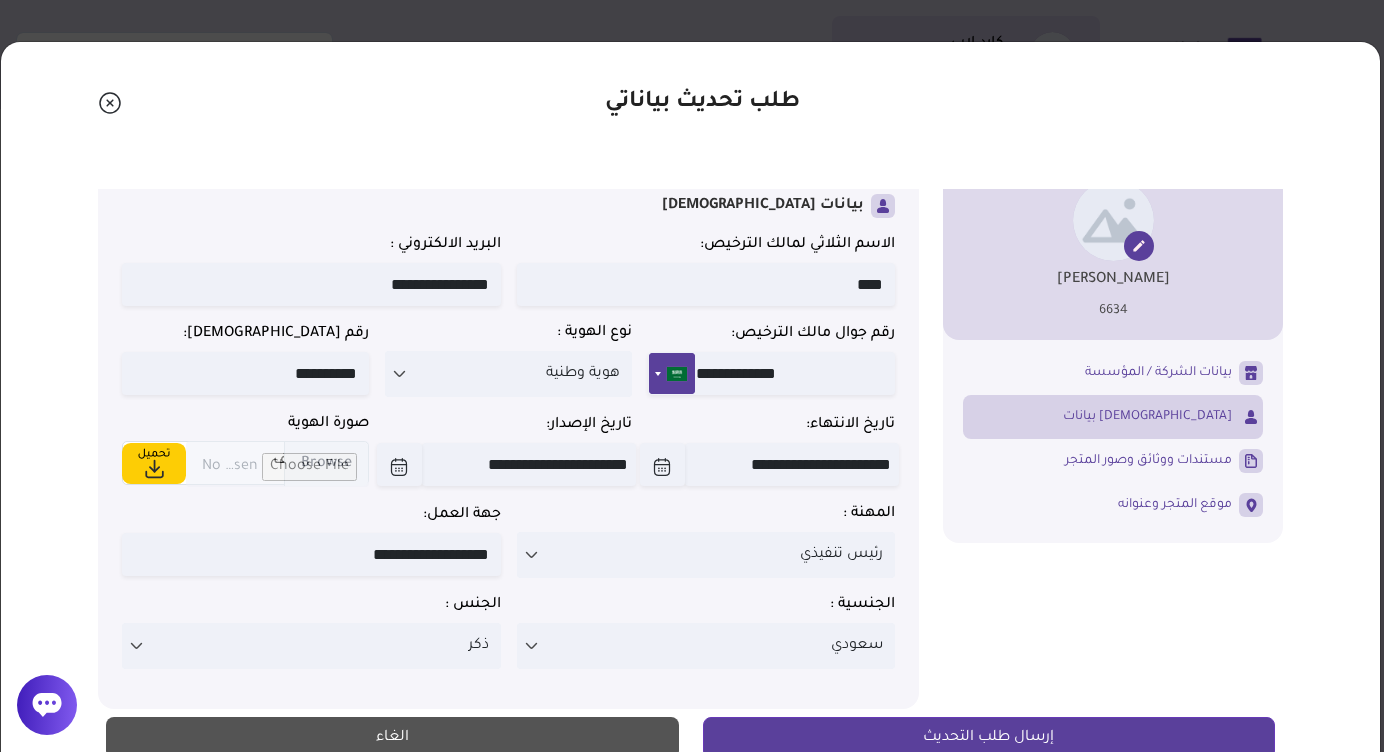 type on "**********" 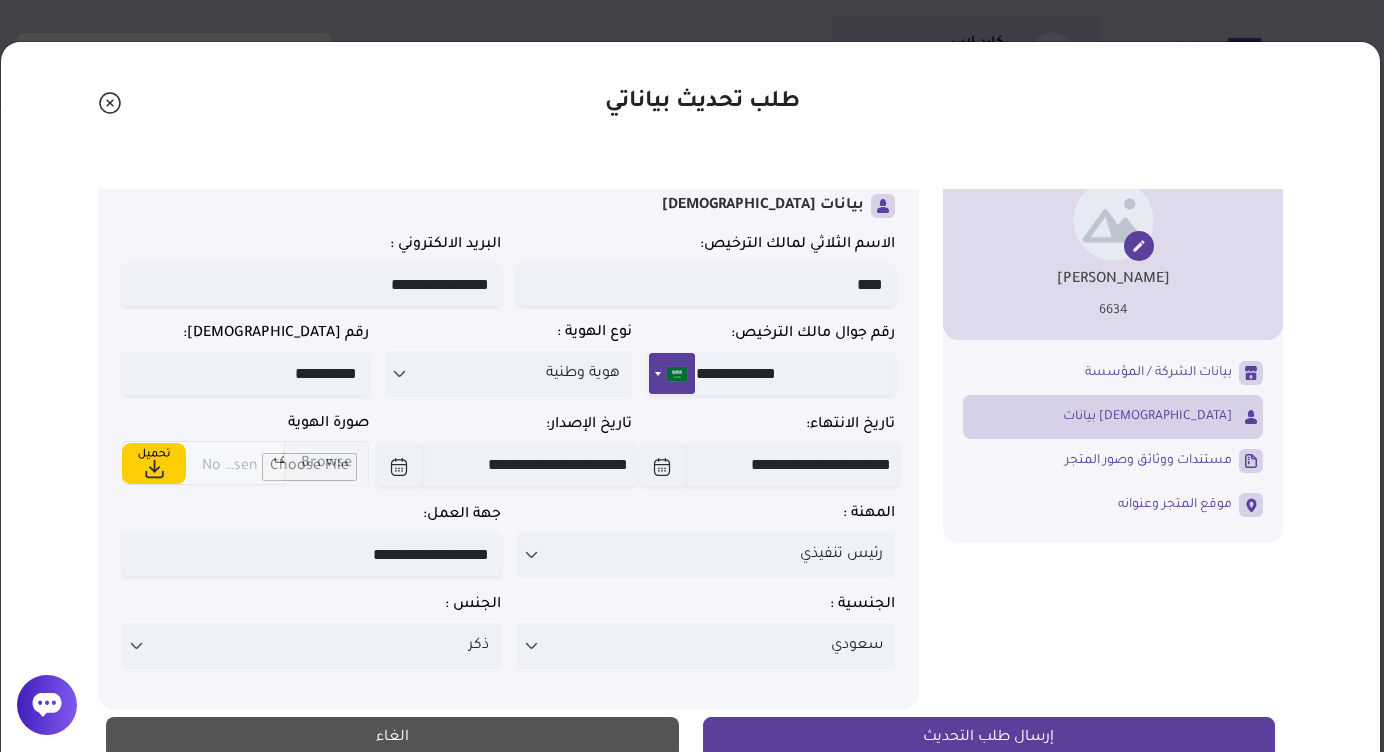type on "**********" 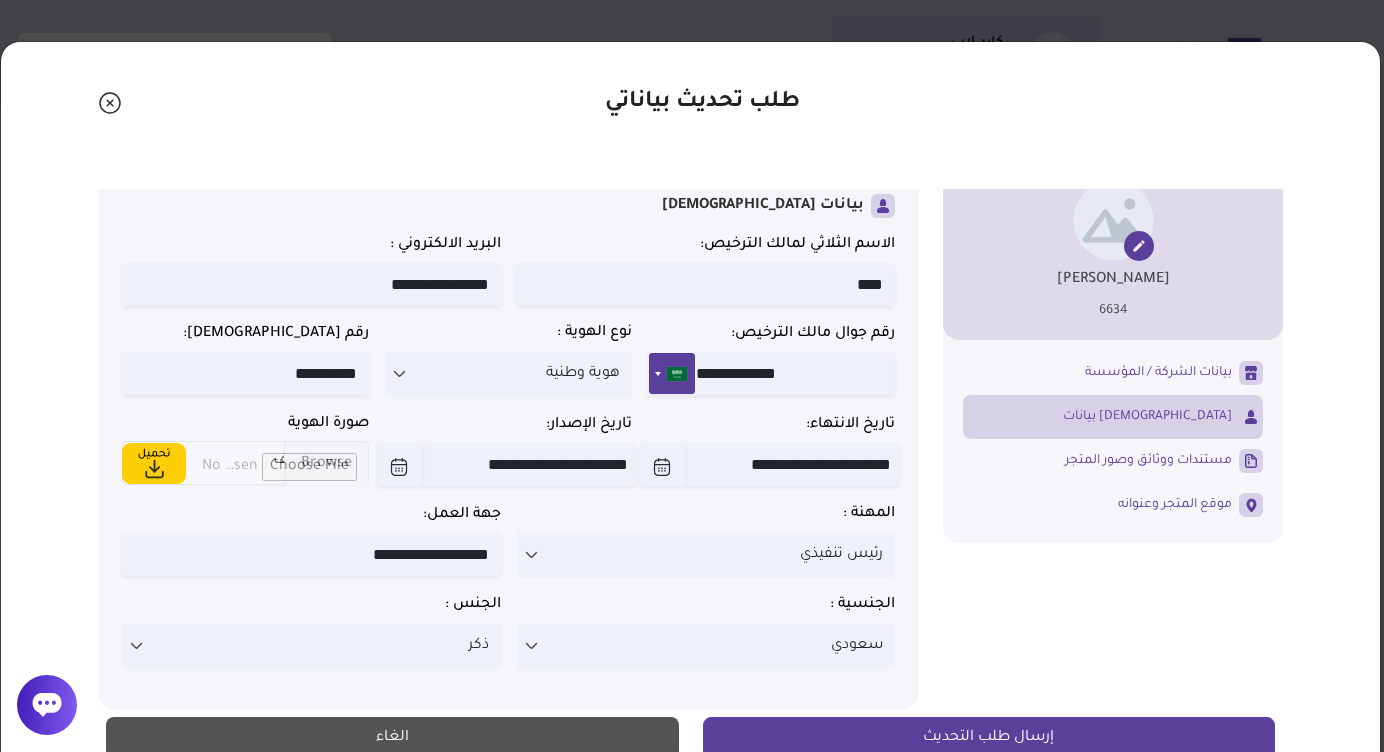 type on "**********" 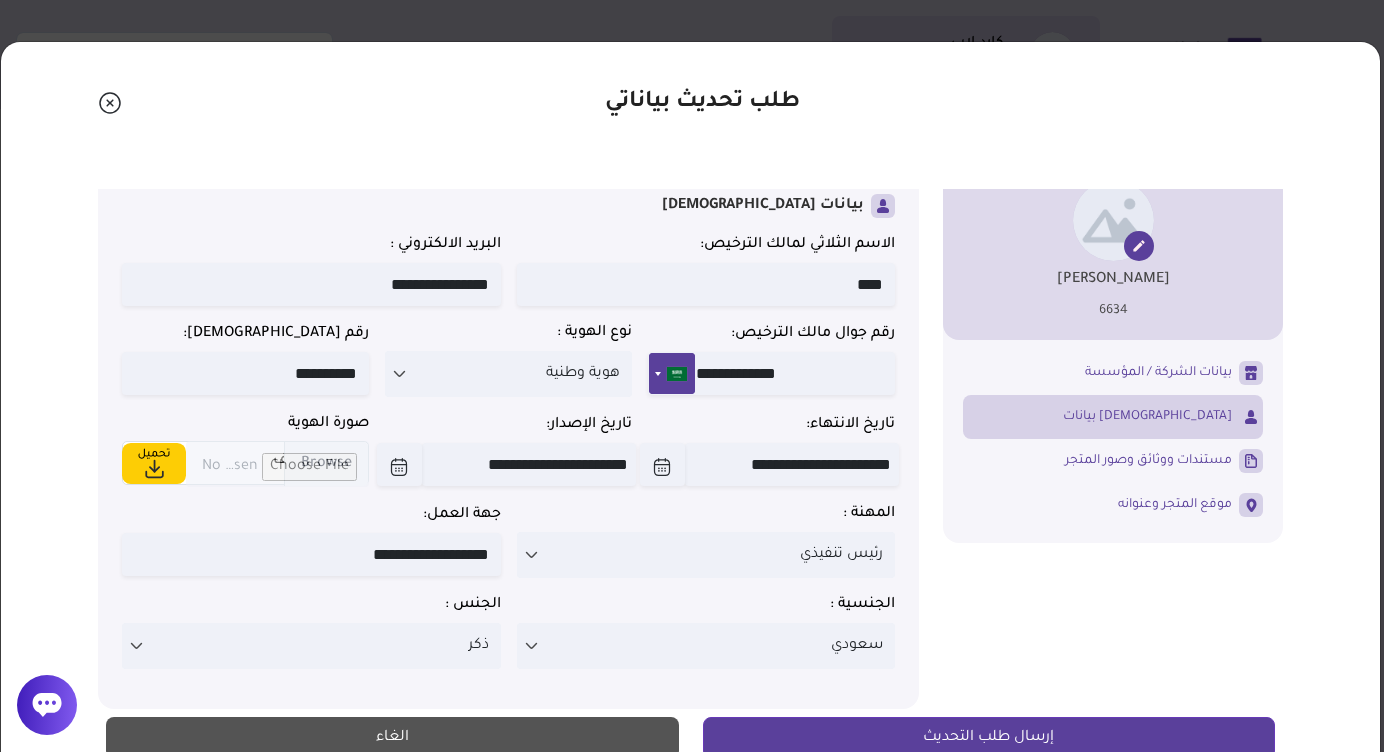 type on "**********" 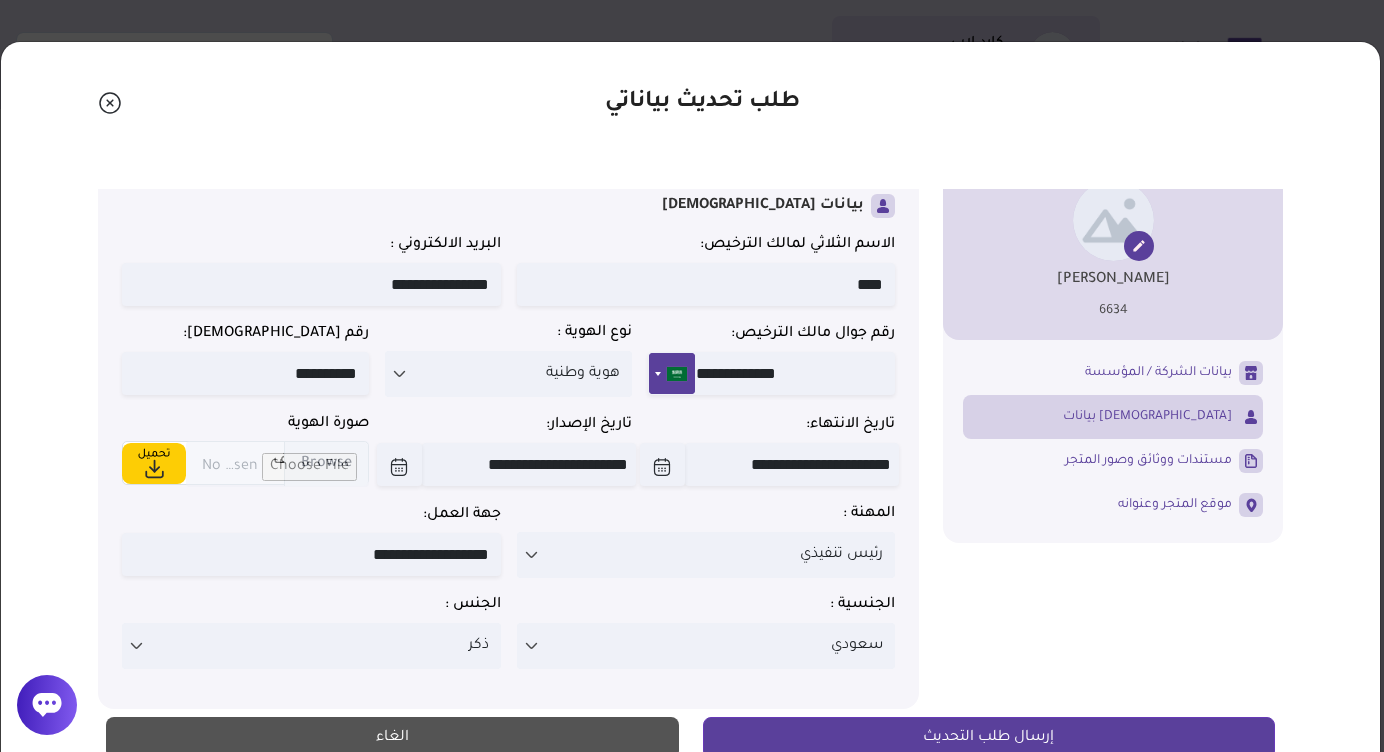 type on "**********" 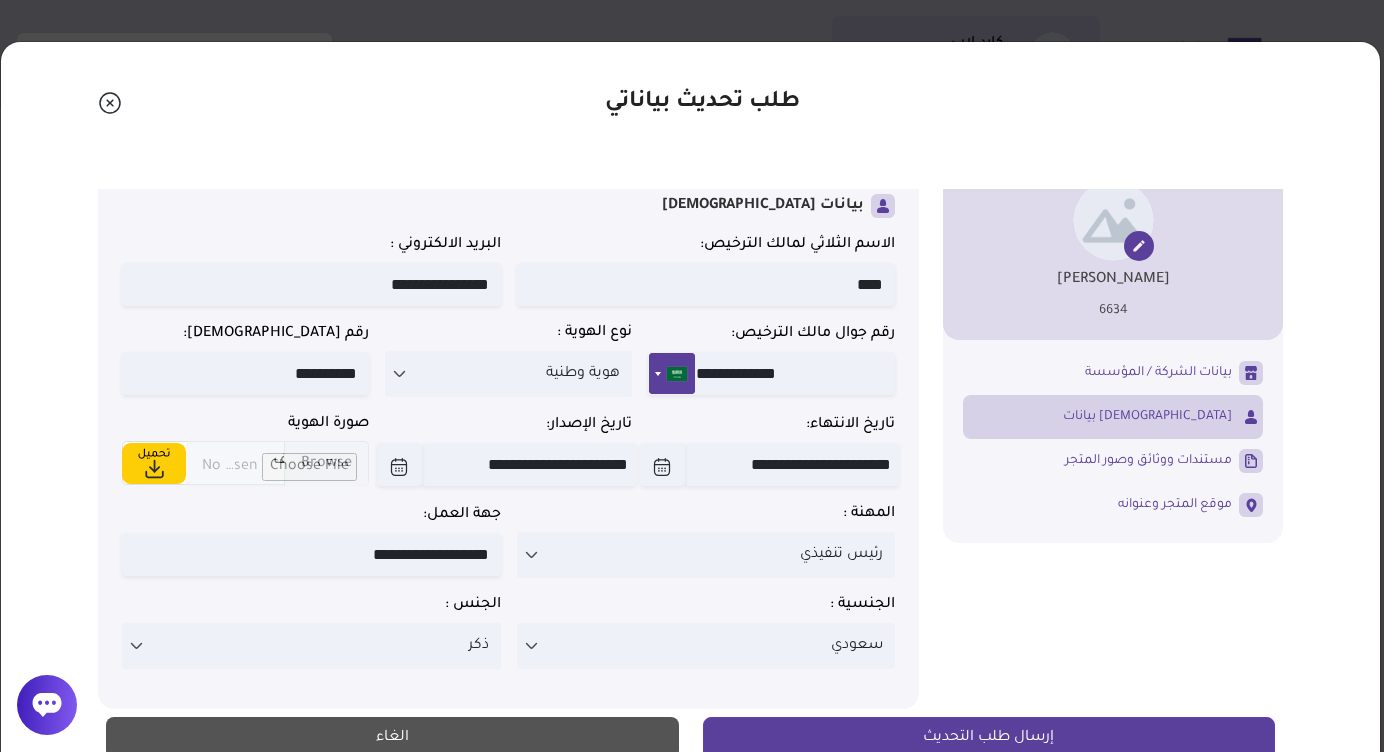type on "**********" 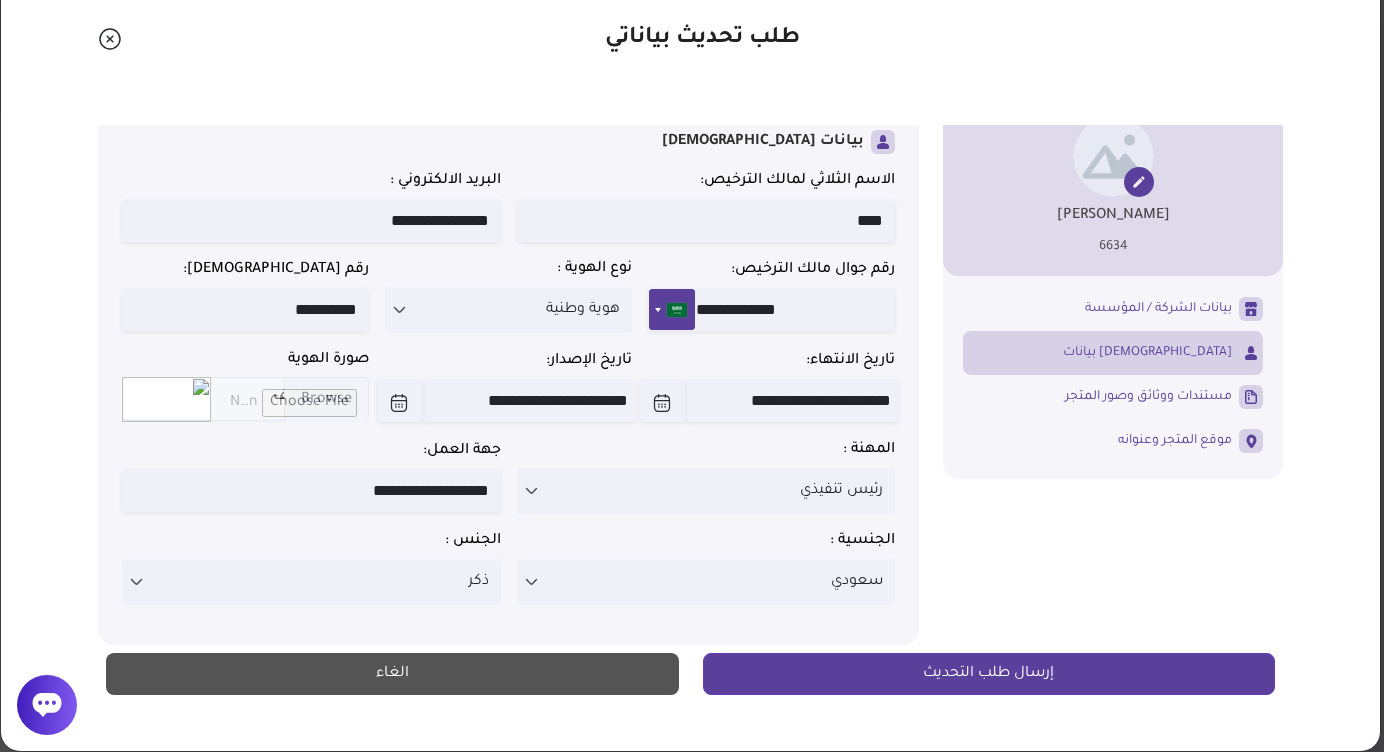 scroll, scrollTop: 101, scrollLeft: 0, axis: vertical 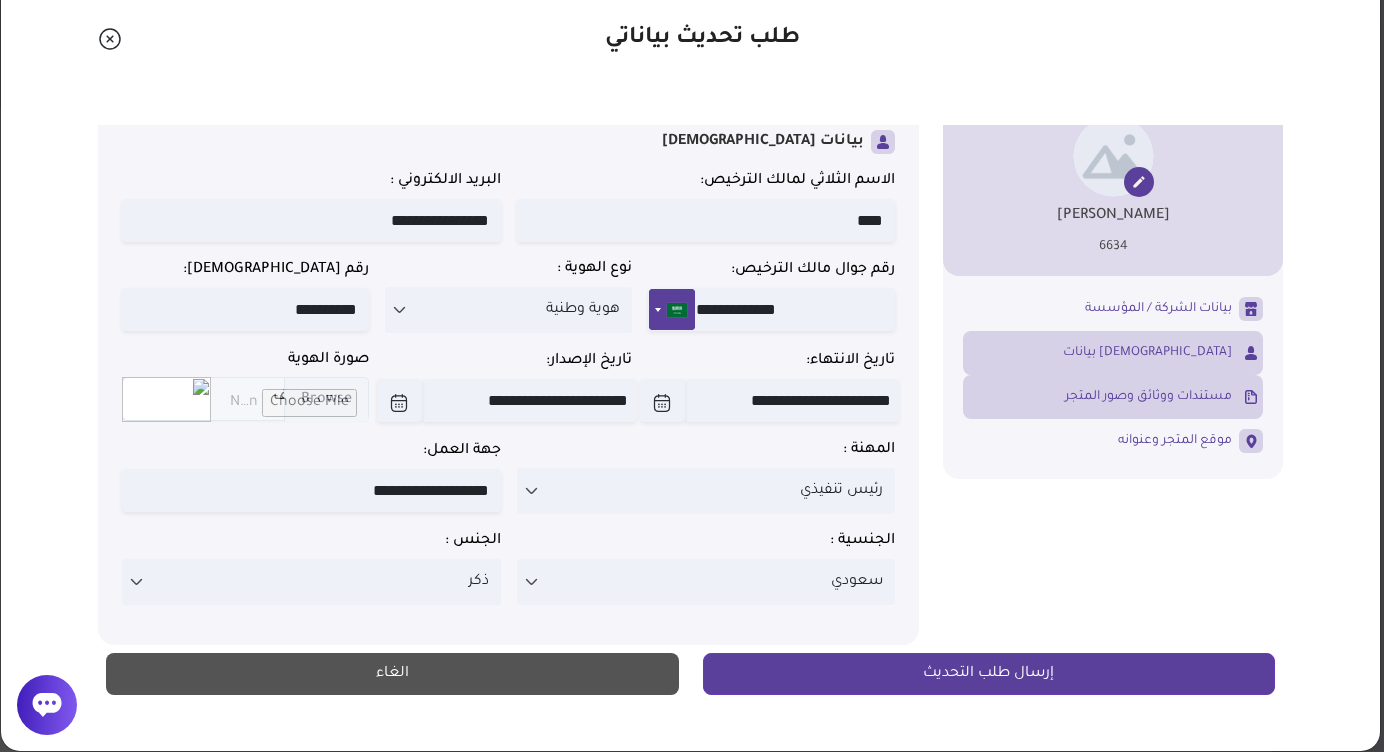 click on "مستندات ووثائق وصور المتجر" at bounding box center (1148, 397) 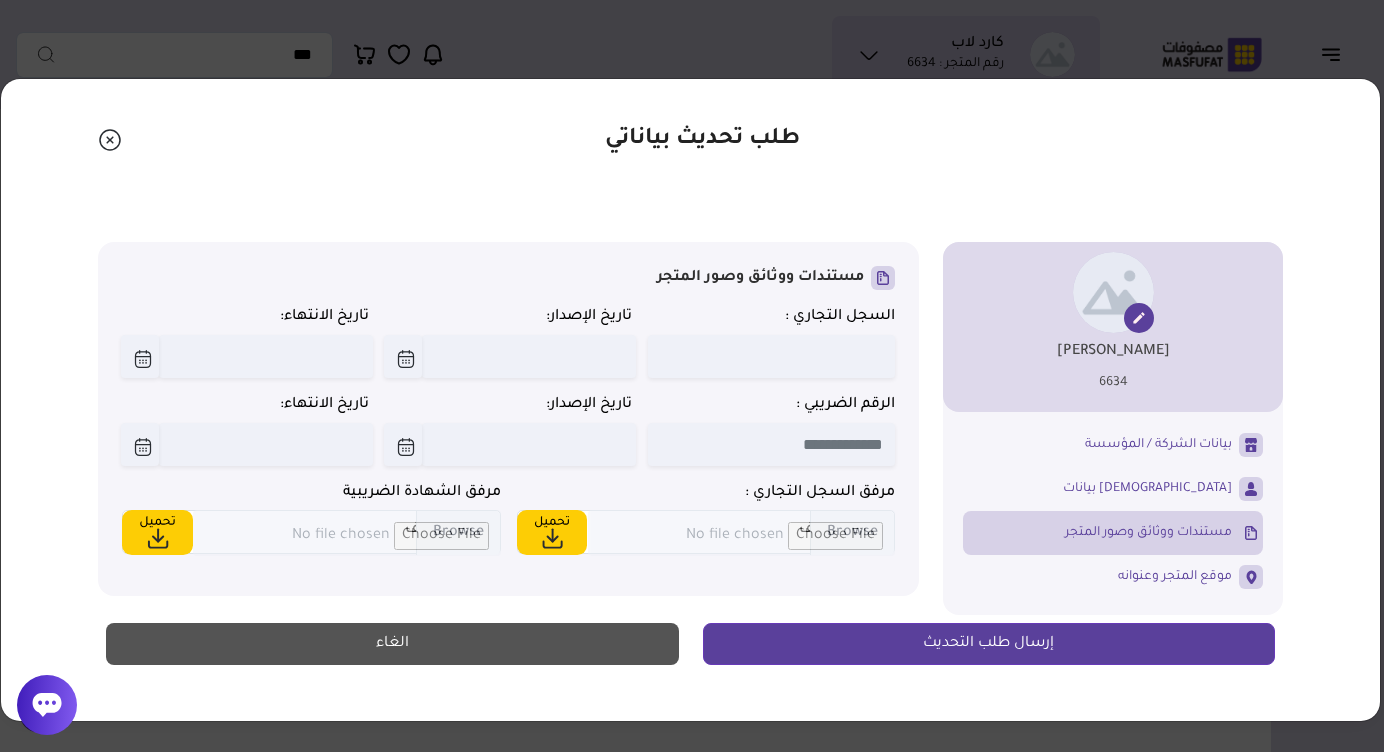 click at bounding box center (771, 356) 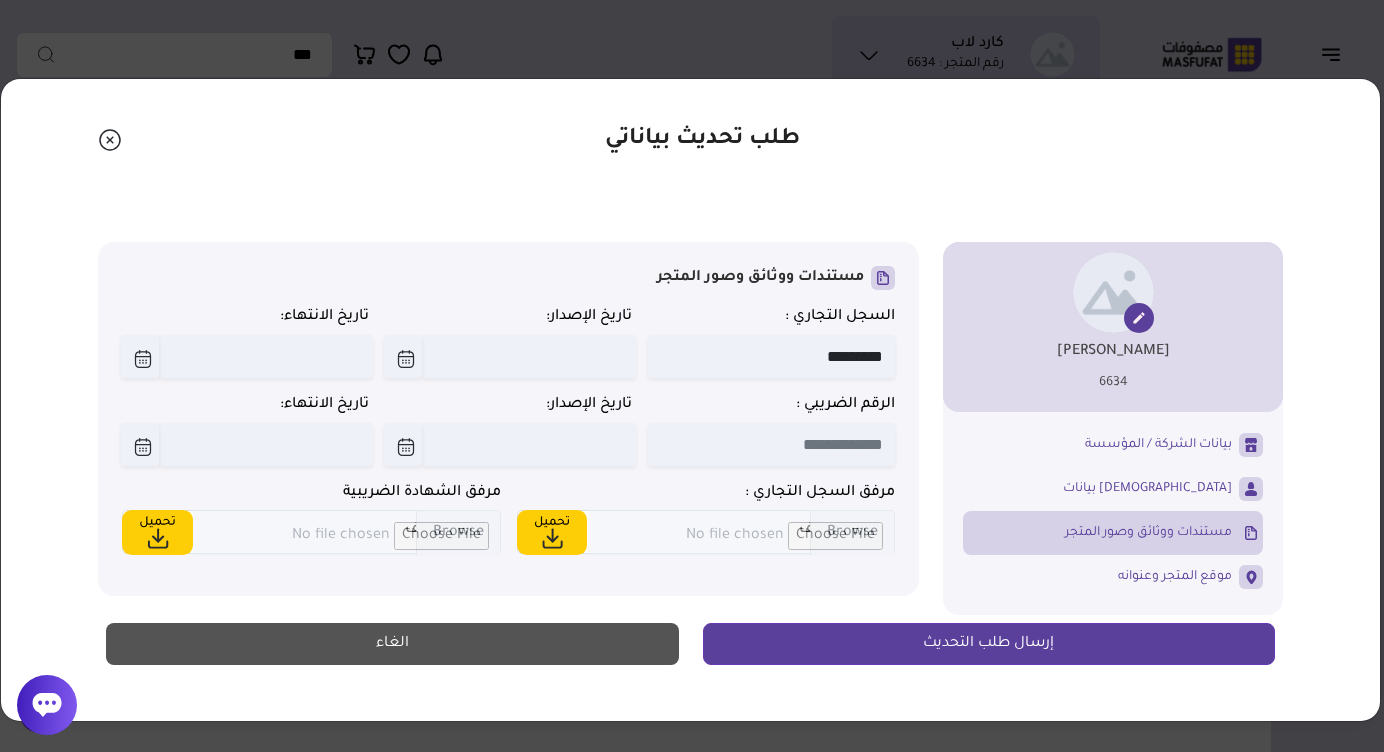 type on "*********" 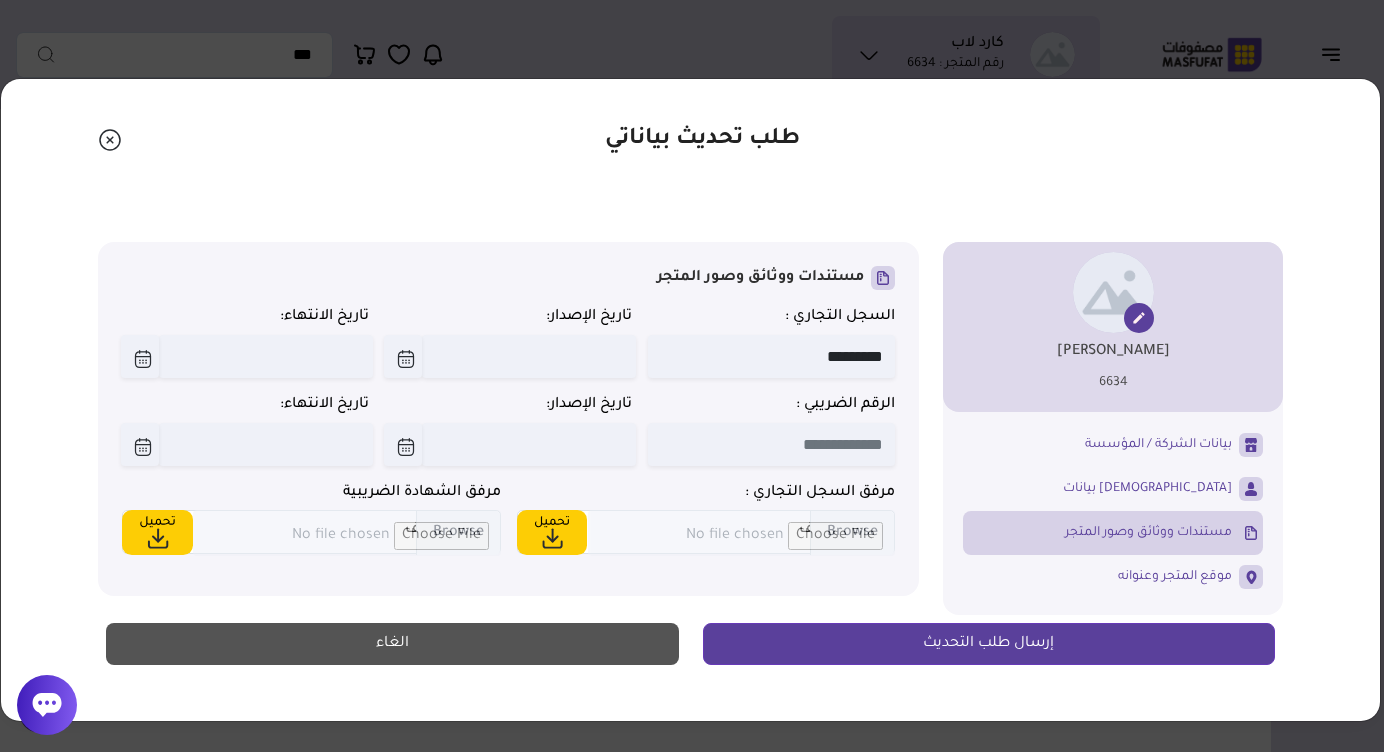 type on "**********" 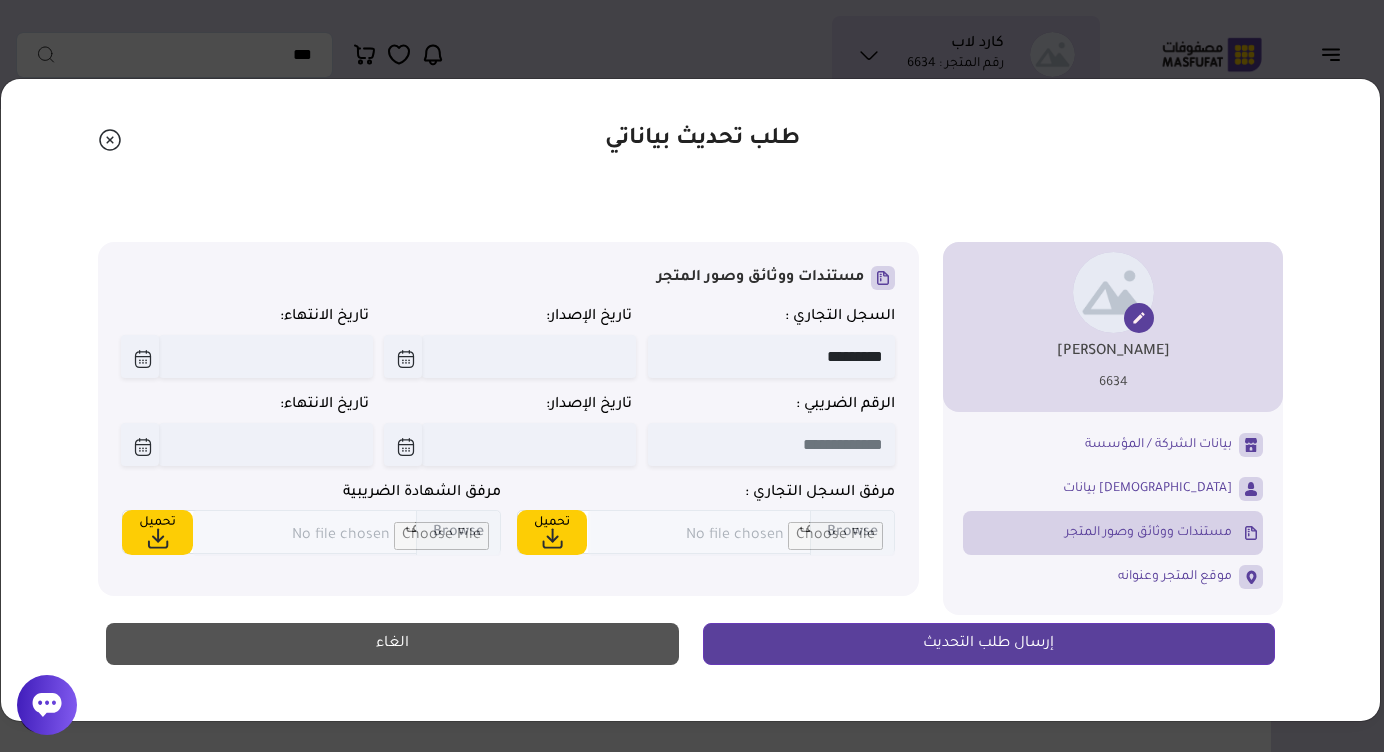 scroll, scrollTop: 0, scrollLeft: 0, axis: both 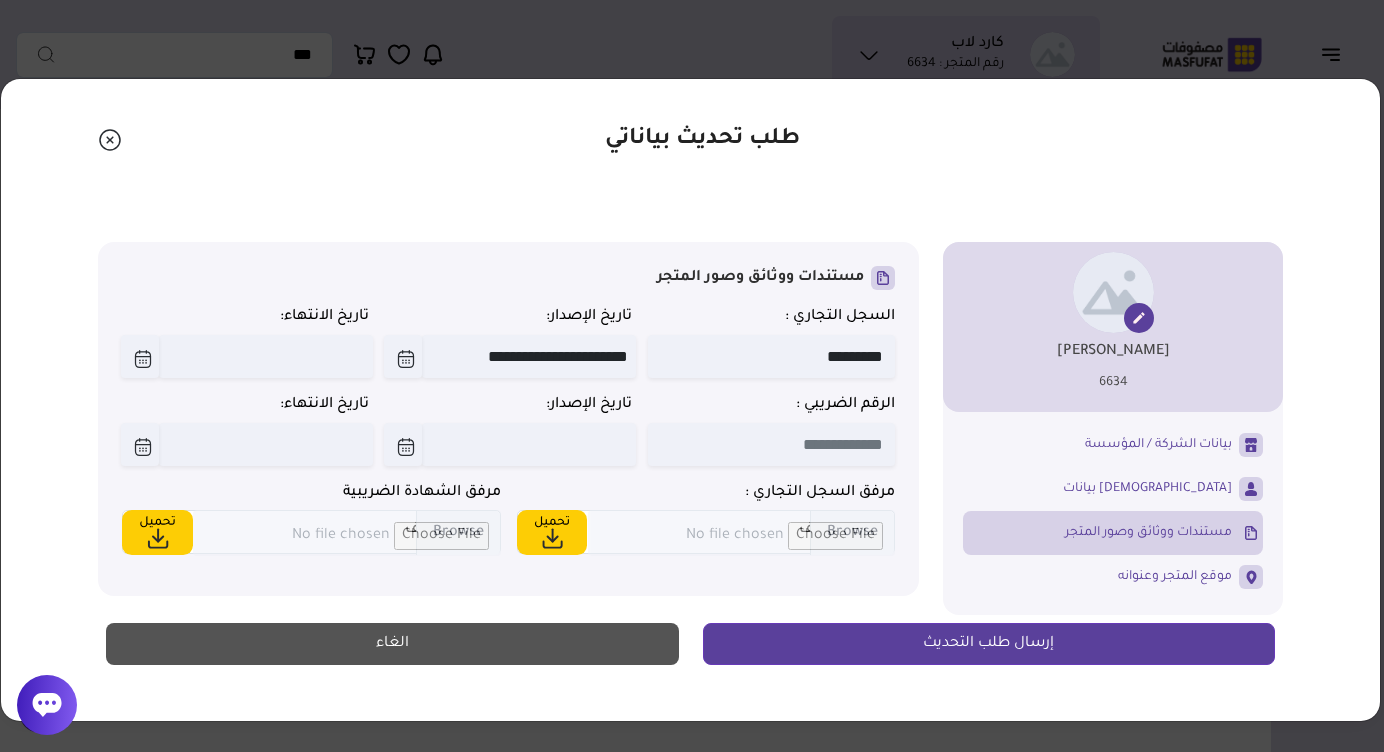 type on "**********" 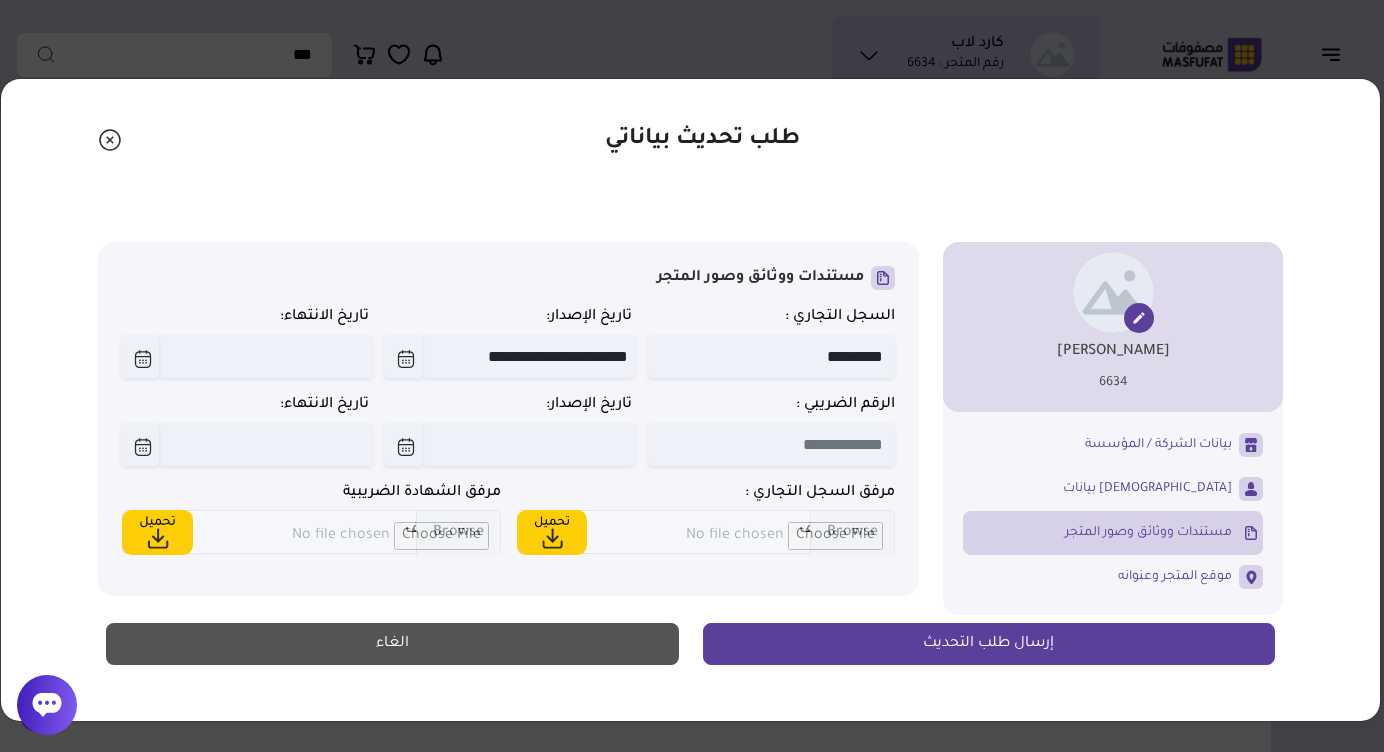 type on "**********" 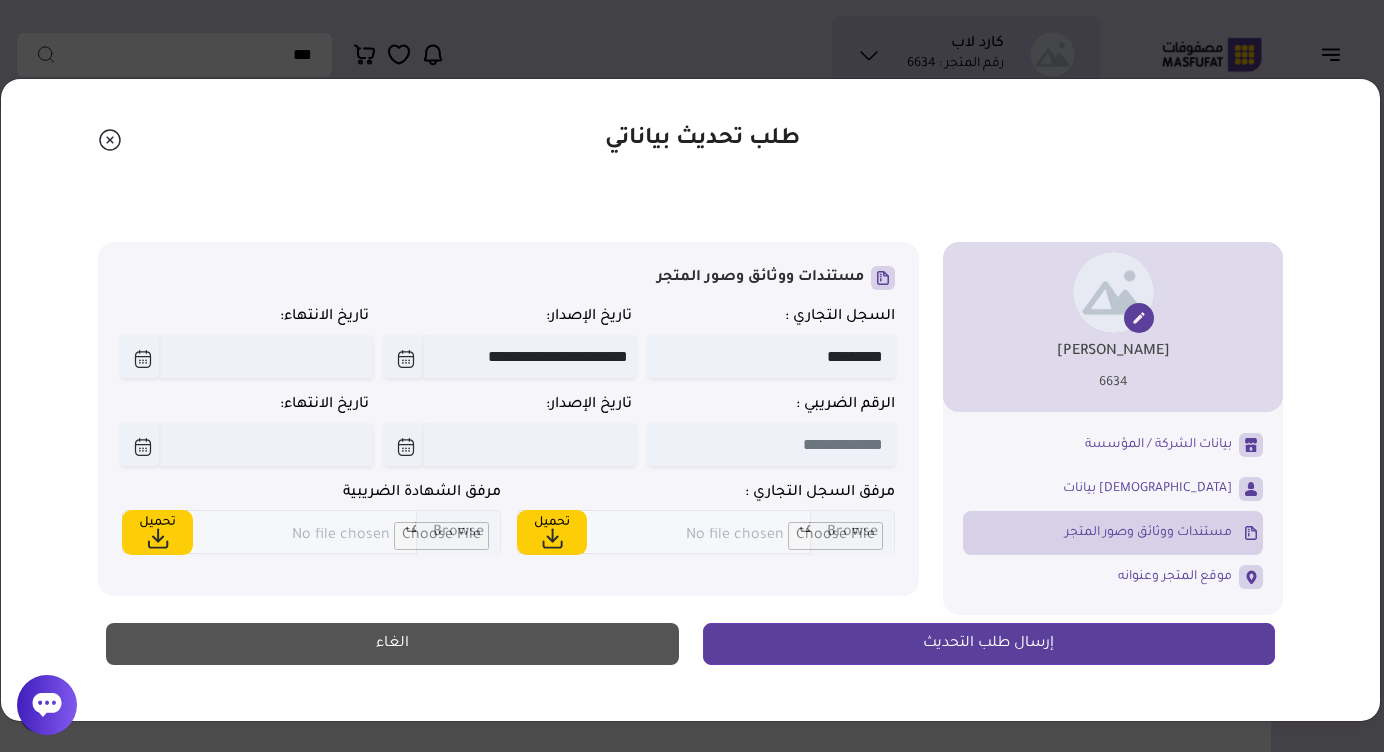 type on "**********" 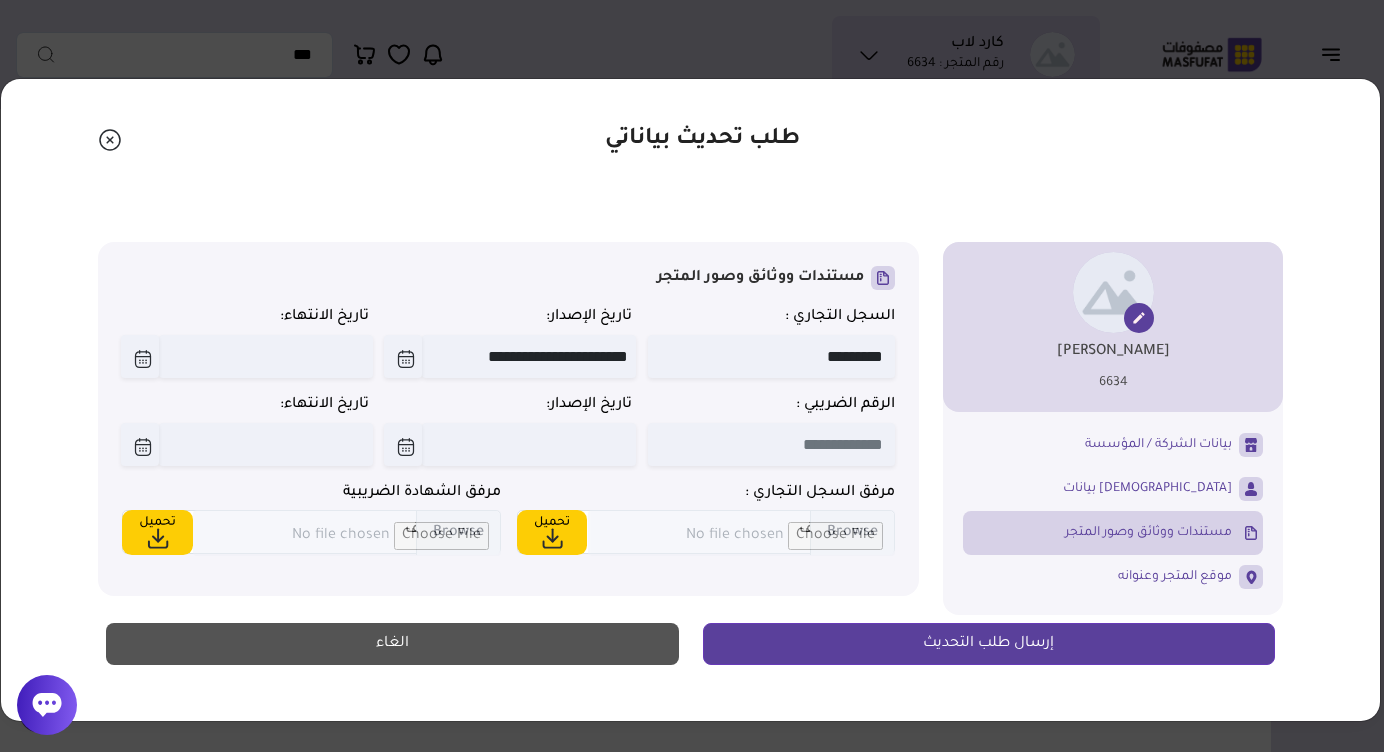 type on "**********" 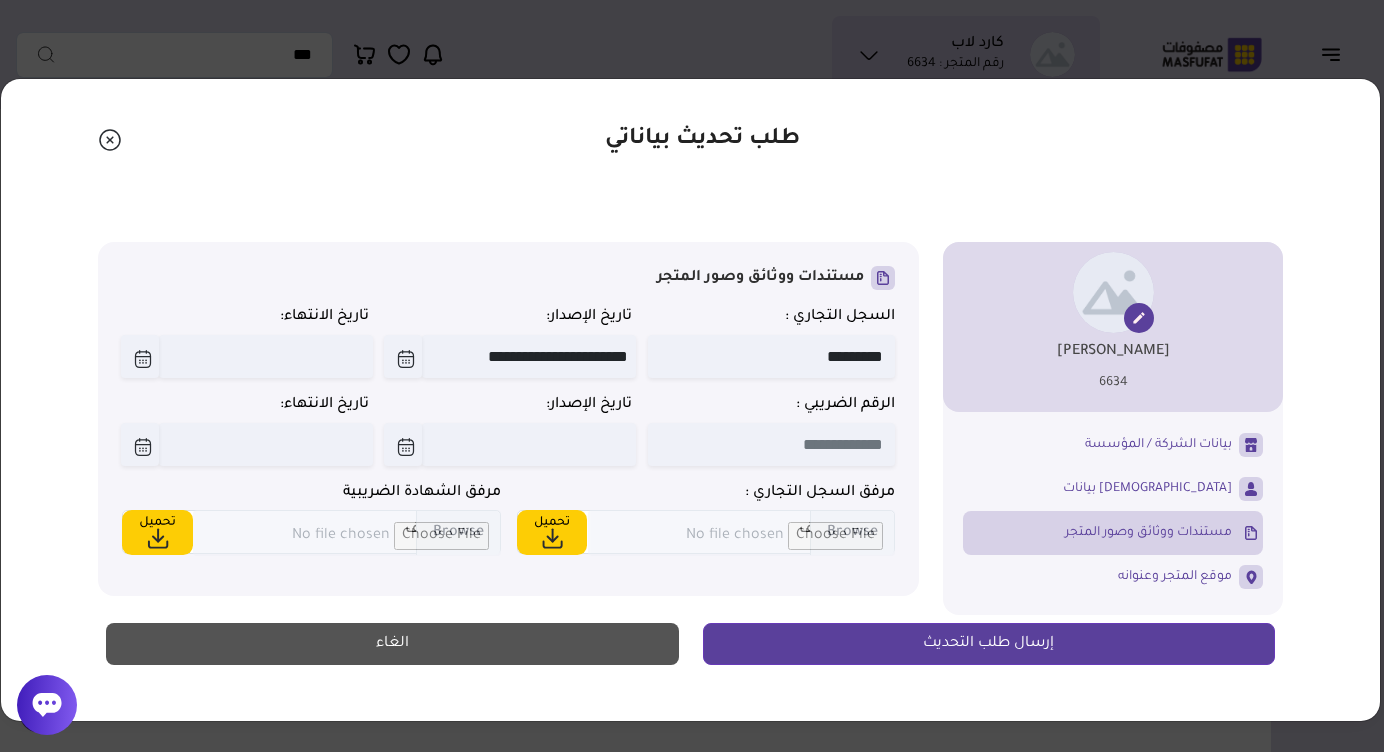 type on "**********" 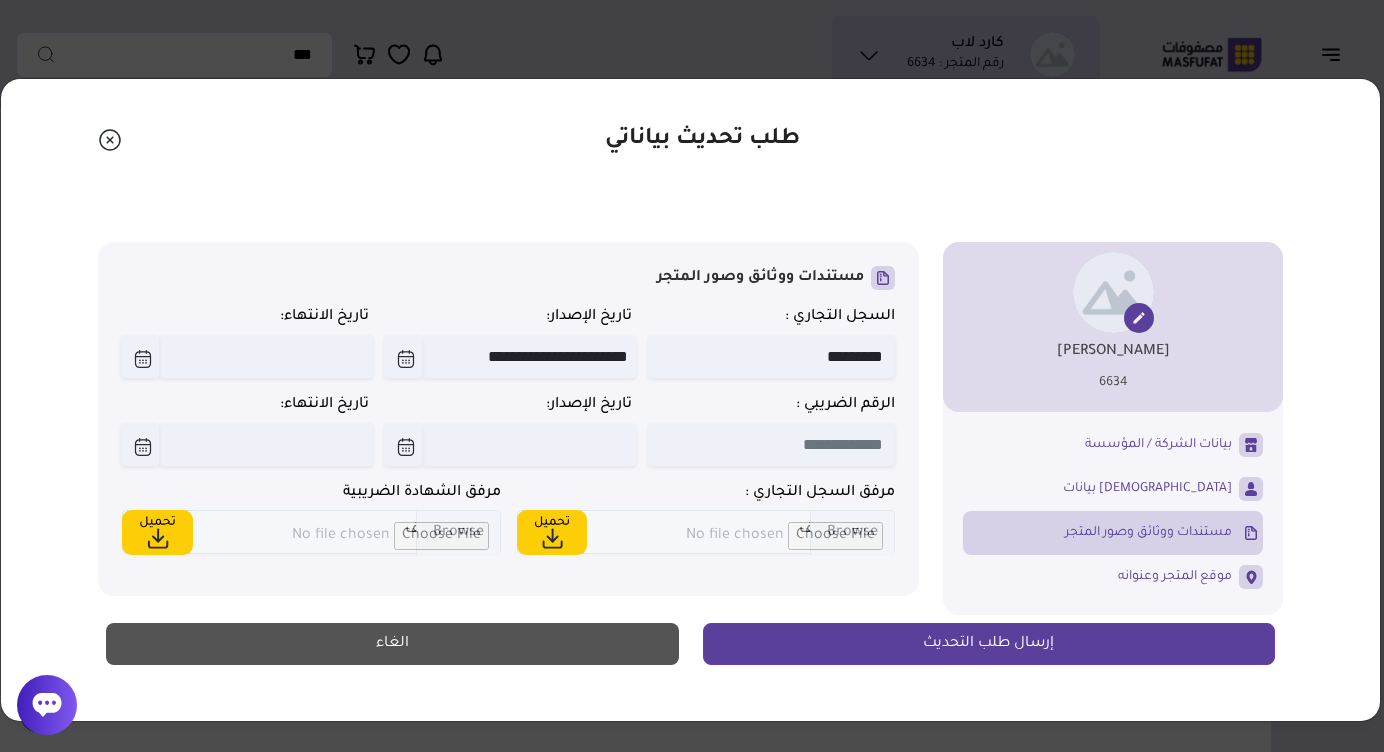 type on "**********" 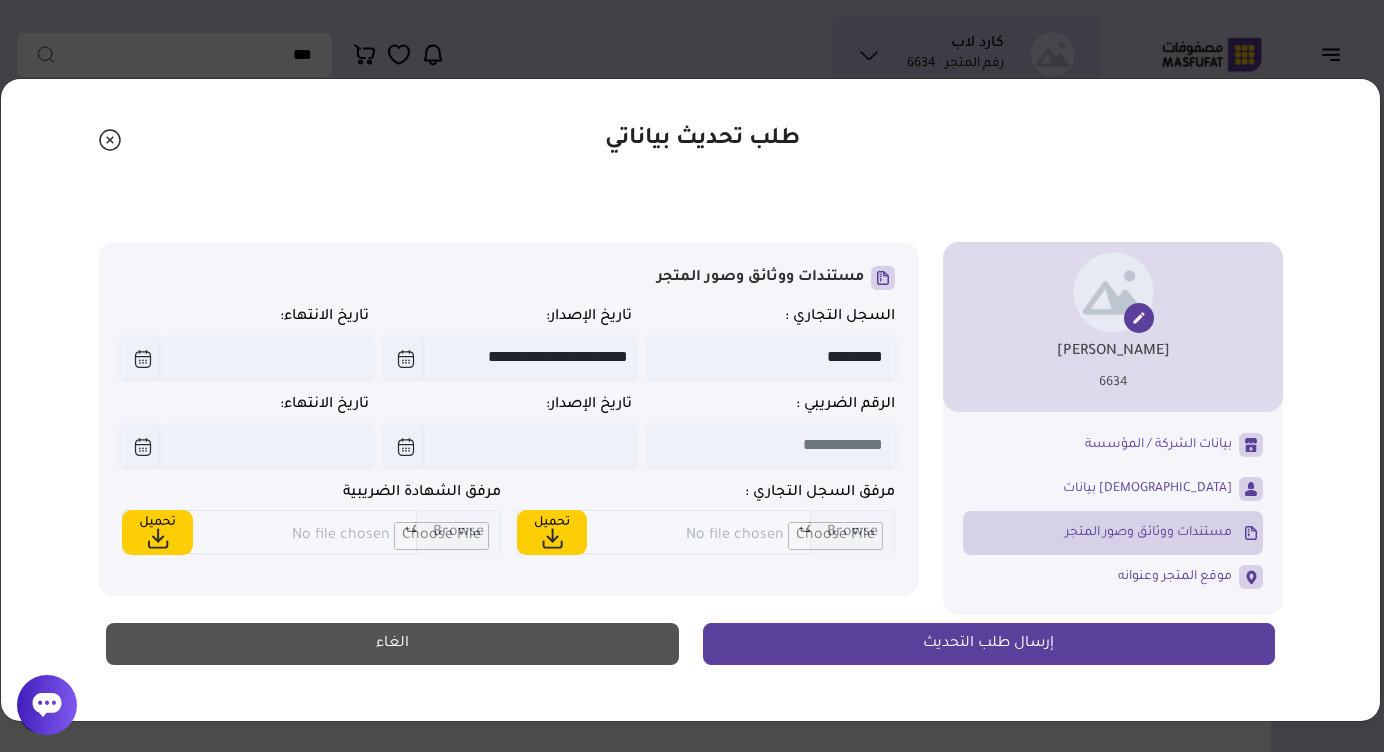 type on "**********" 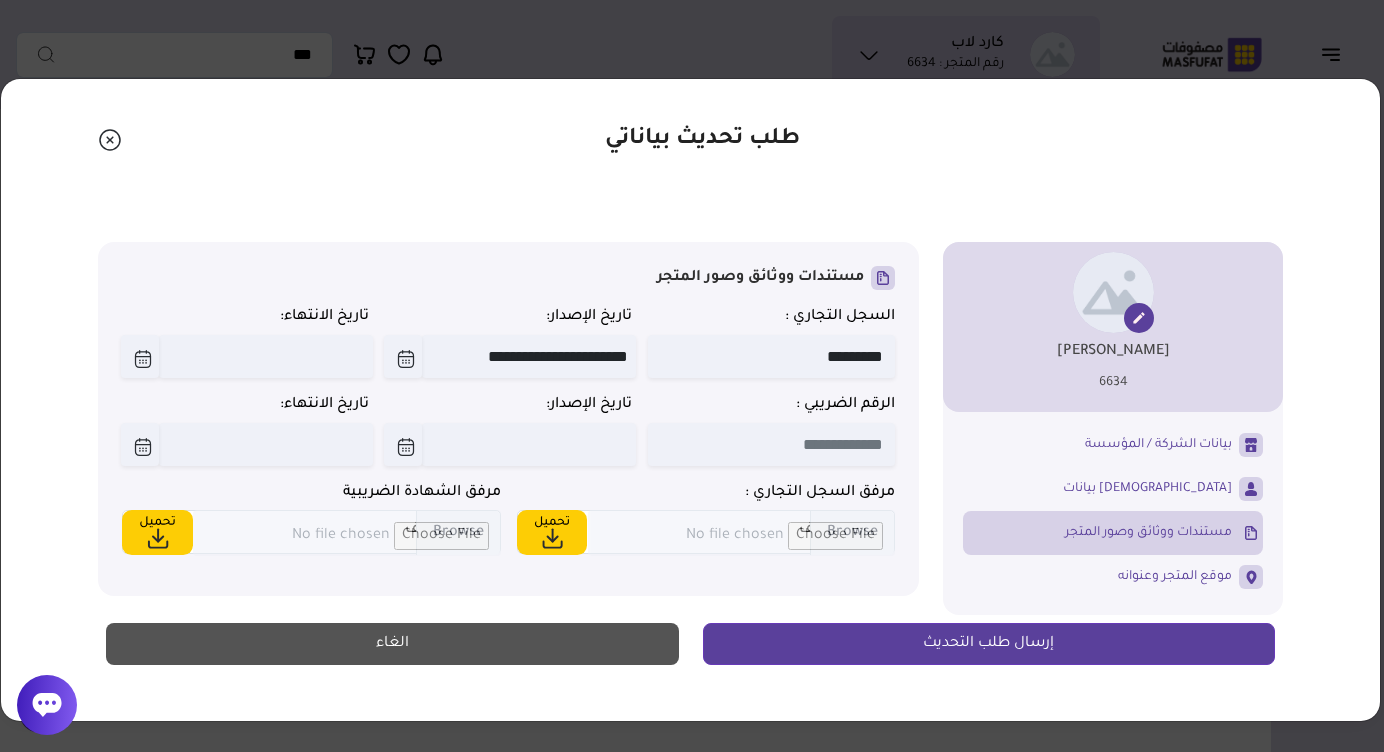 type on "**********" 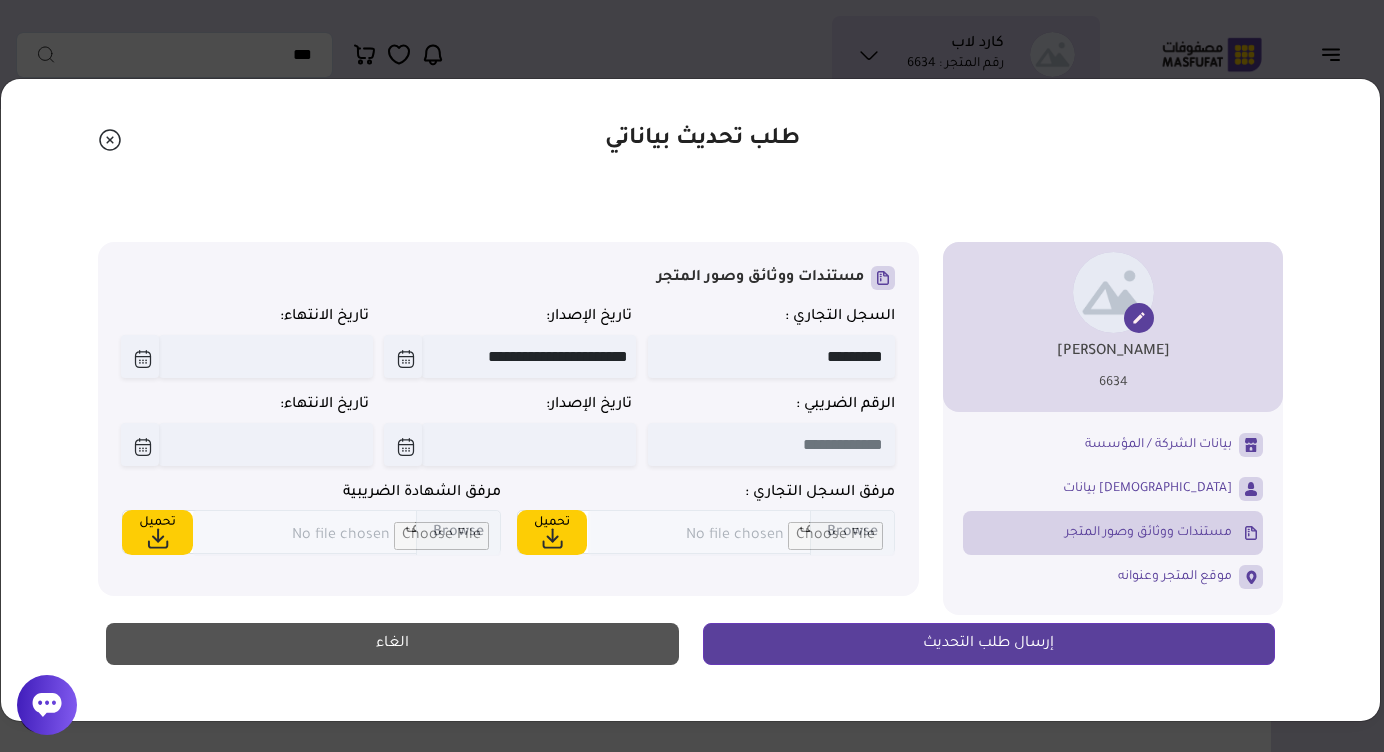 type on "**********" 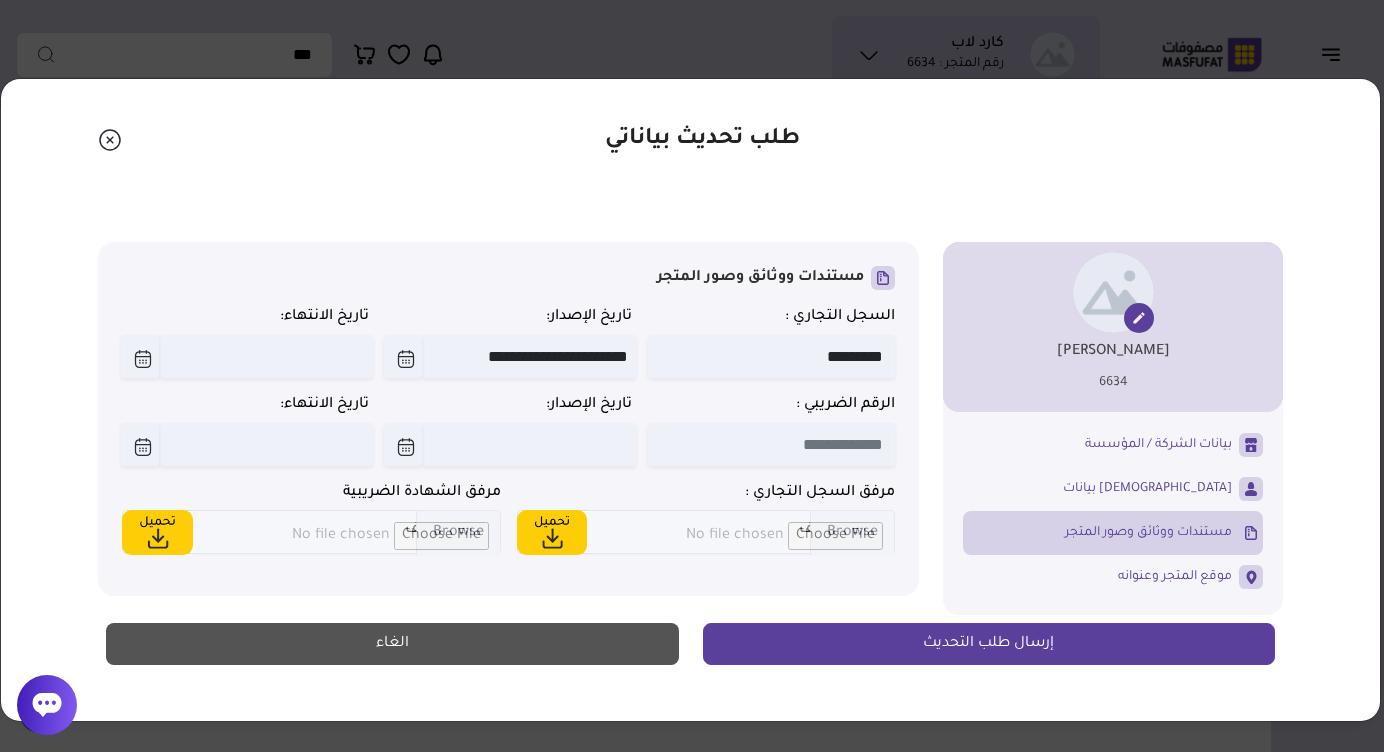 type on "**********" 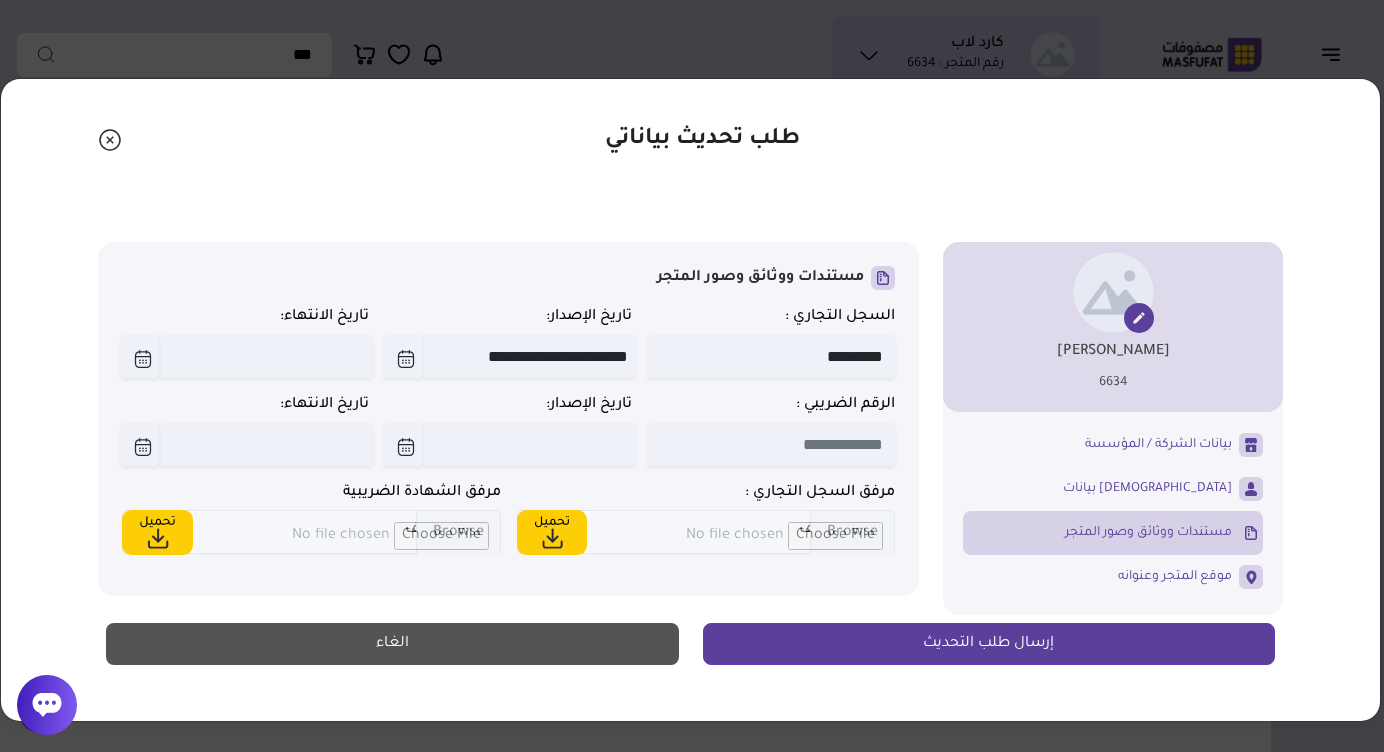 type on "**********" 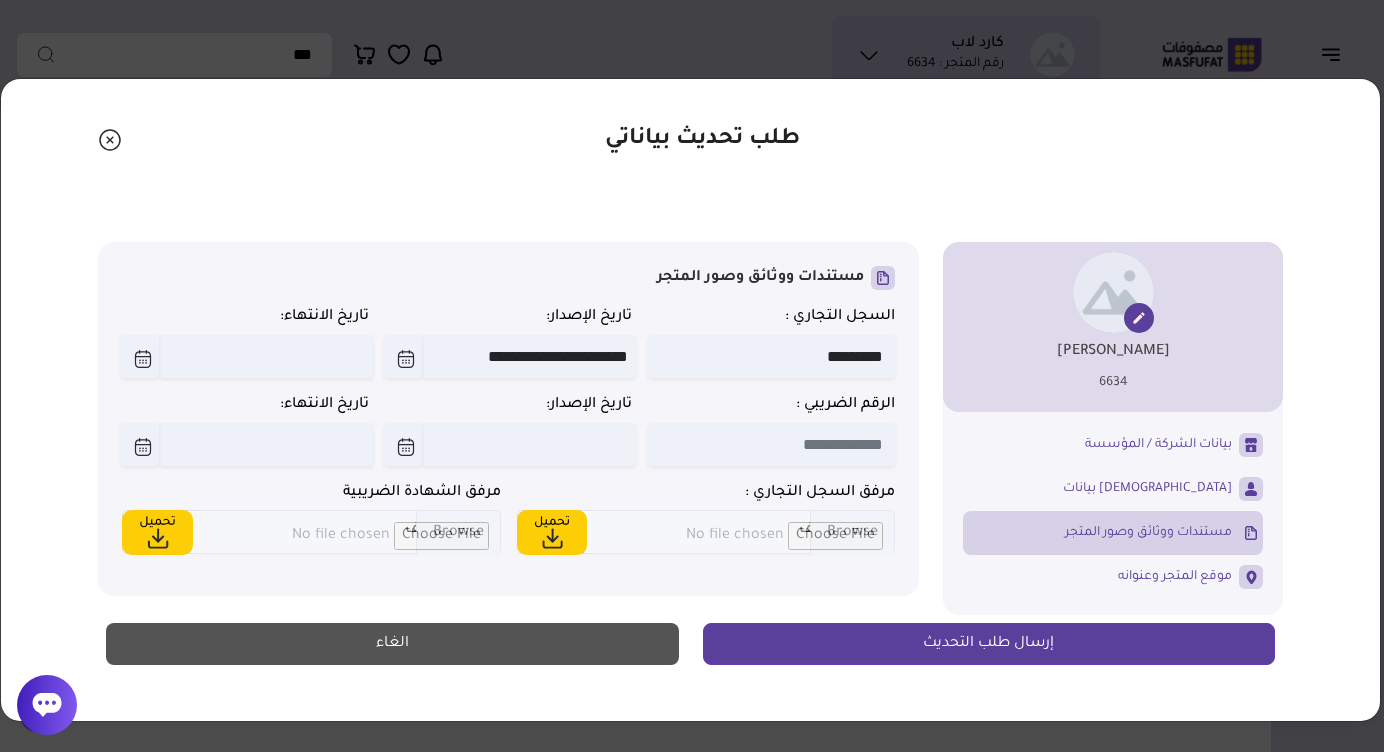 type on "**********" 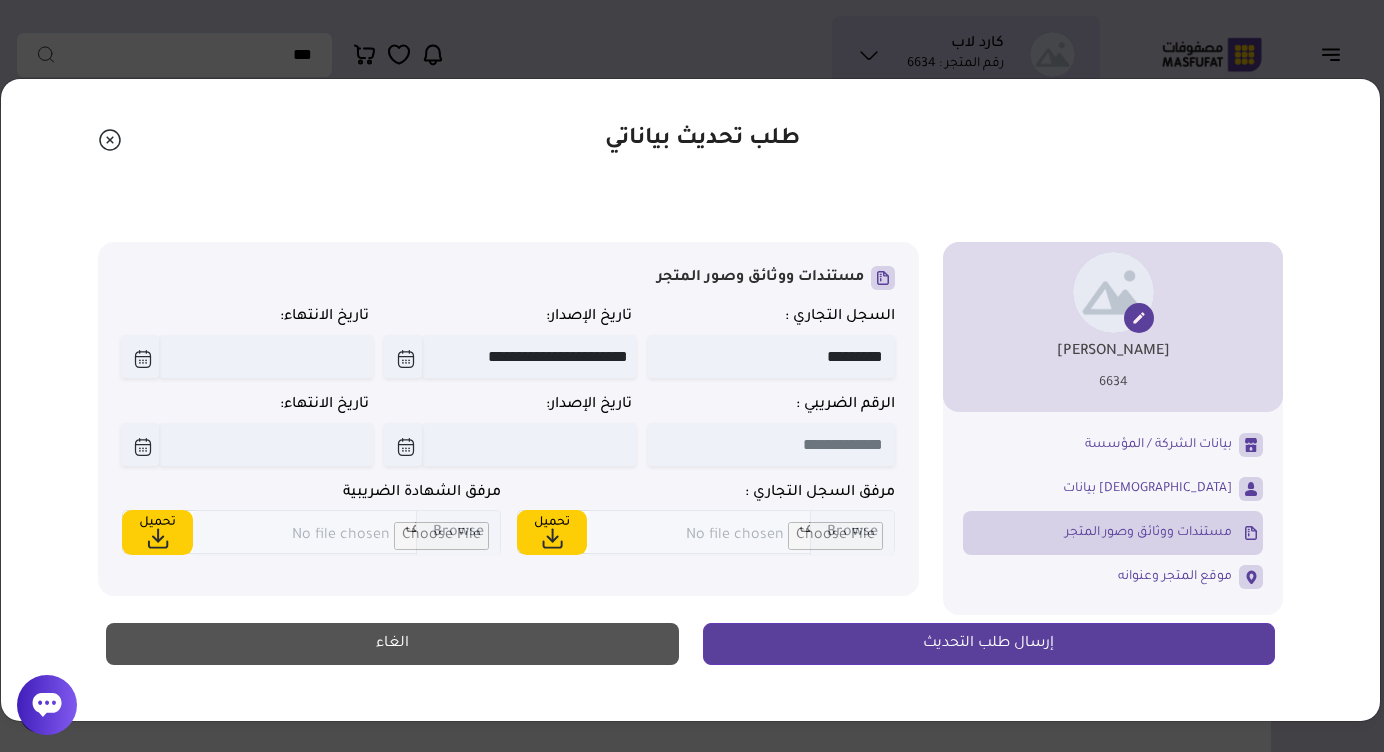 type on "**********" 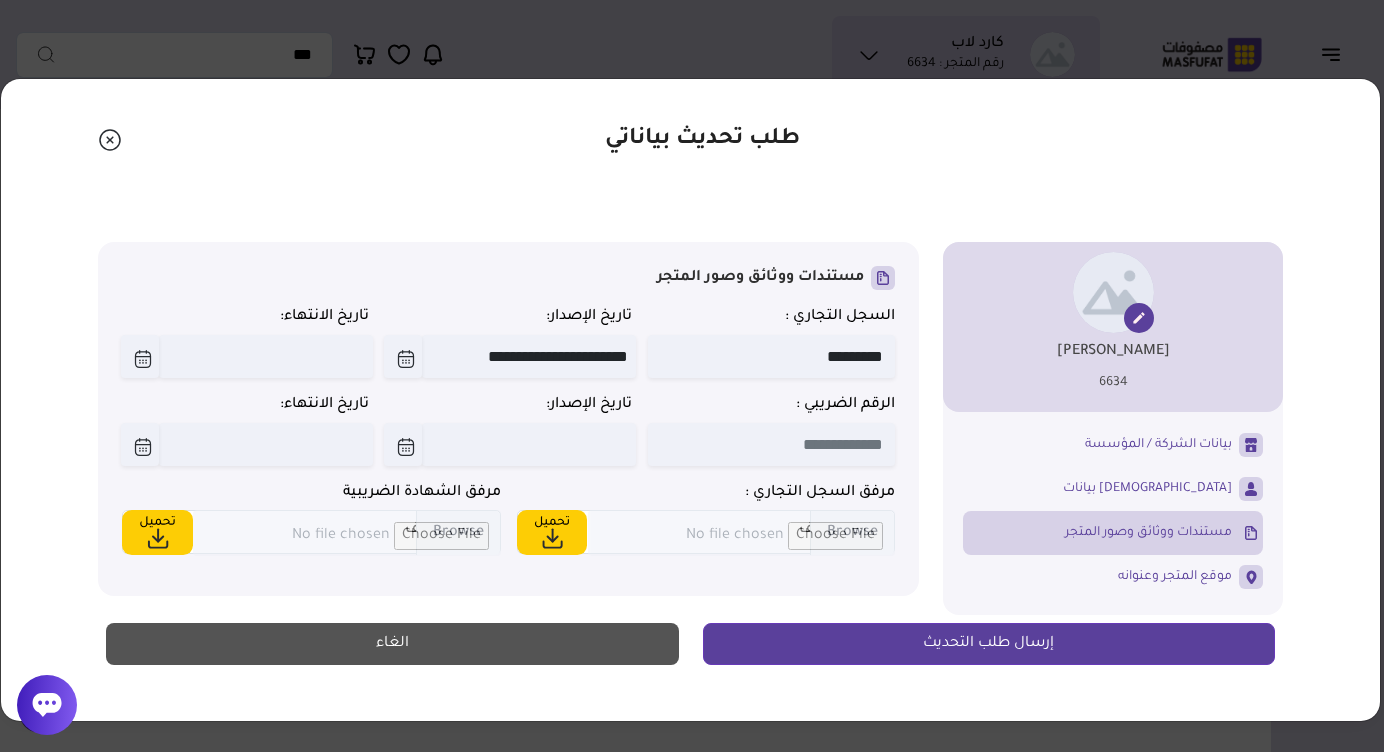 type on "**********" 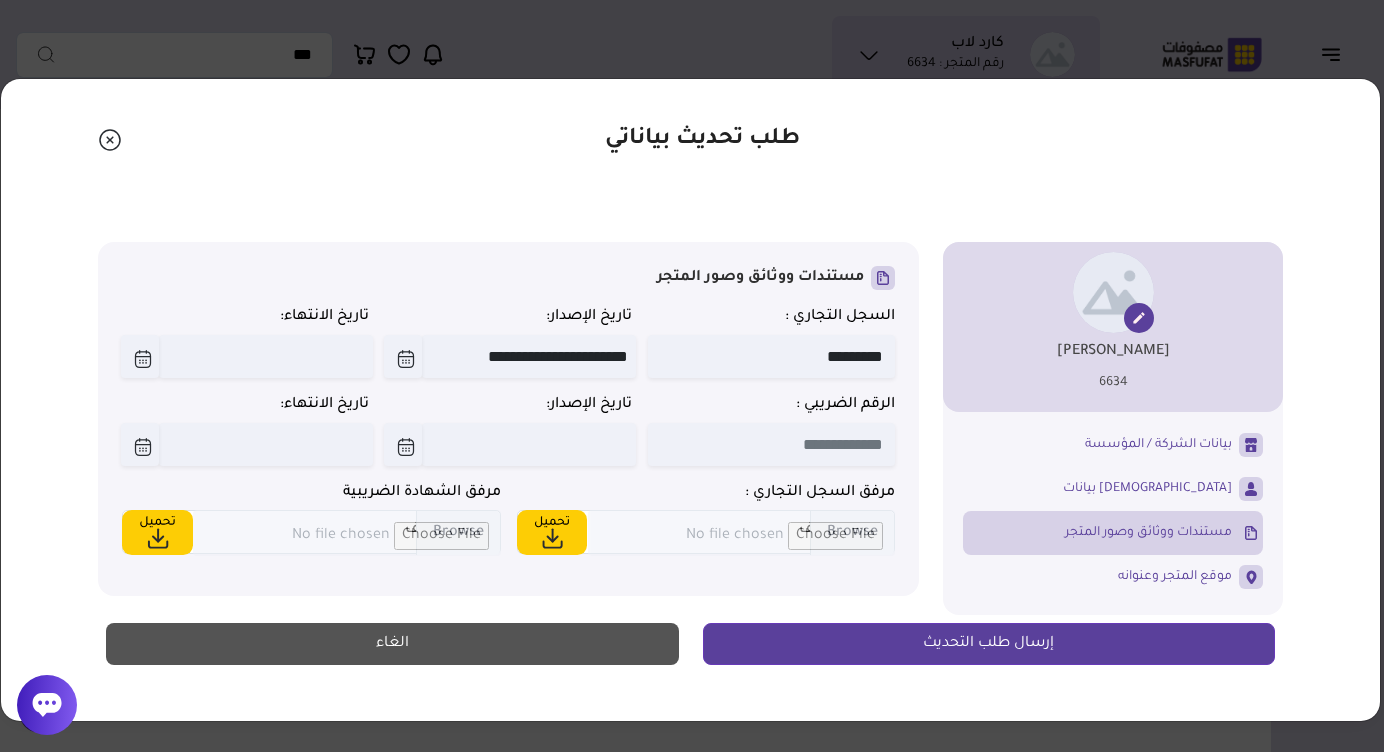 type on "**********" 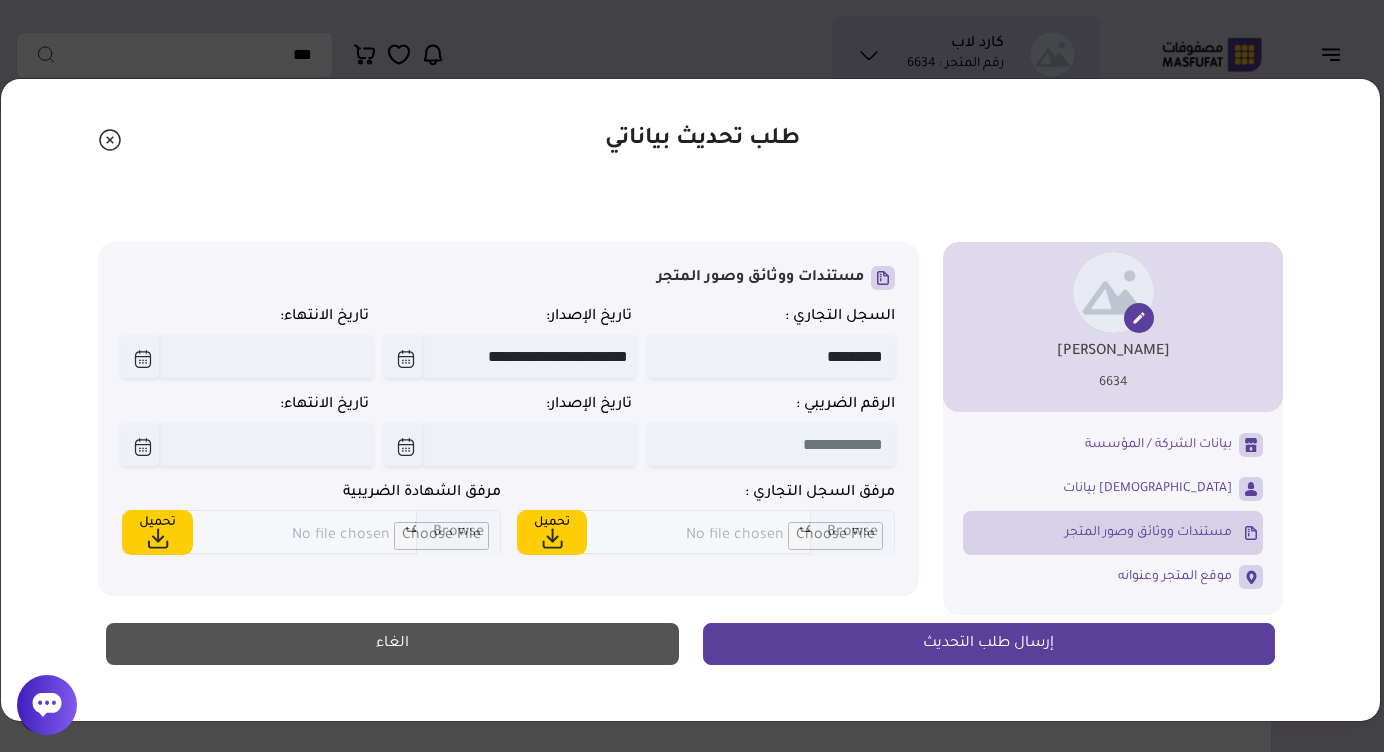 type on "**********" 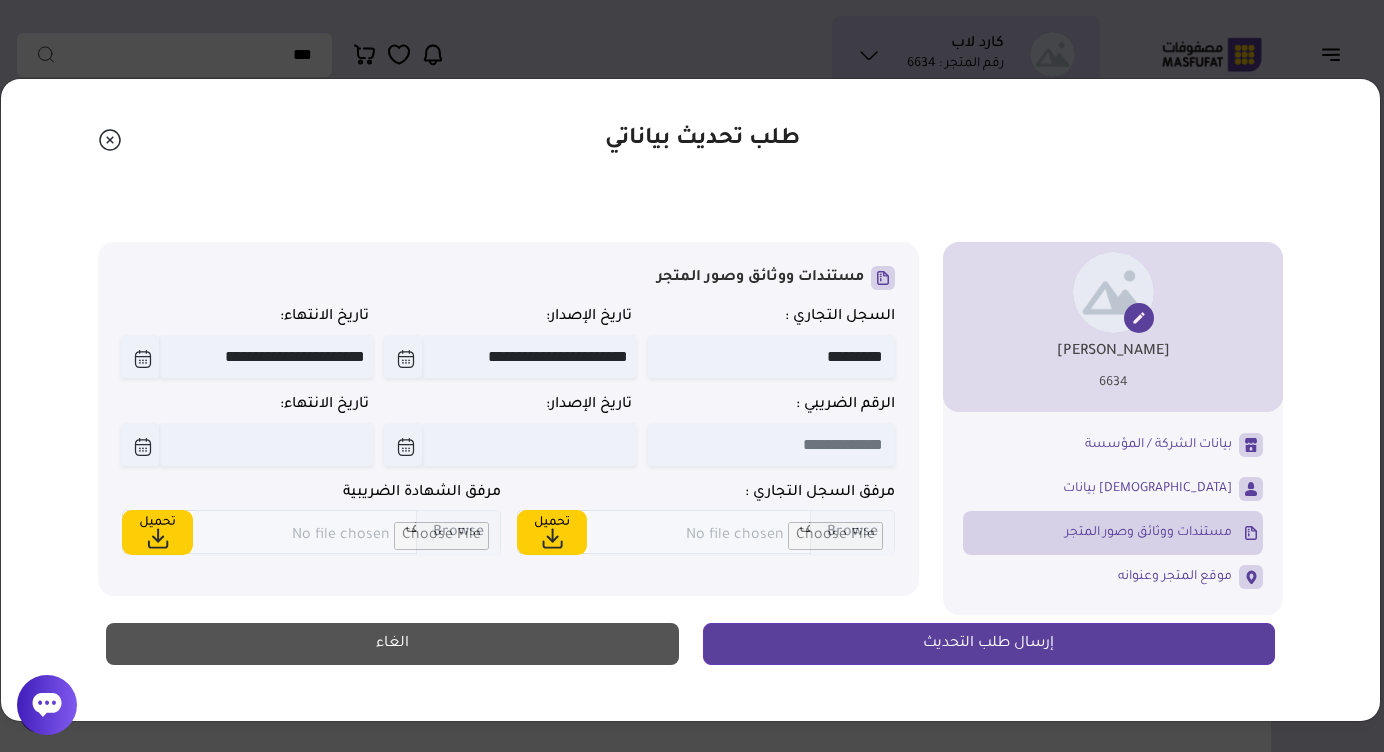 type on "**********" 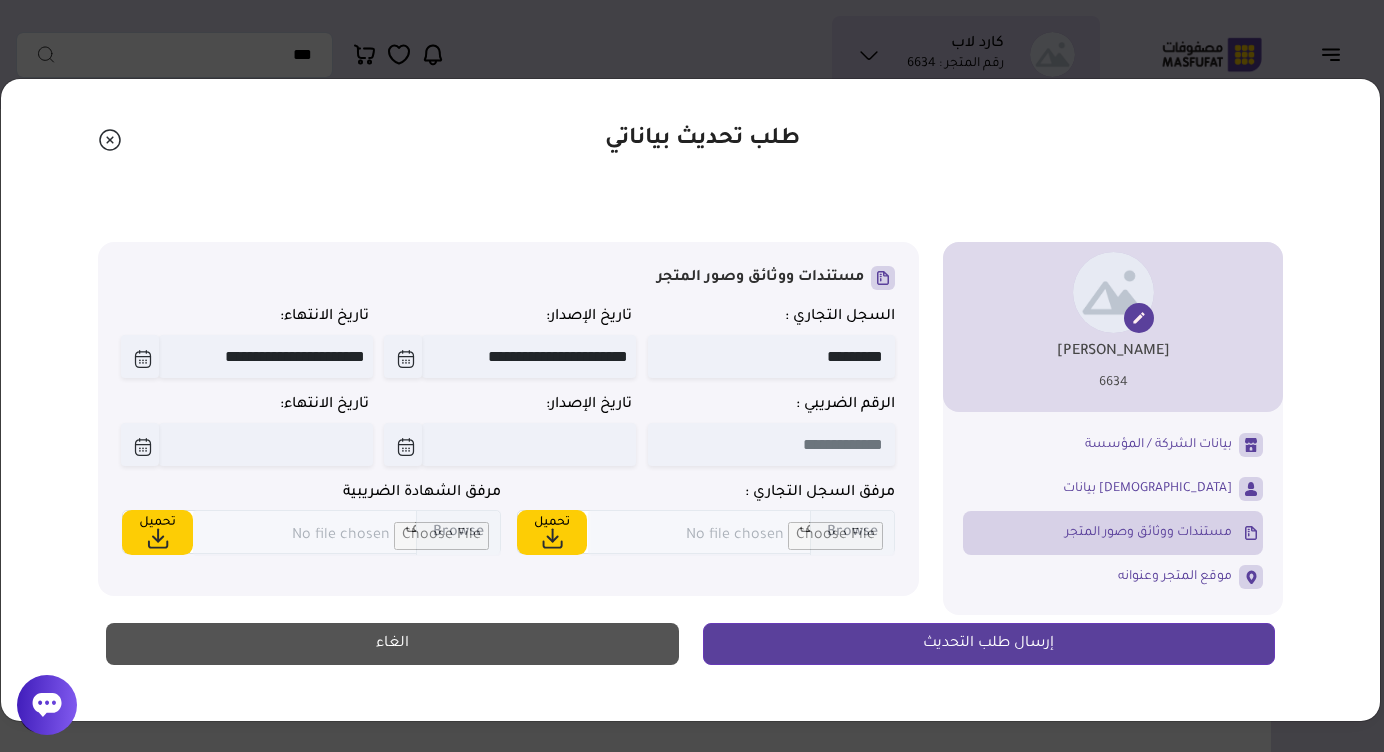 type on "**********" 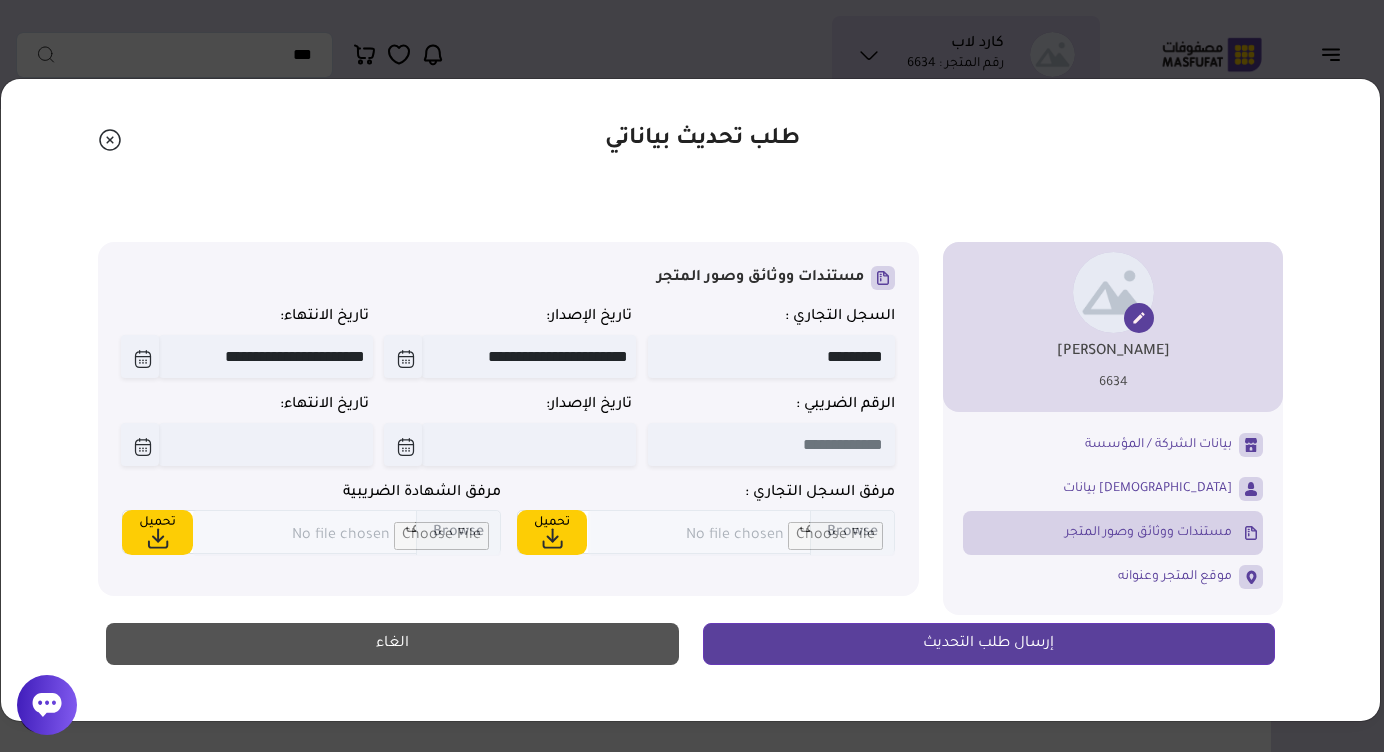 type on "**********" 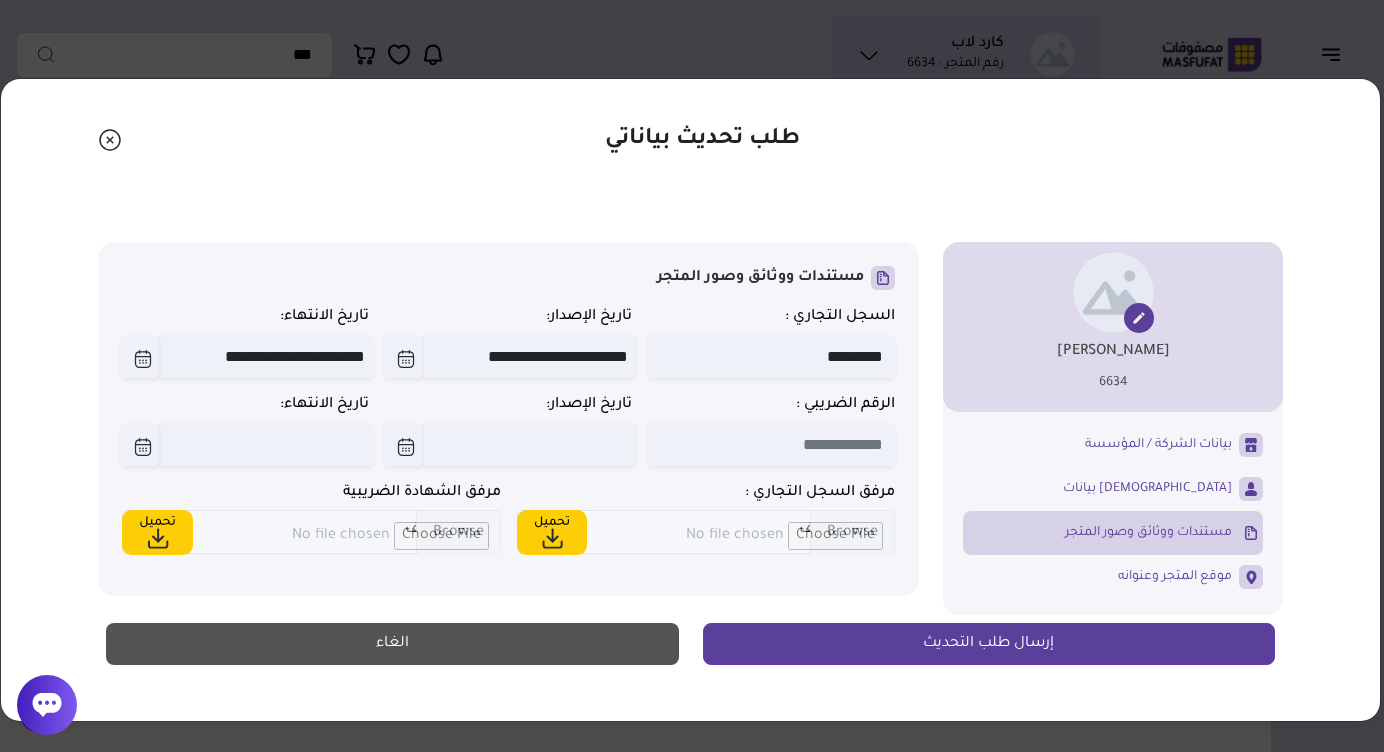 type on "**********" 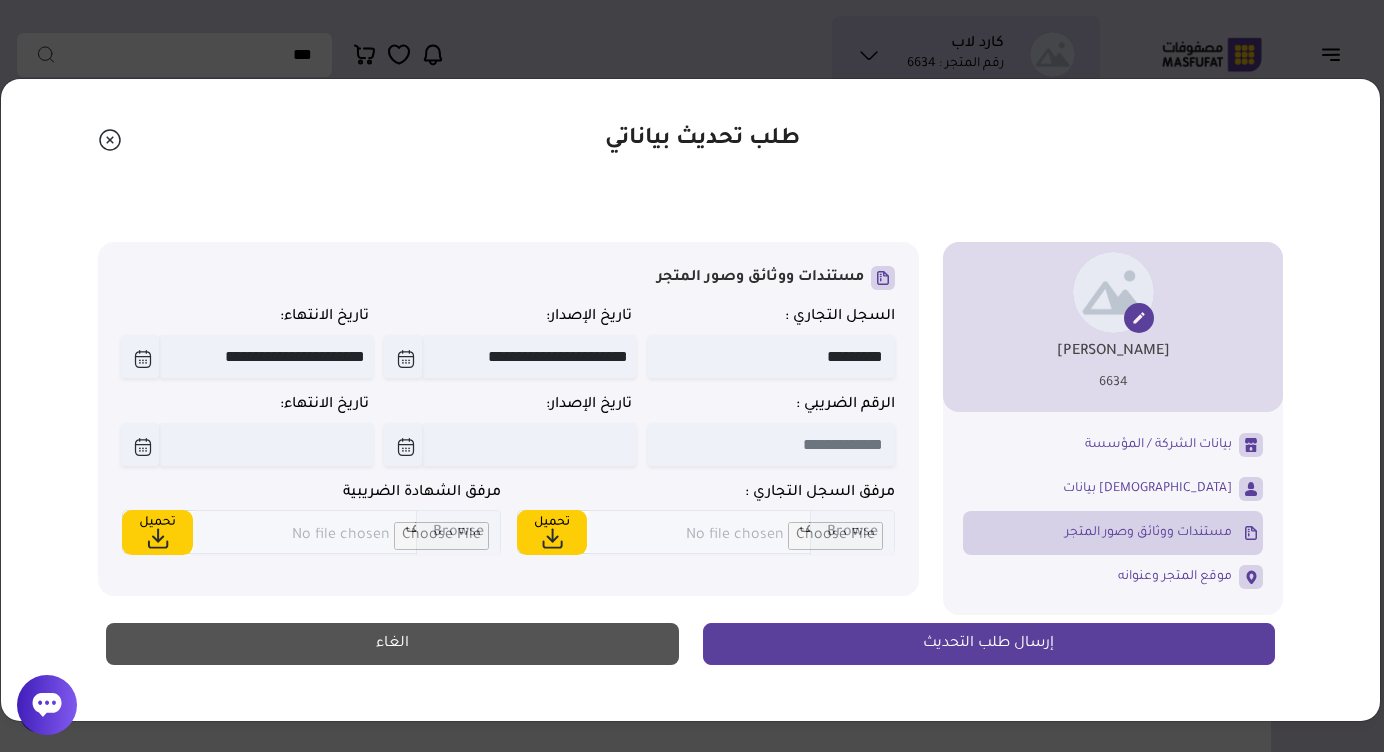 type on "**********" 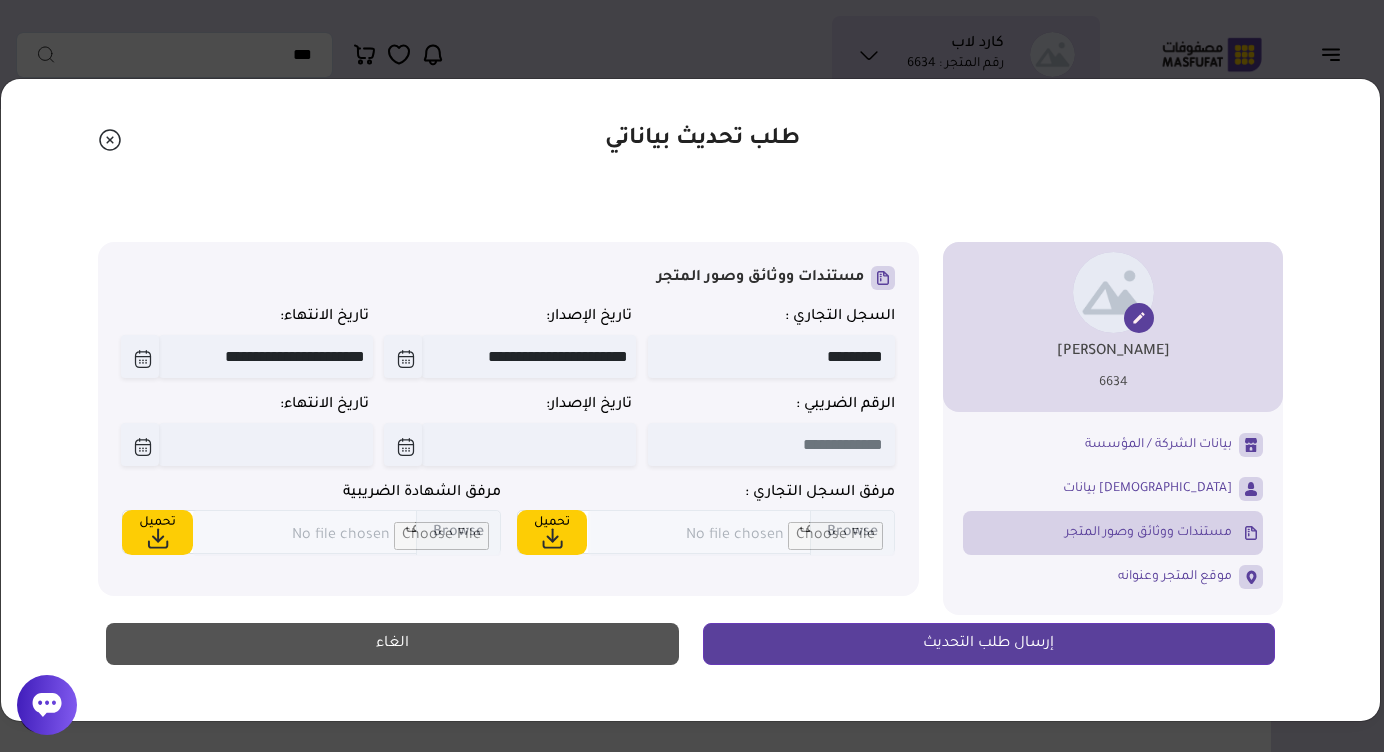 type on "**********" 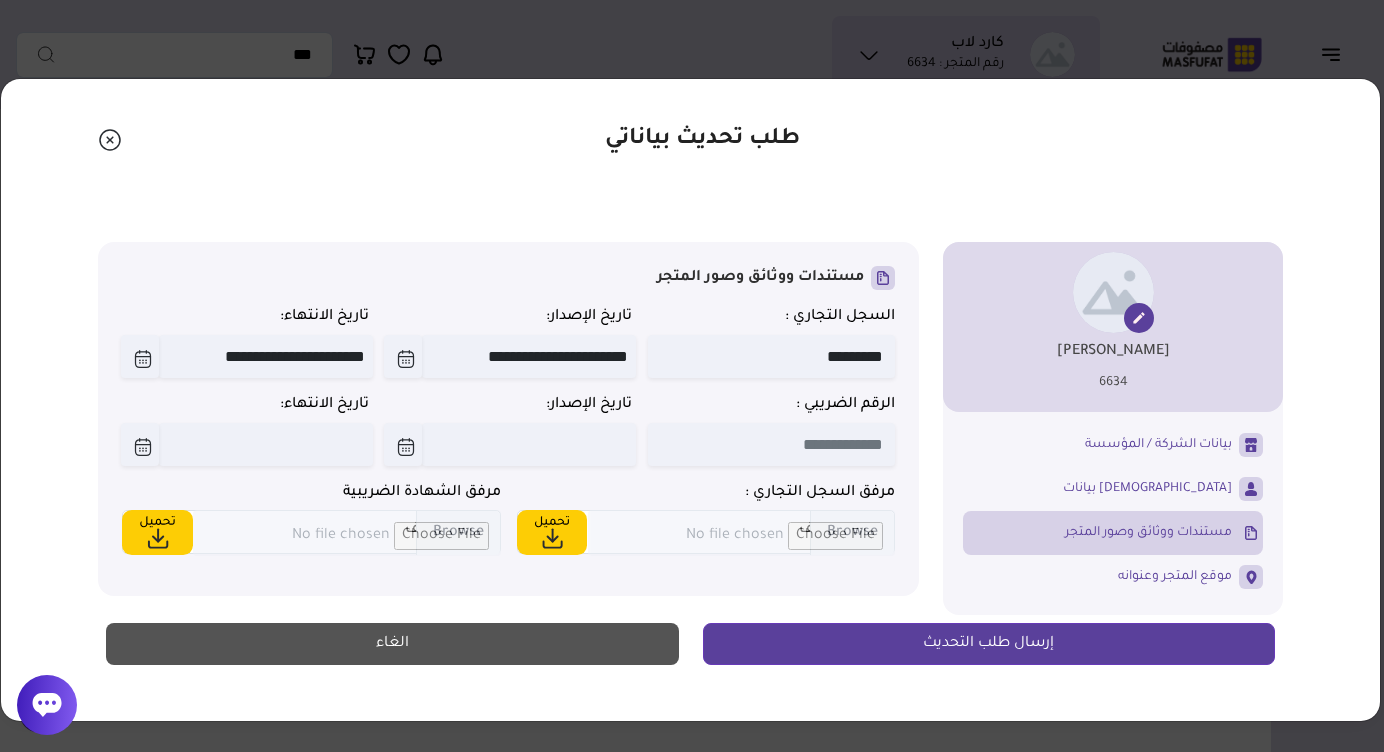 type on "**********" 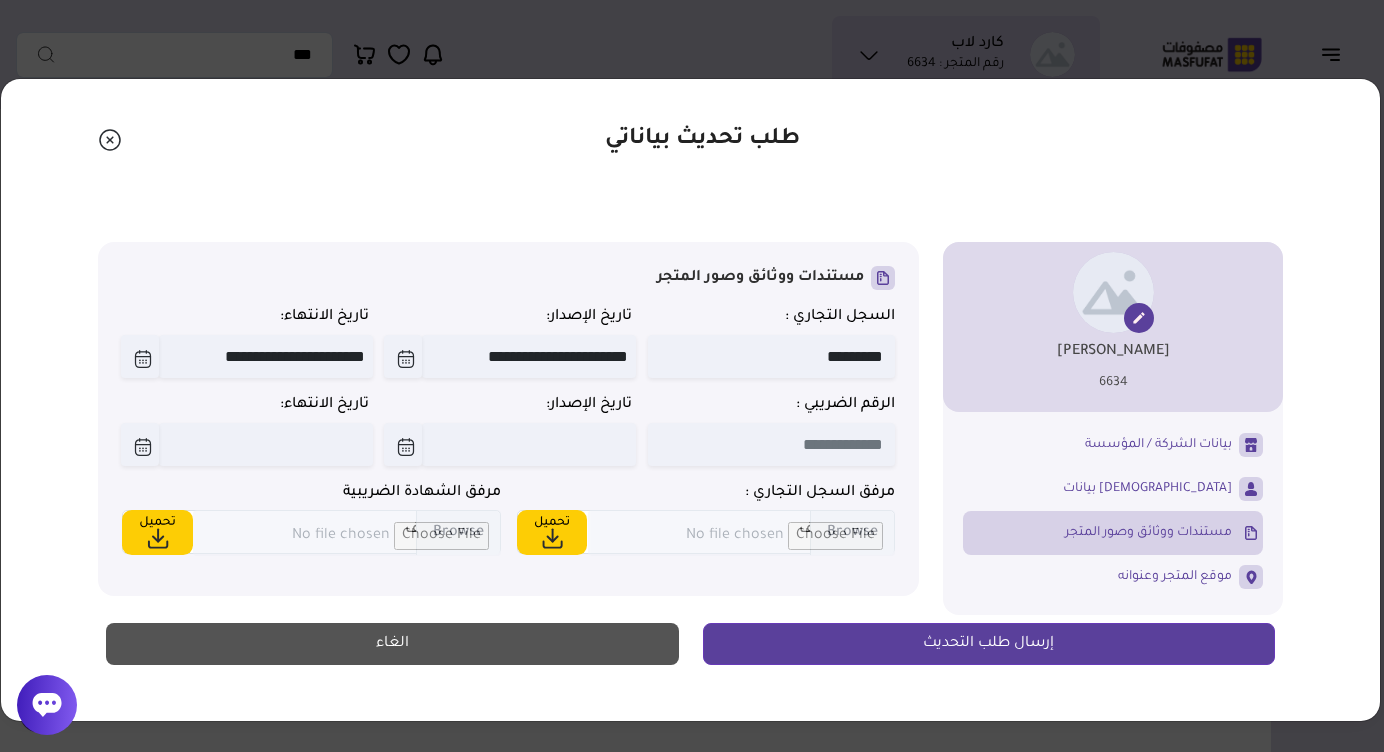 type on "**********" 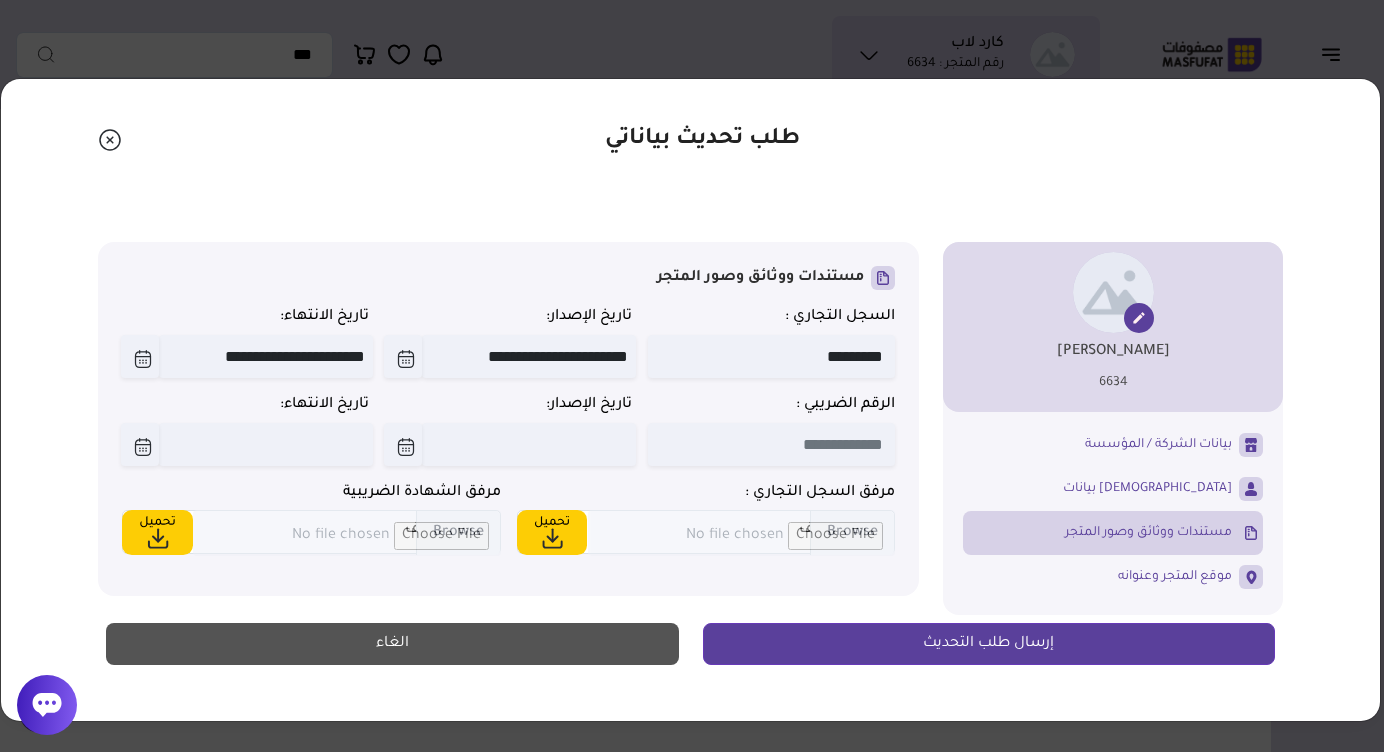 type on "**********" 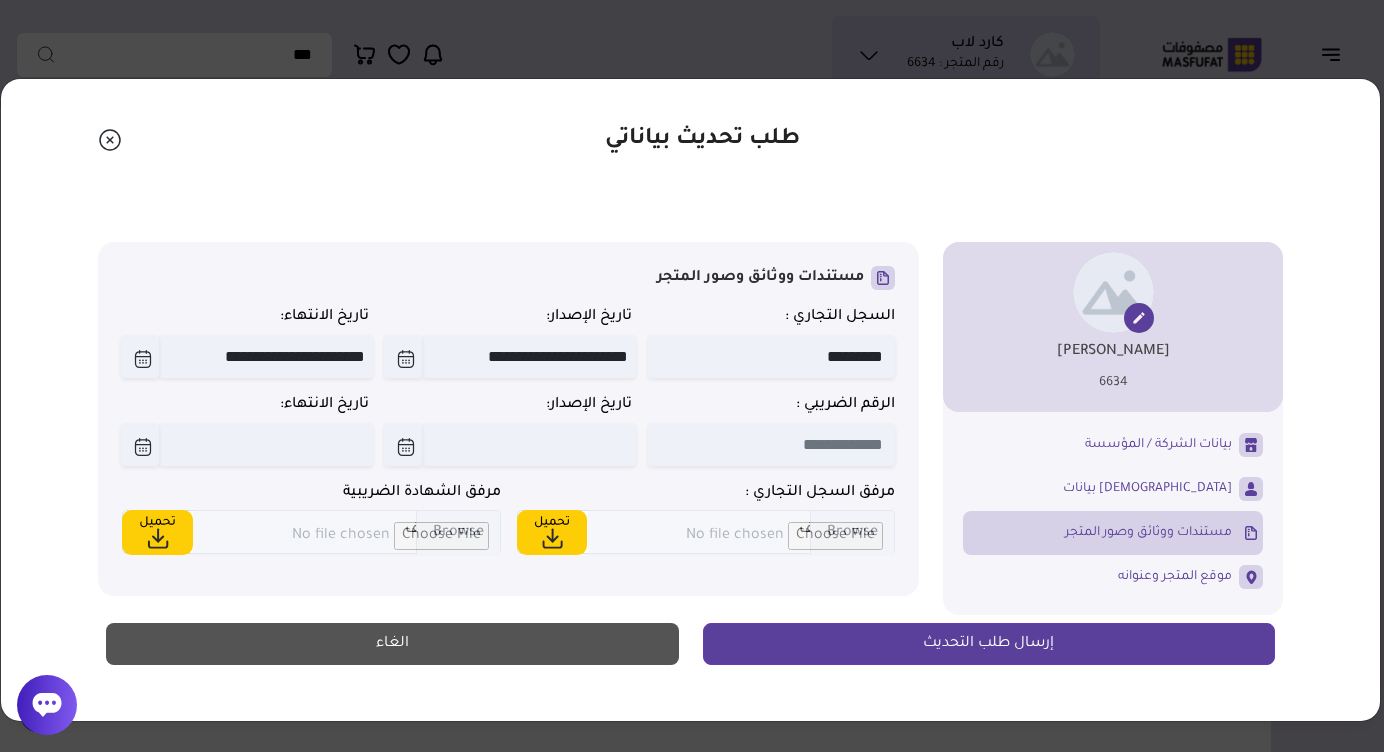 type on "**********" 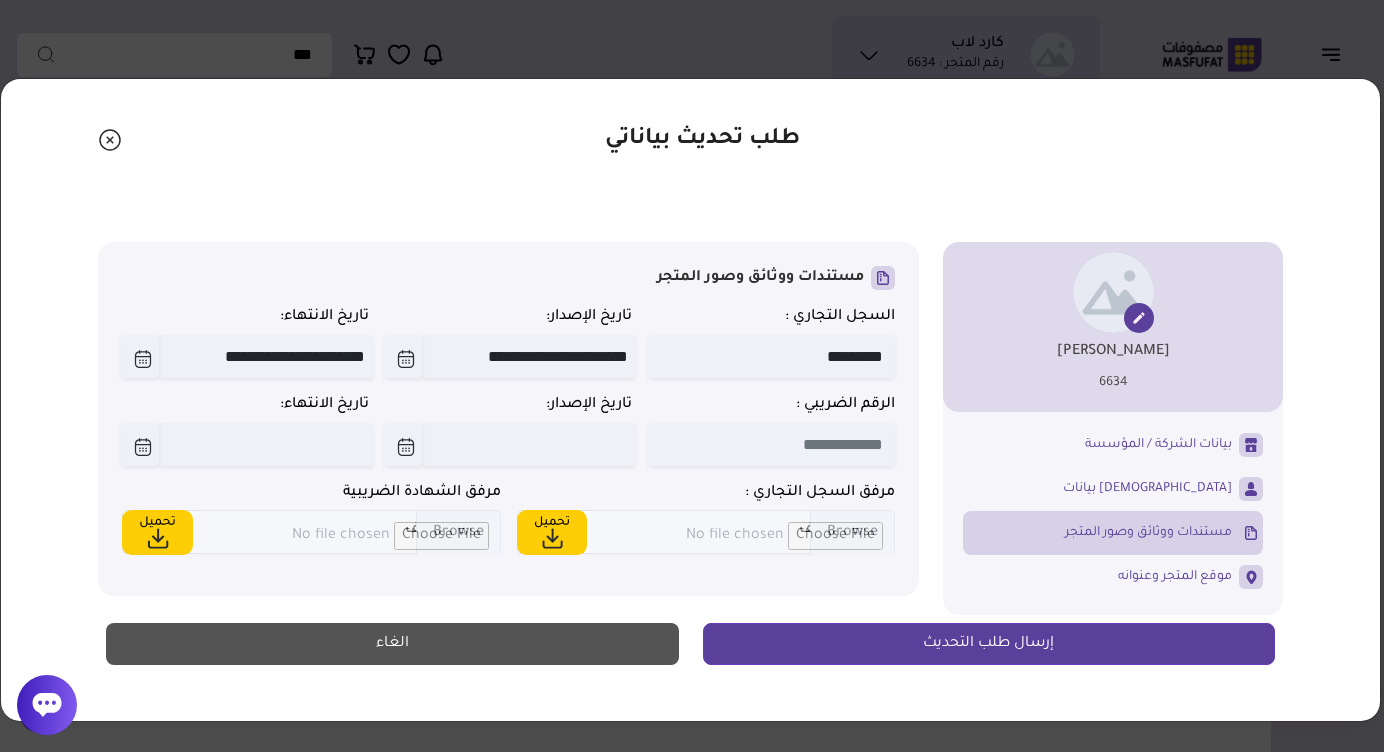 type on "**********" 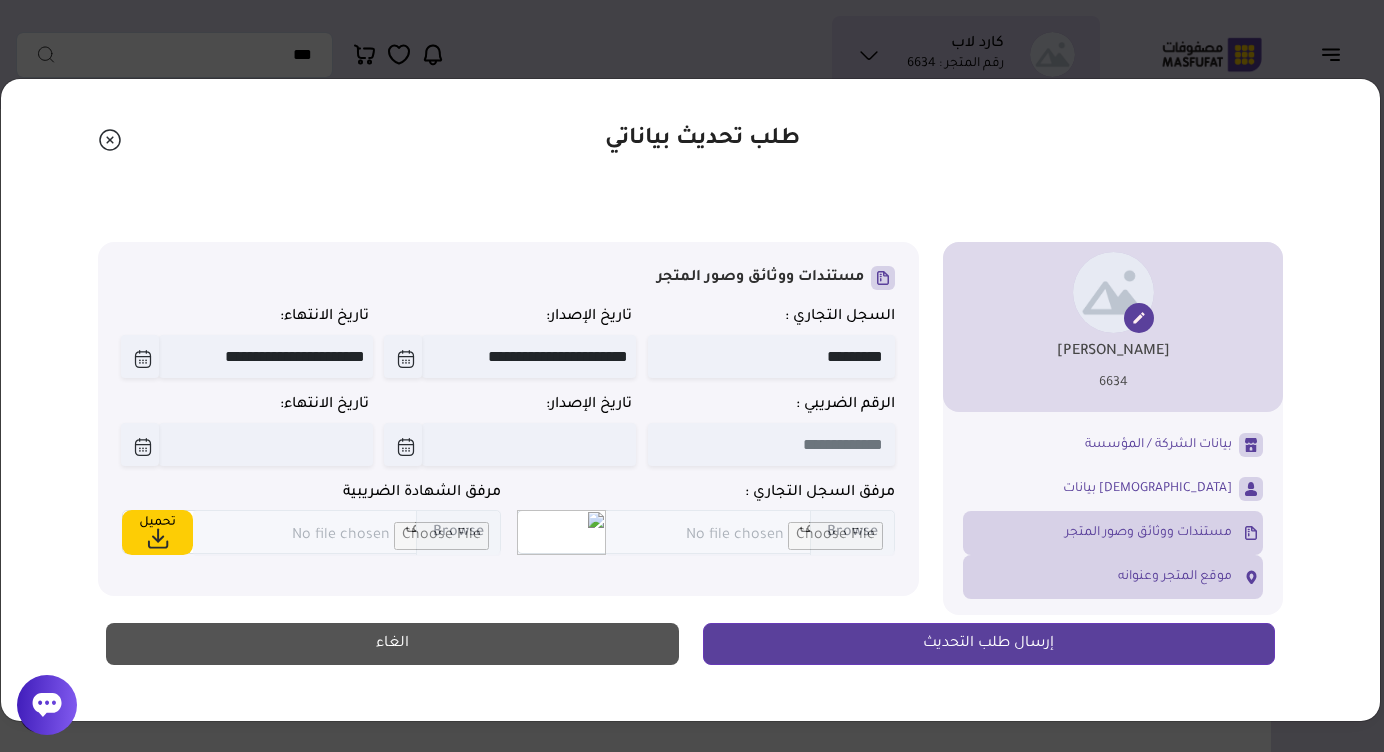 click on "موقع المتجر وعنوانه" at bounding box center (1175, 577) 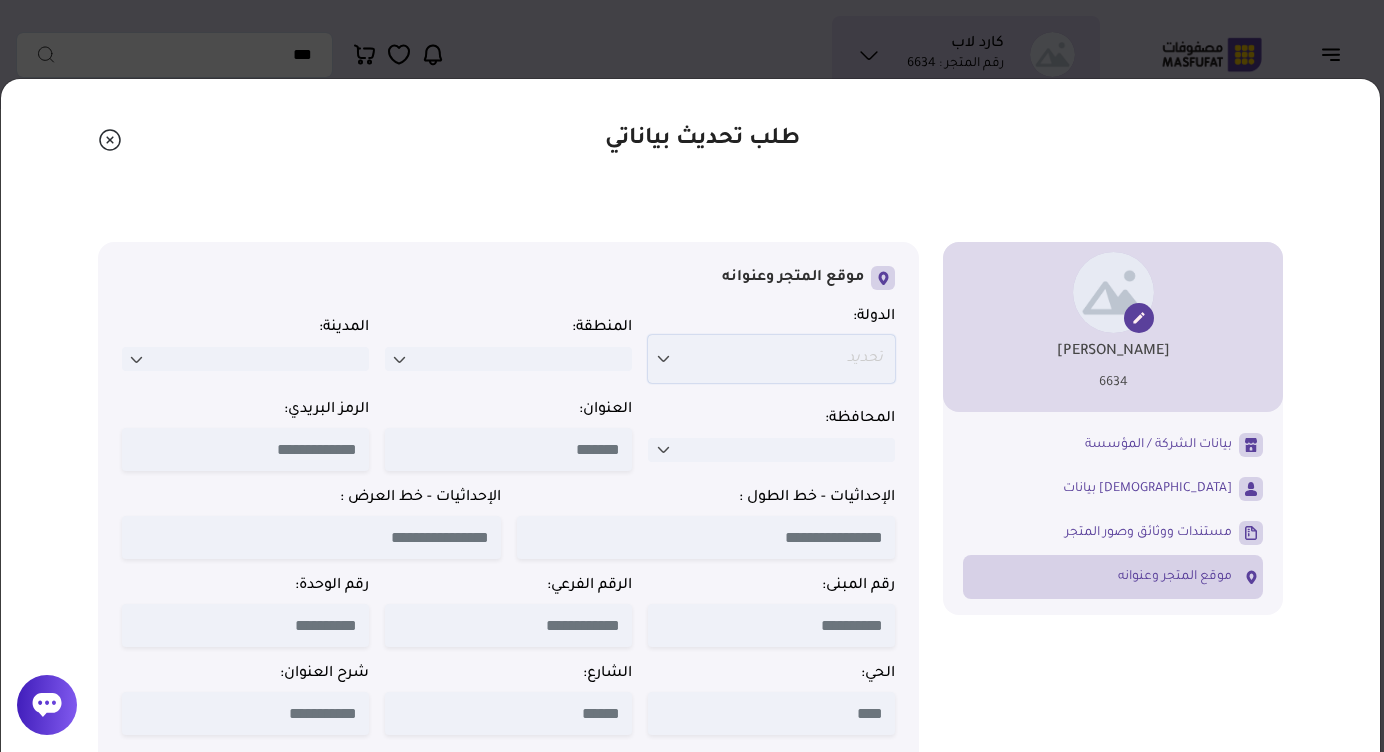 click on "تحديد" at bounding box center (771, 359) 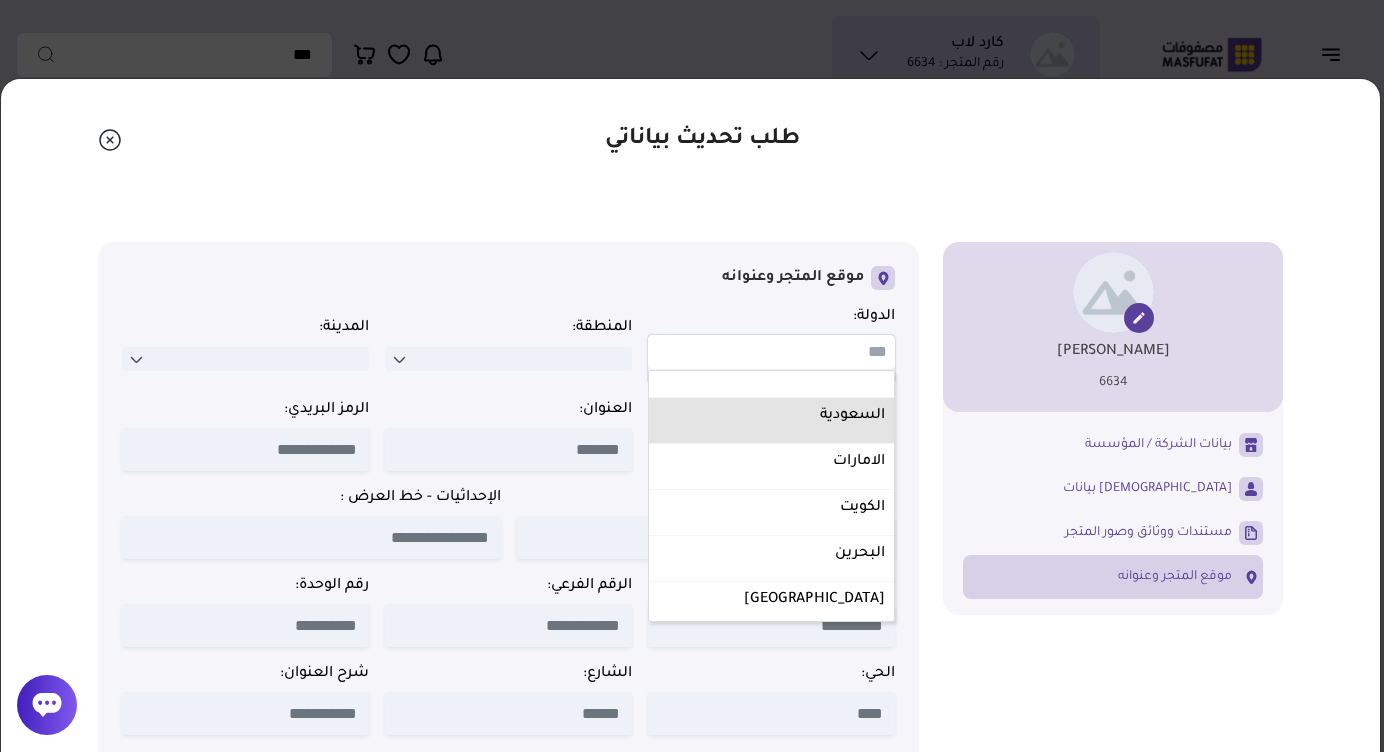 click on "السعودية" at bounding box center (771, 416) 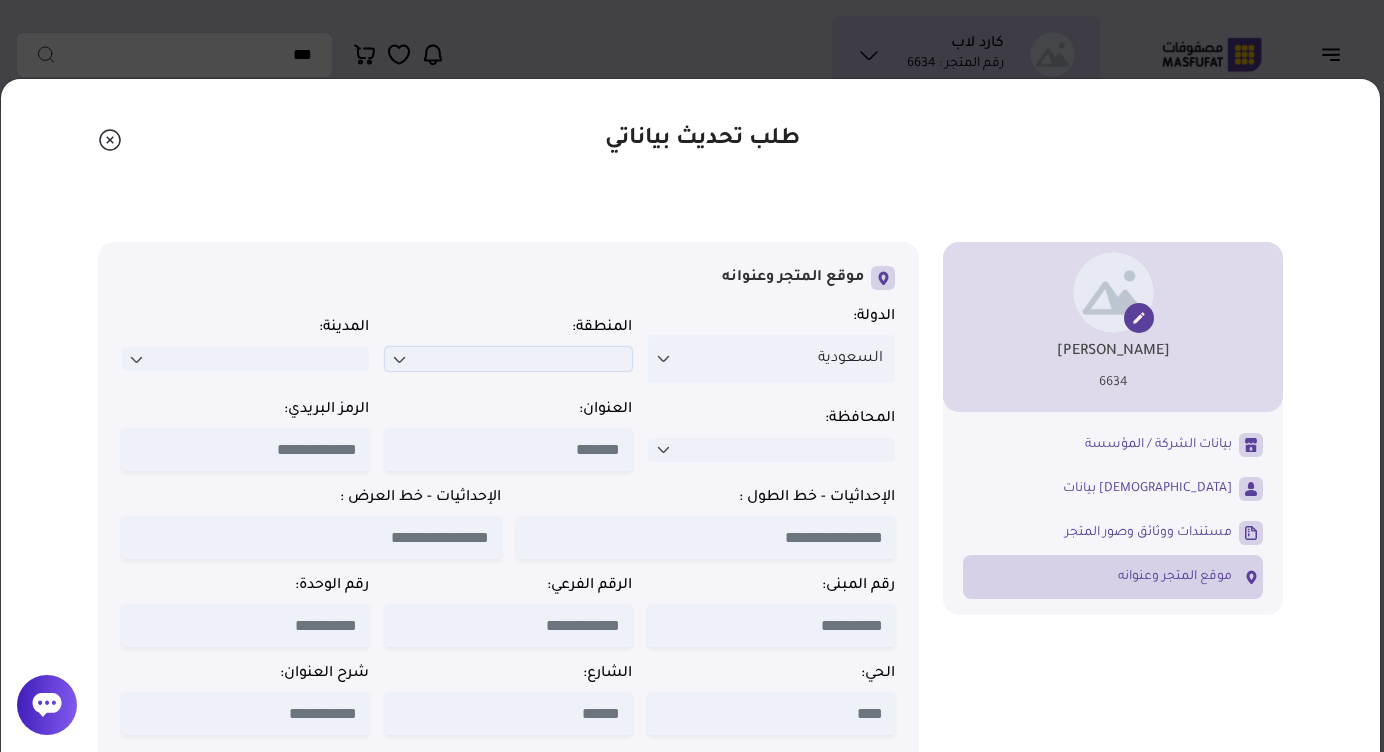 click at bounding box center (508, 359) 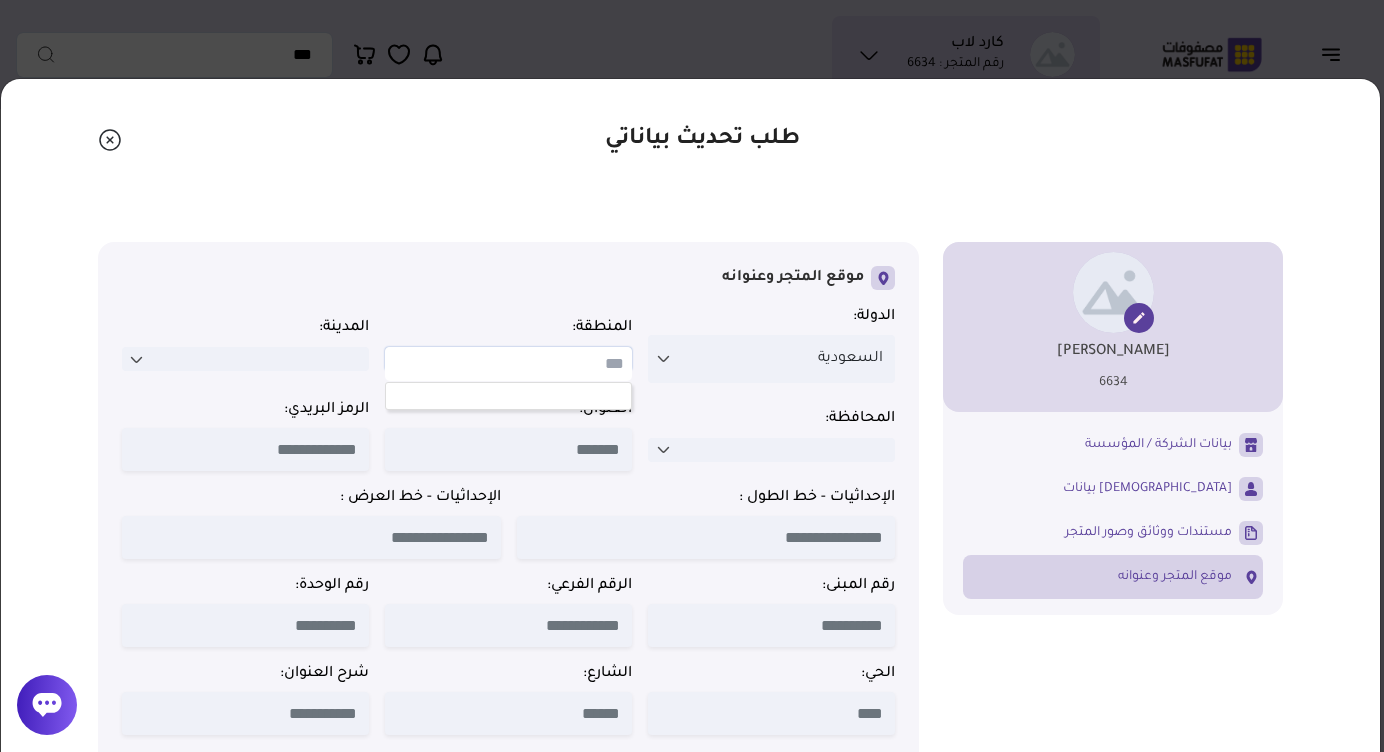 click at bounding box center [508, 364] 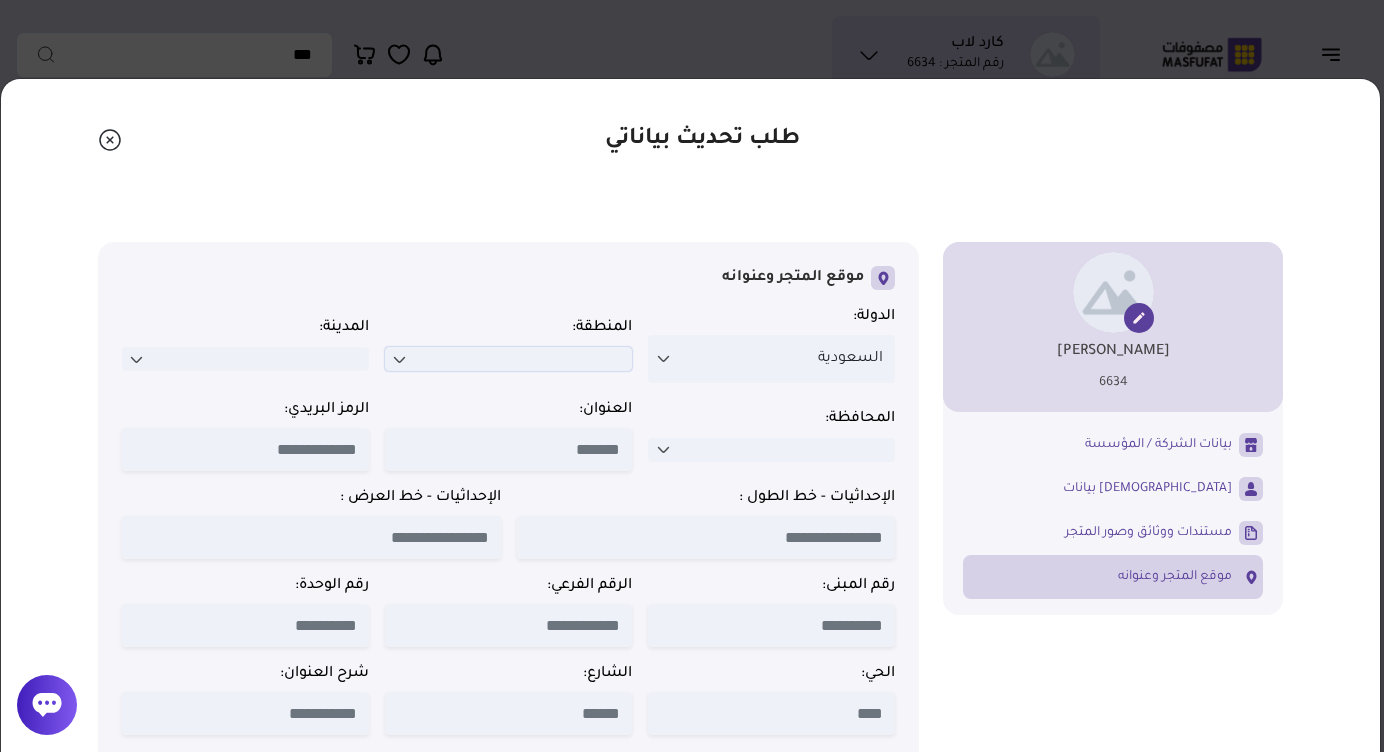 click at bounding box center (400, 359) 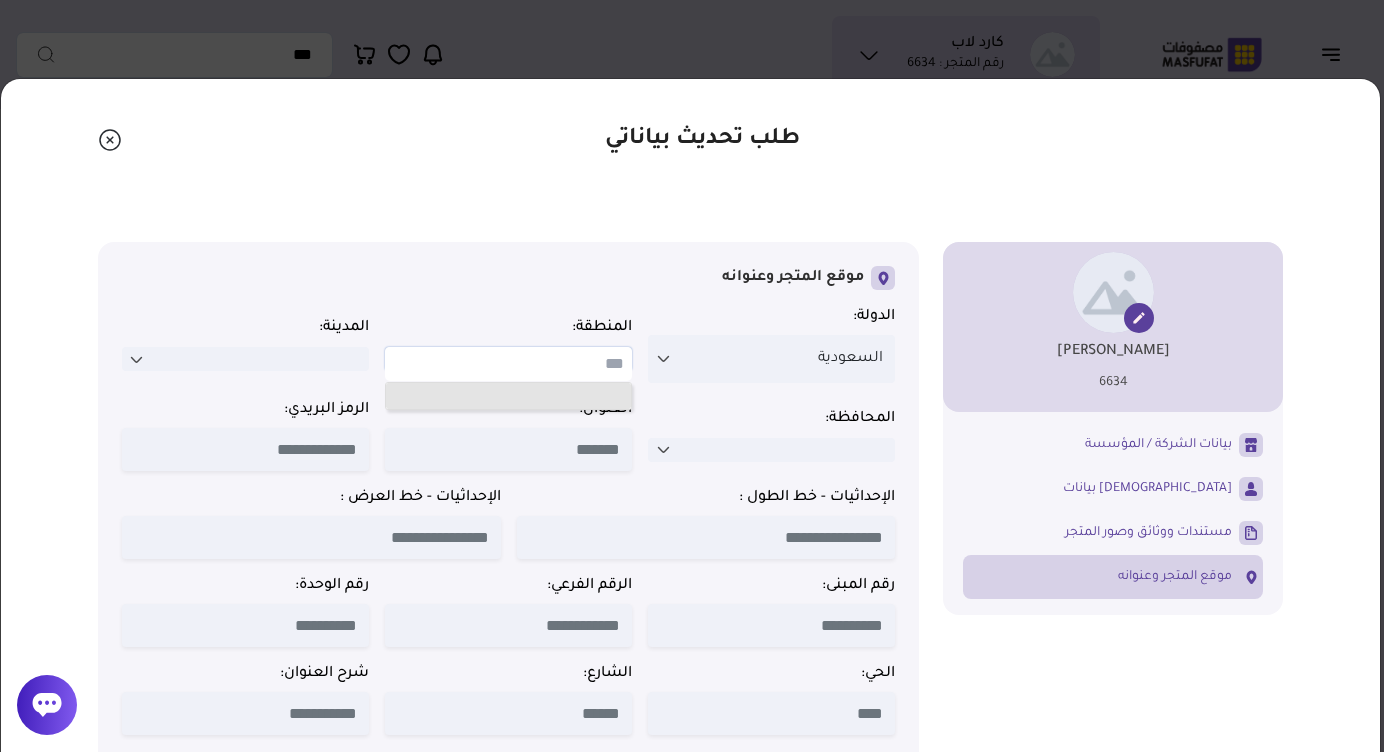 click at bounding box center [508, 396] 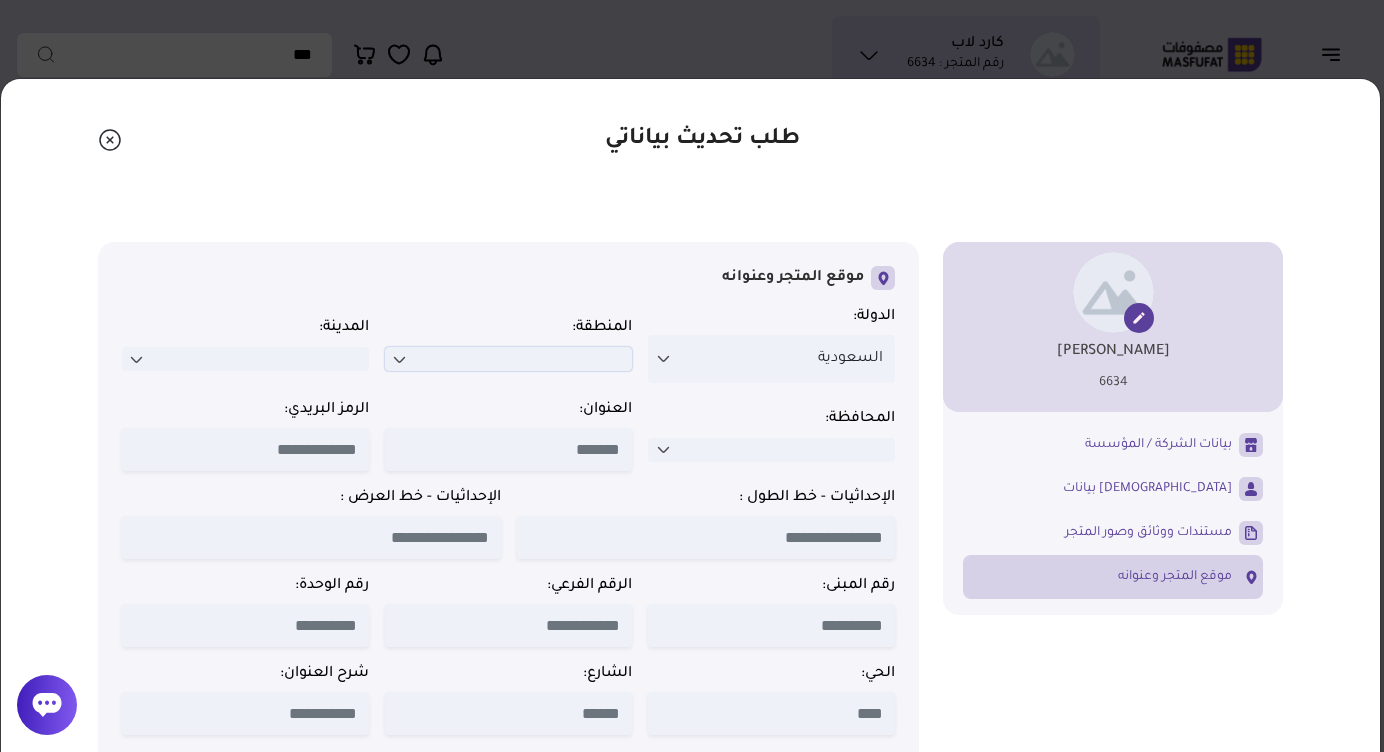 click at bounding box center [400, 359] 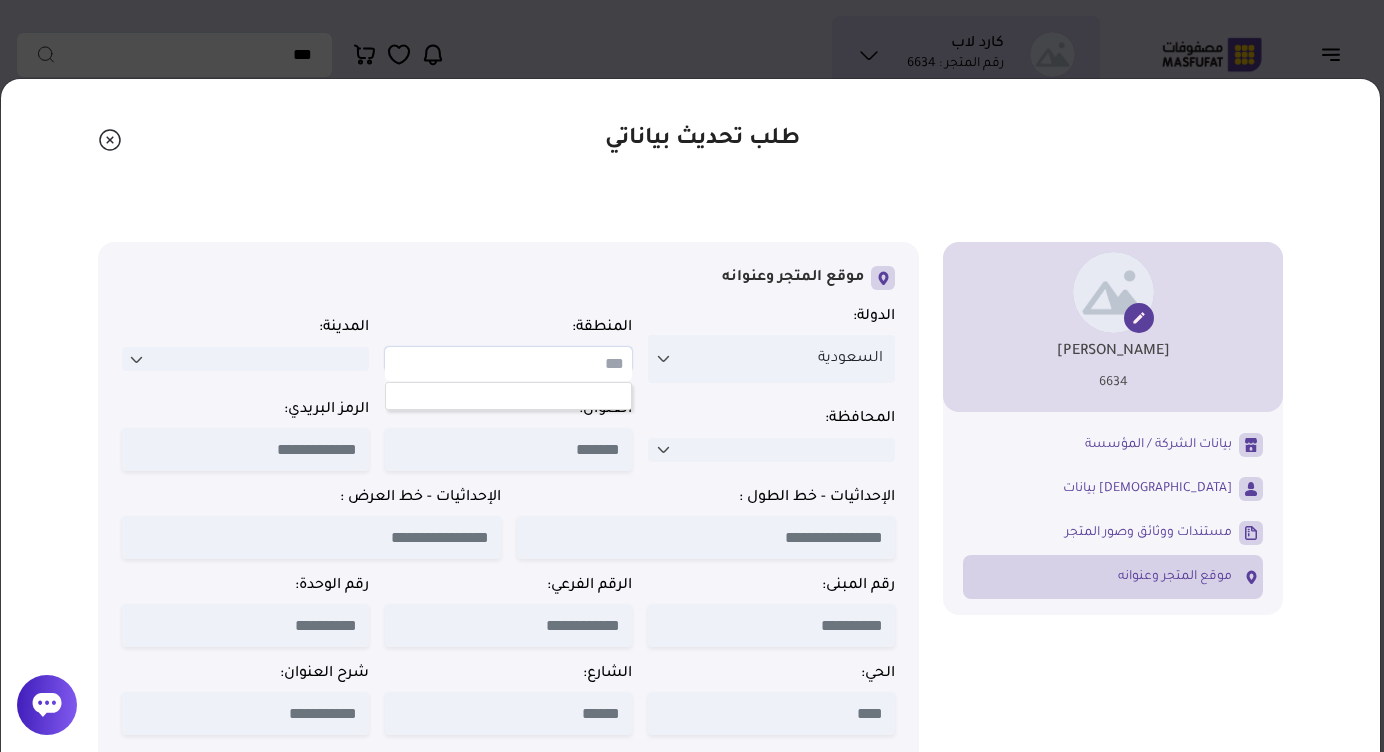 click at bounding box center [508, 364] 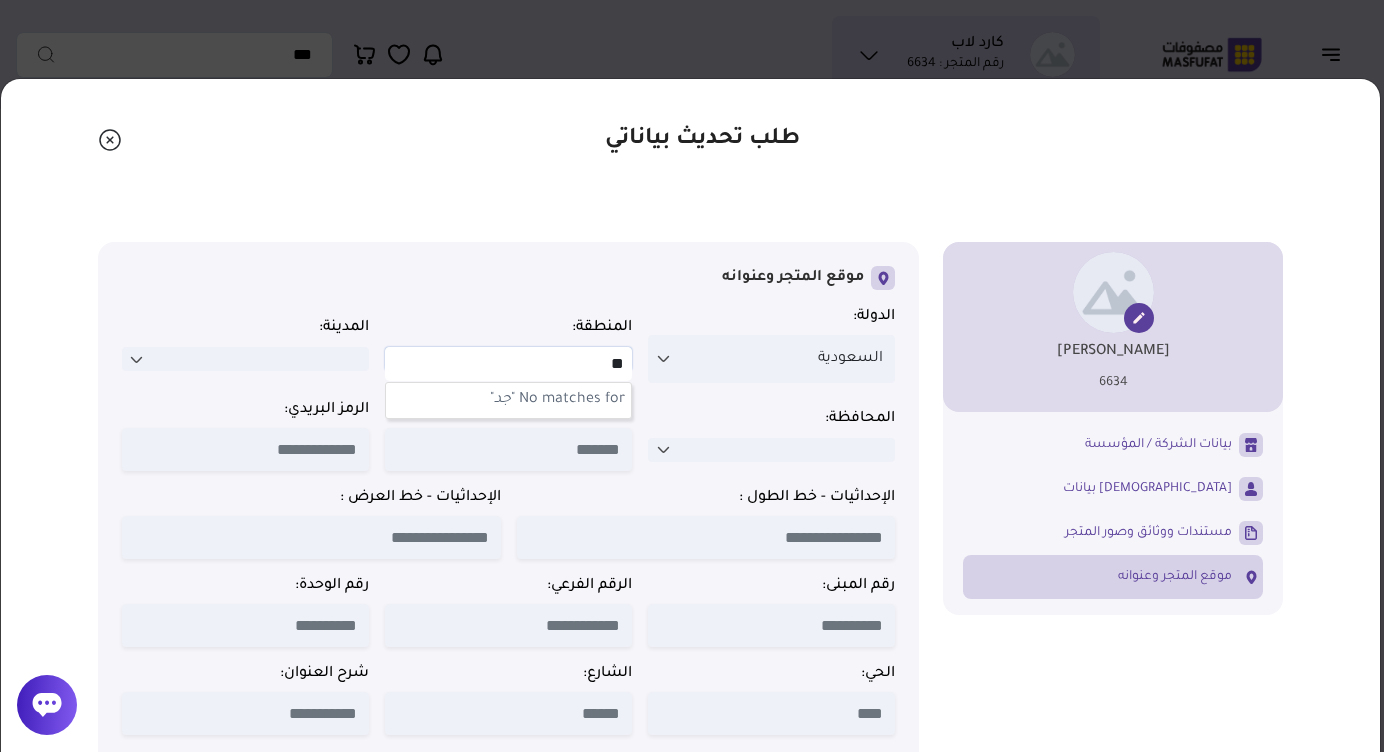 type on "*" 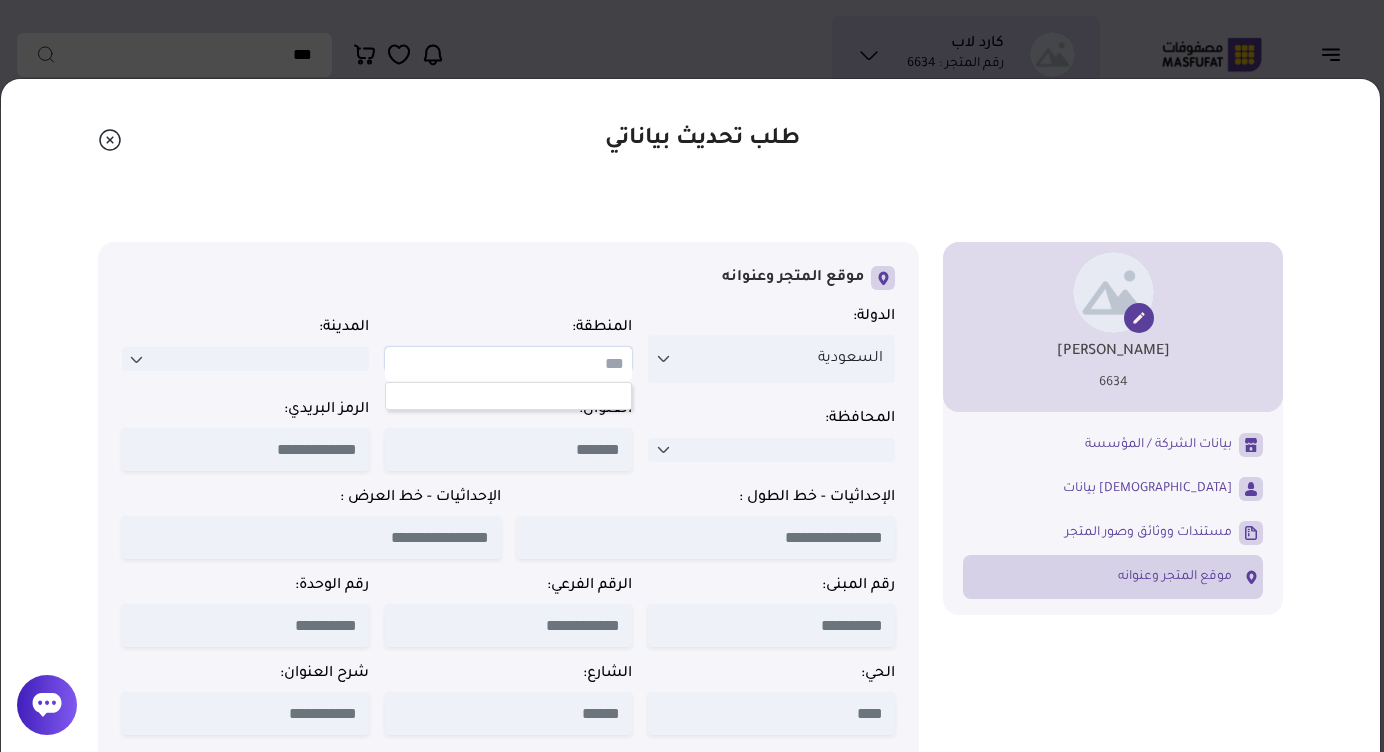 click on "المحافظة:
العنوان:
الرمز البريدي:" at bounding box center [508, 443] 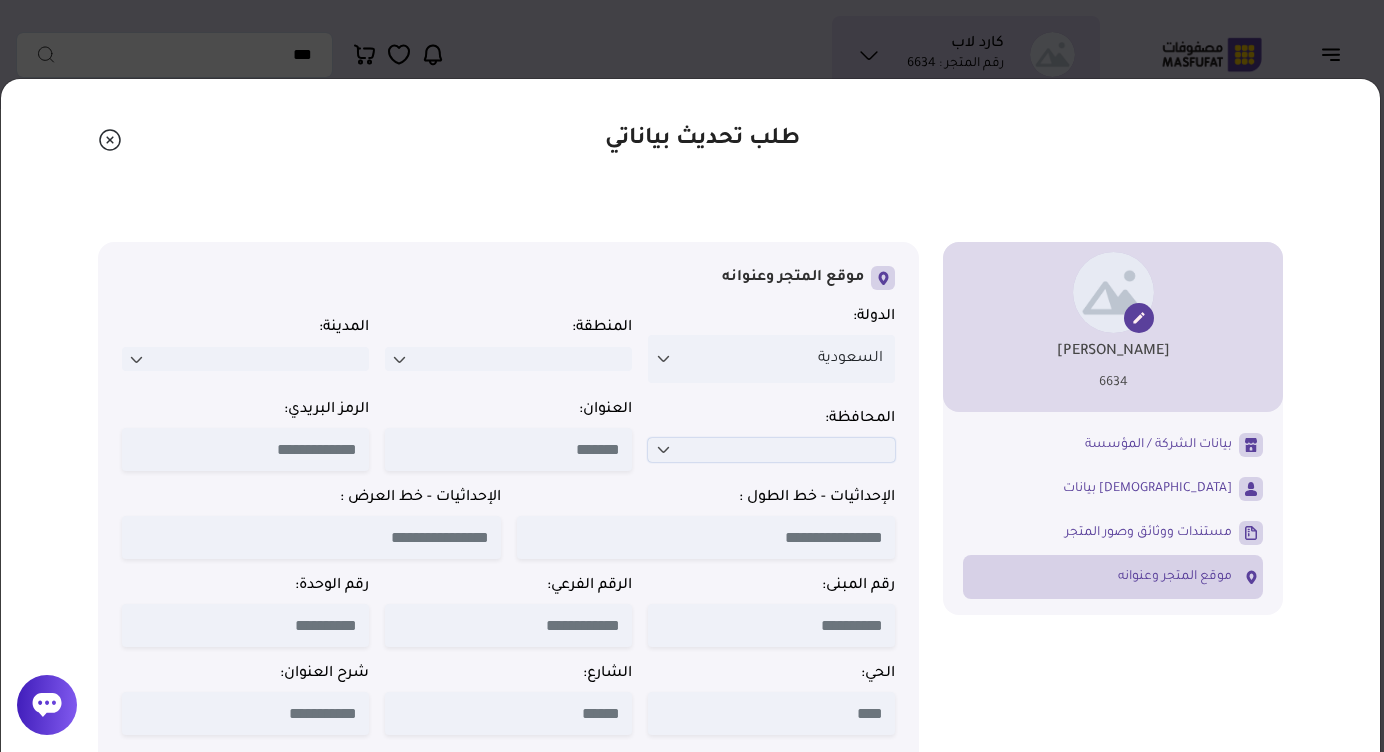 click at bounding box center [663, 450] 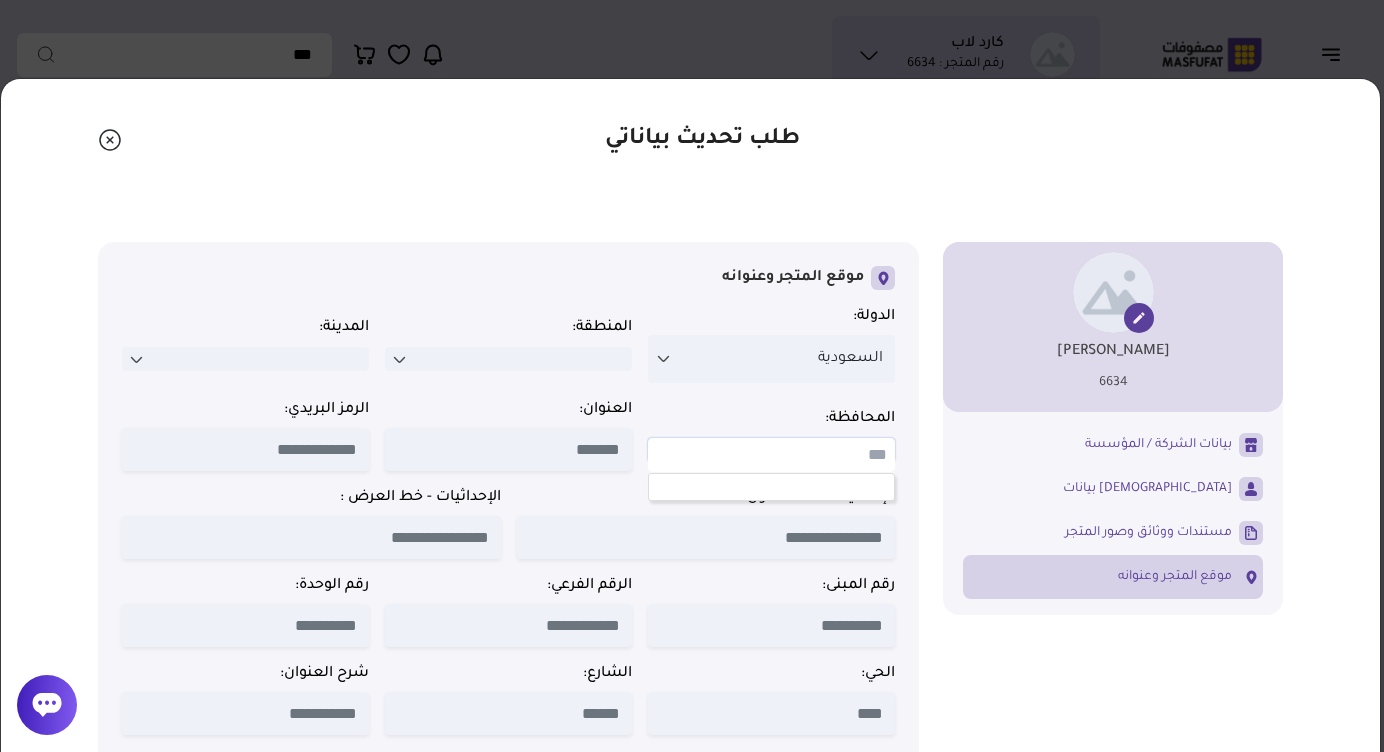 click at bounding box center [771, 455] 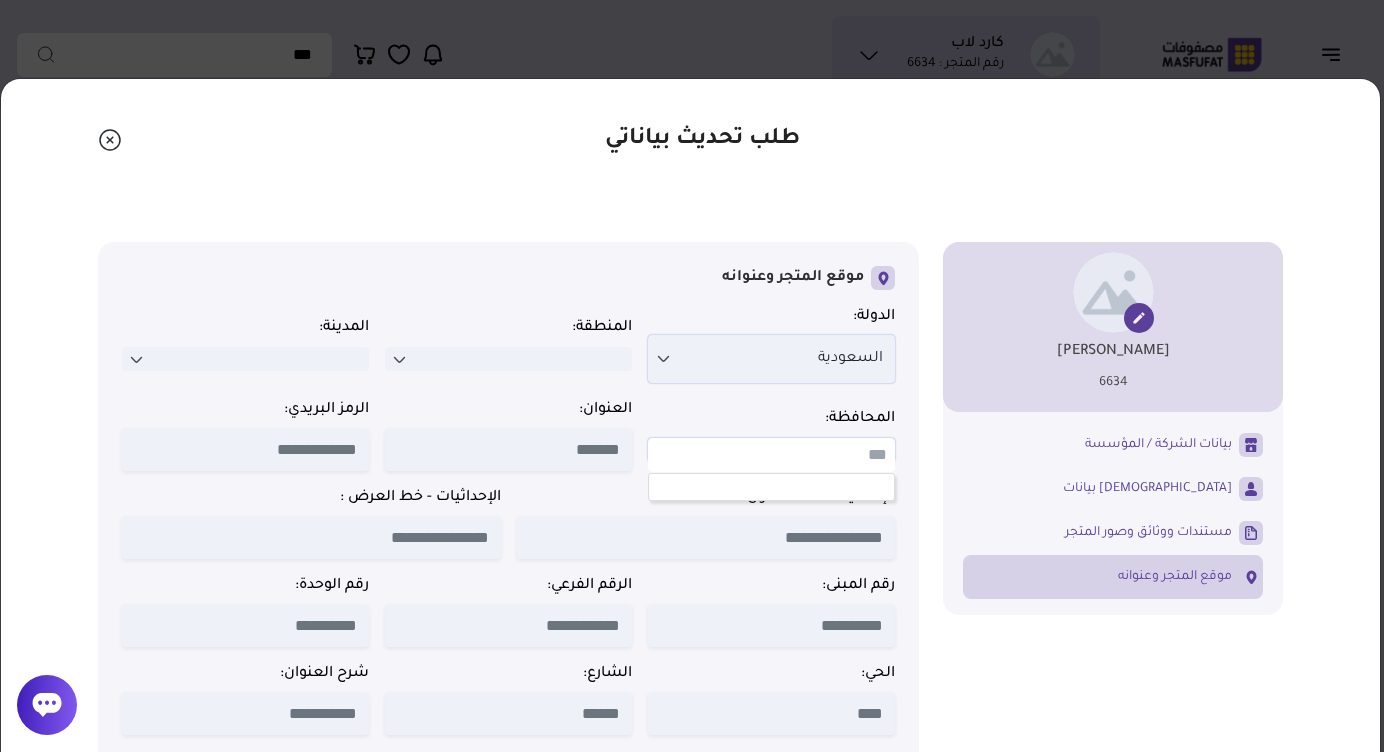 click at bounding box center [663, 359] 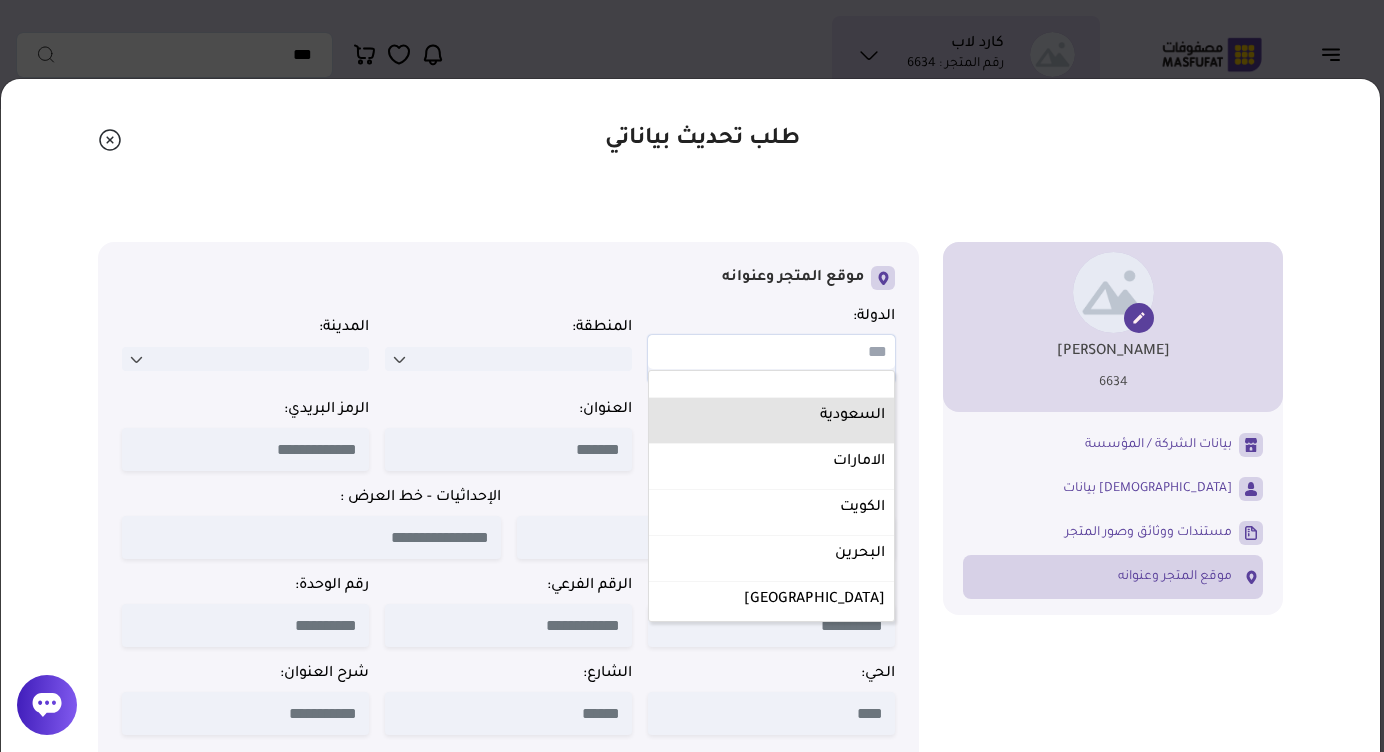 click on "السعودية" at bounding box center [771, 416] 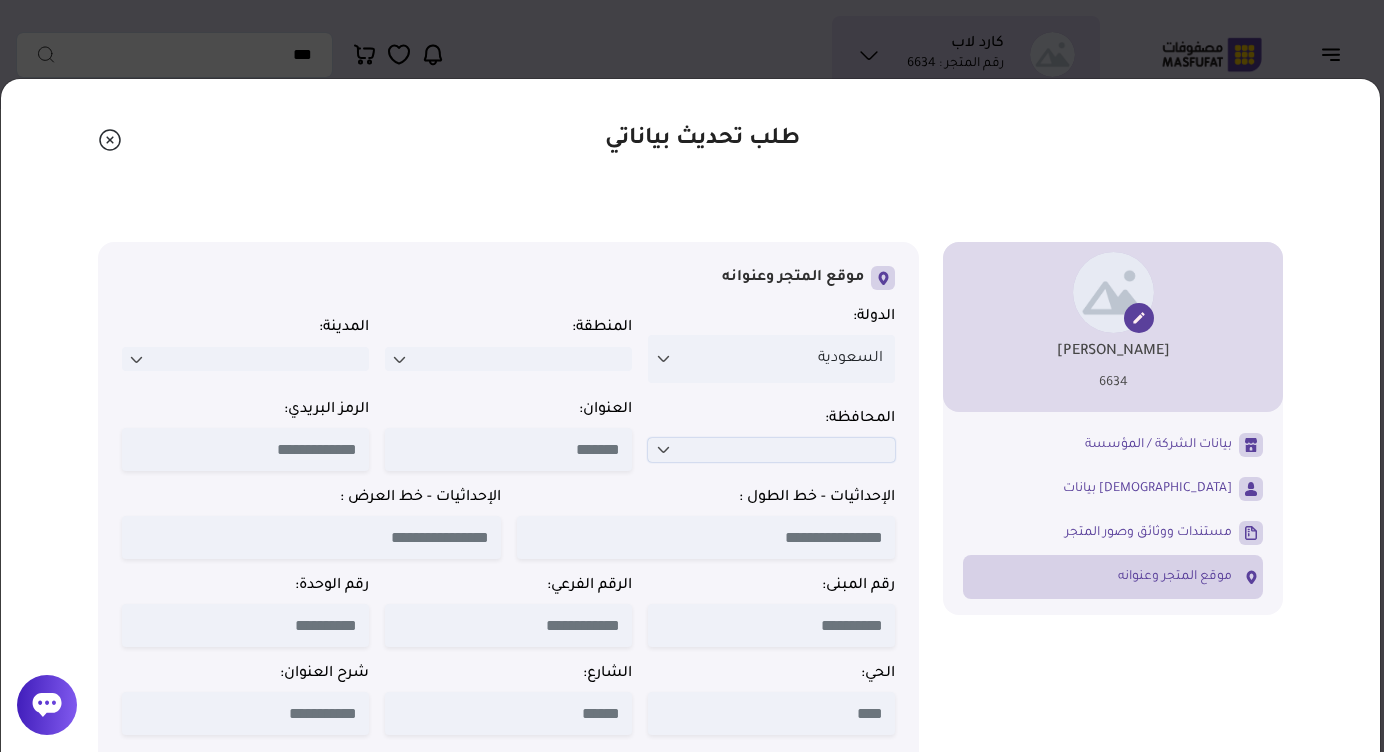 click at bounding box center (663, 450) 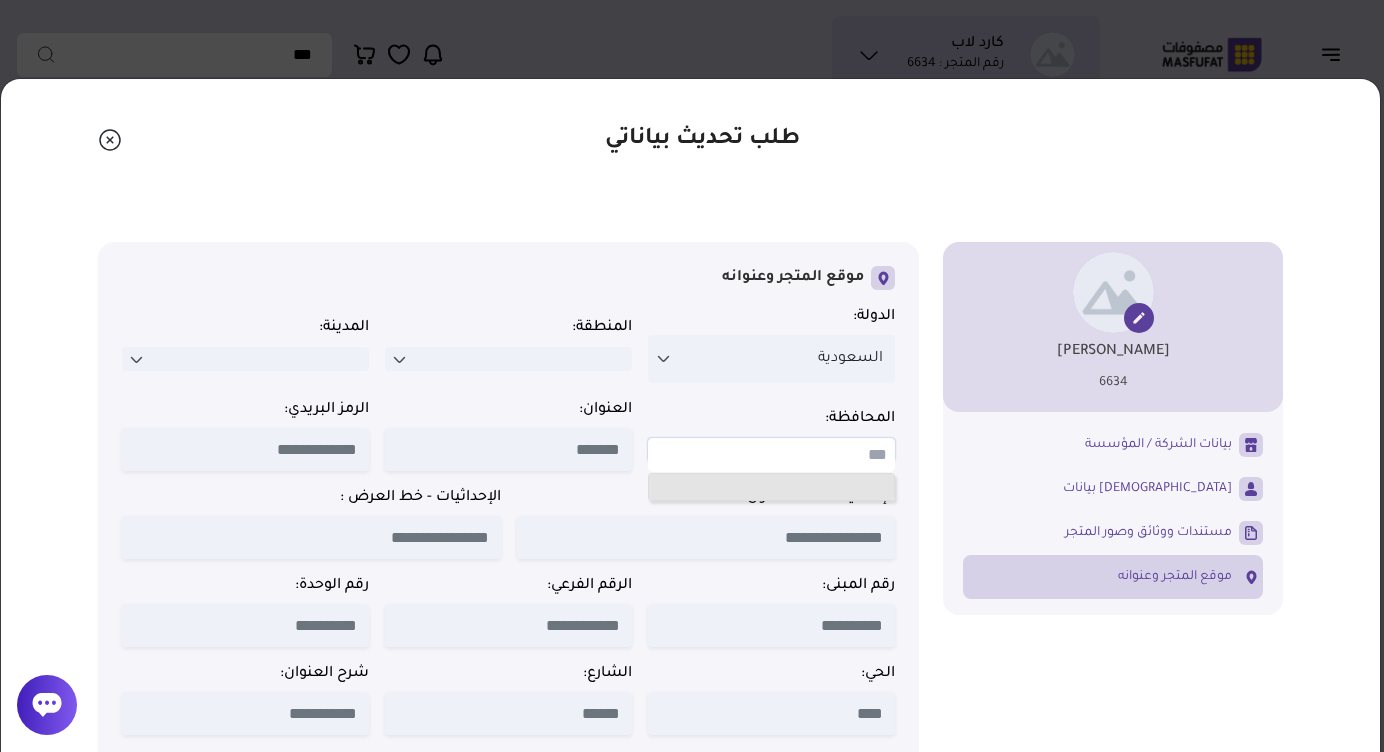 click at bounding box center (771, 483) 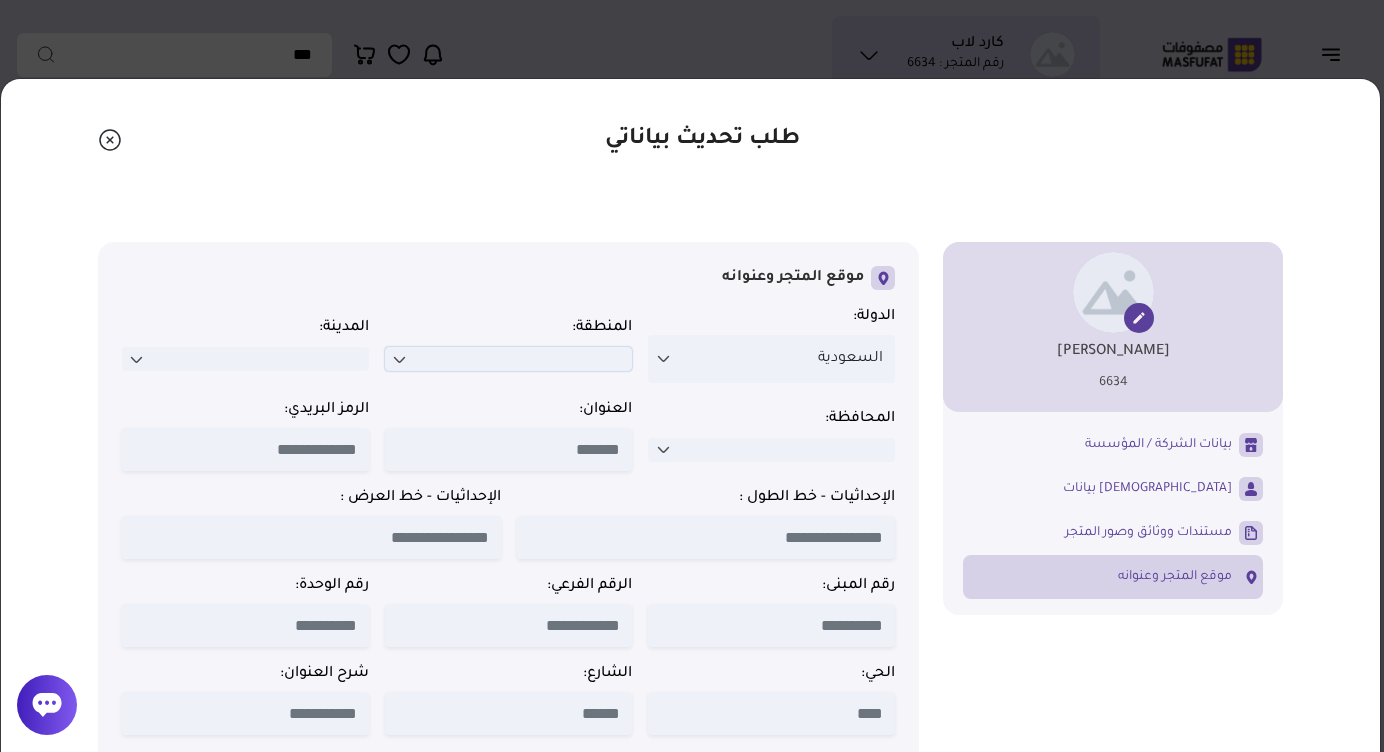 click at bounding box center (508, 359) 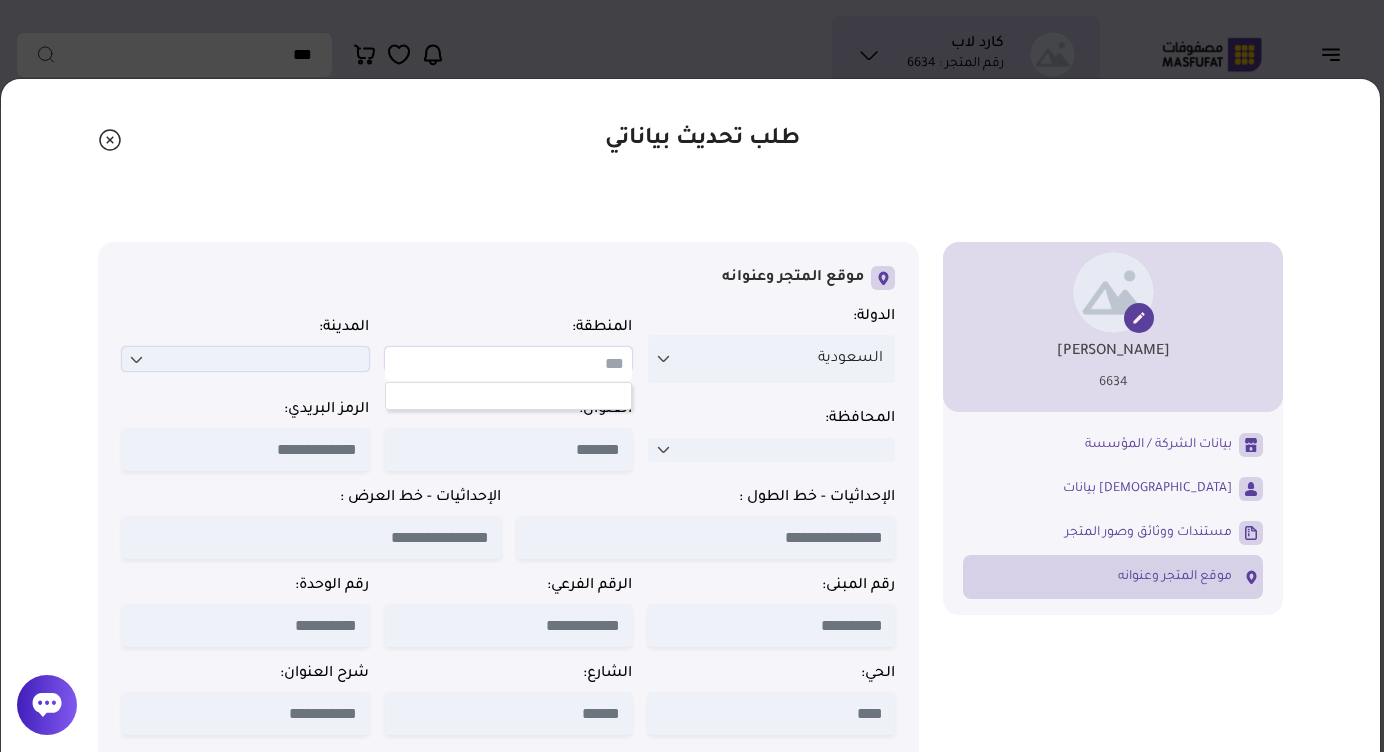 click at bounding box center [245, 359] 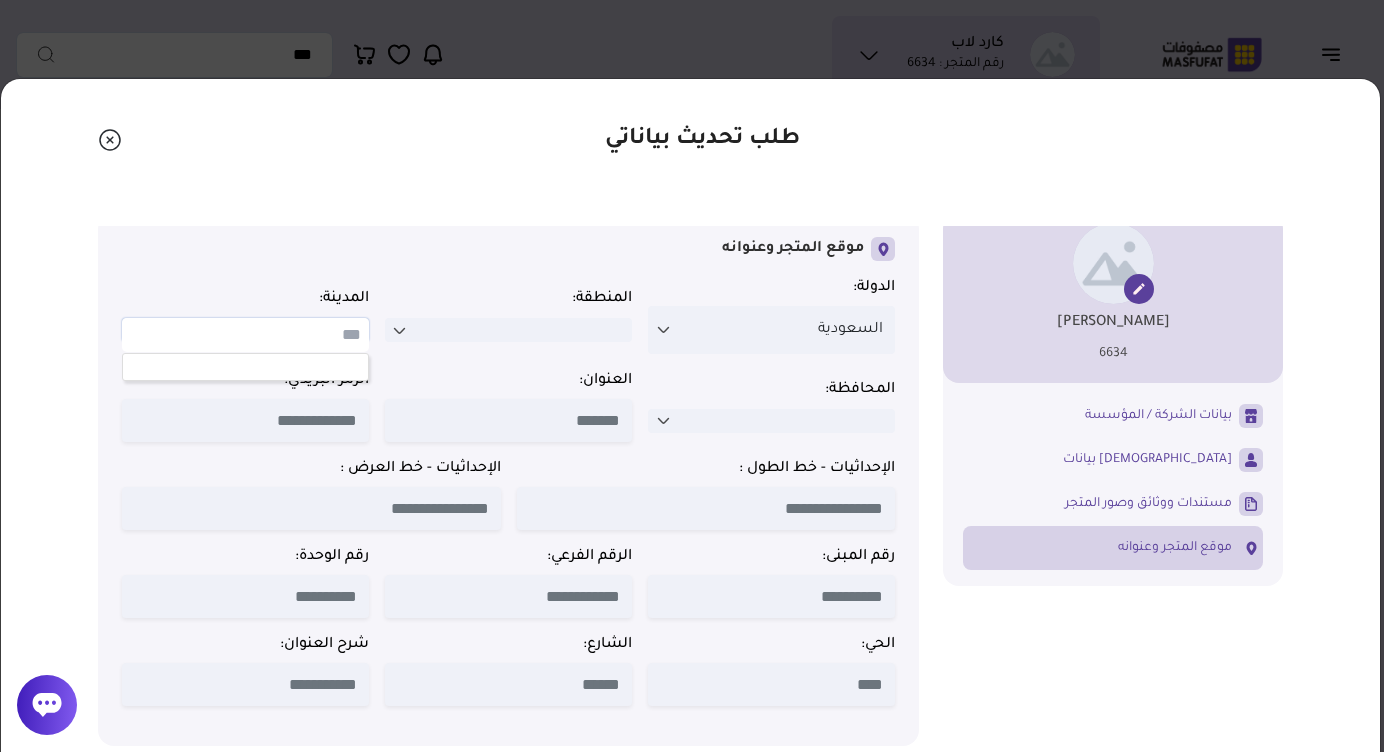 scroll, scrollTop: 29, scrollLeft: 0, axis: vertical 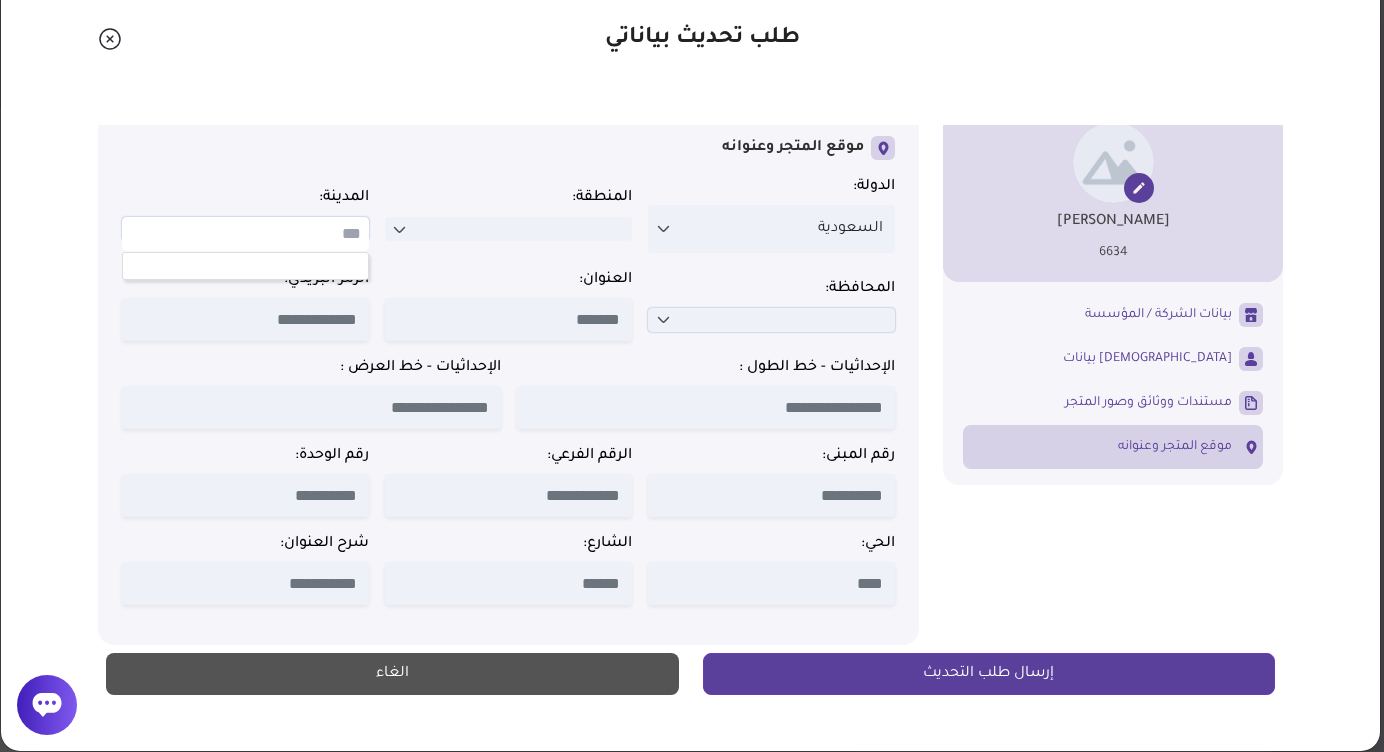 click at bounding box center [771, 320] 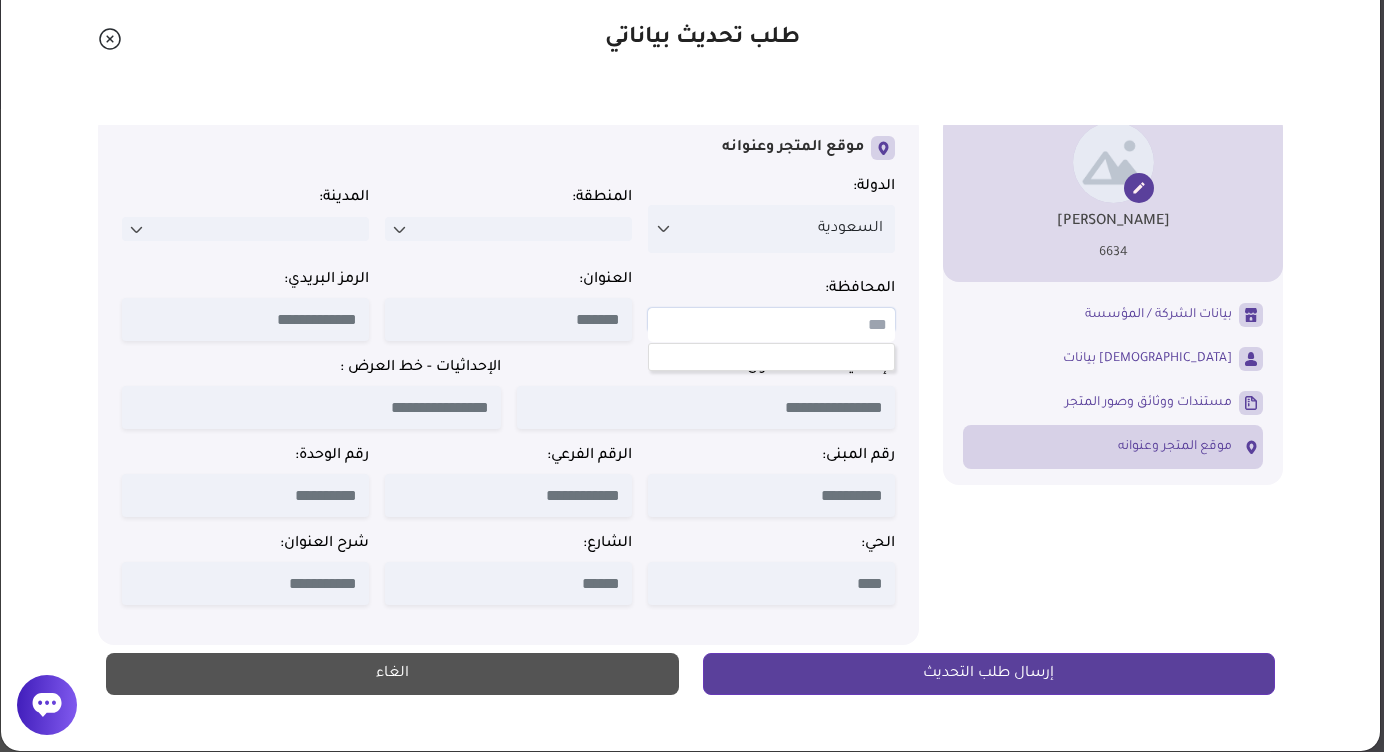 click at bounding box center (771, 325) 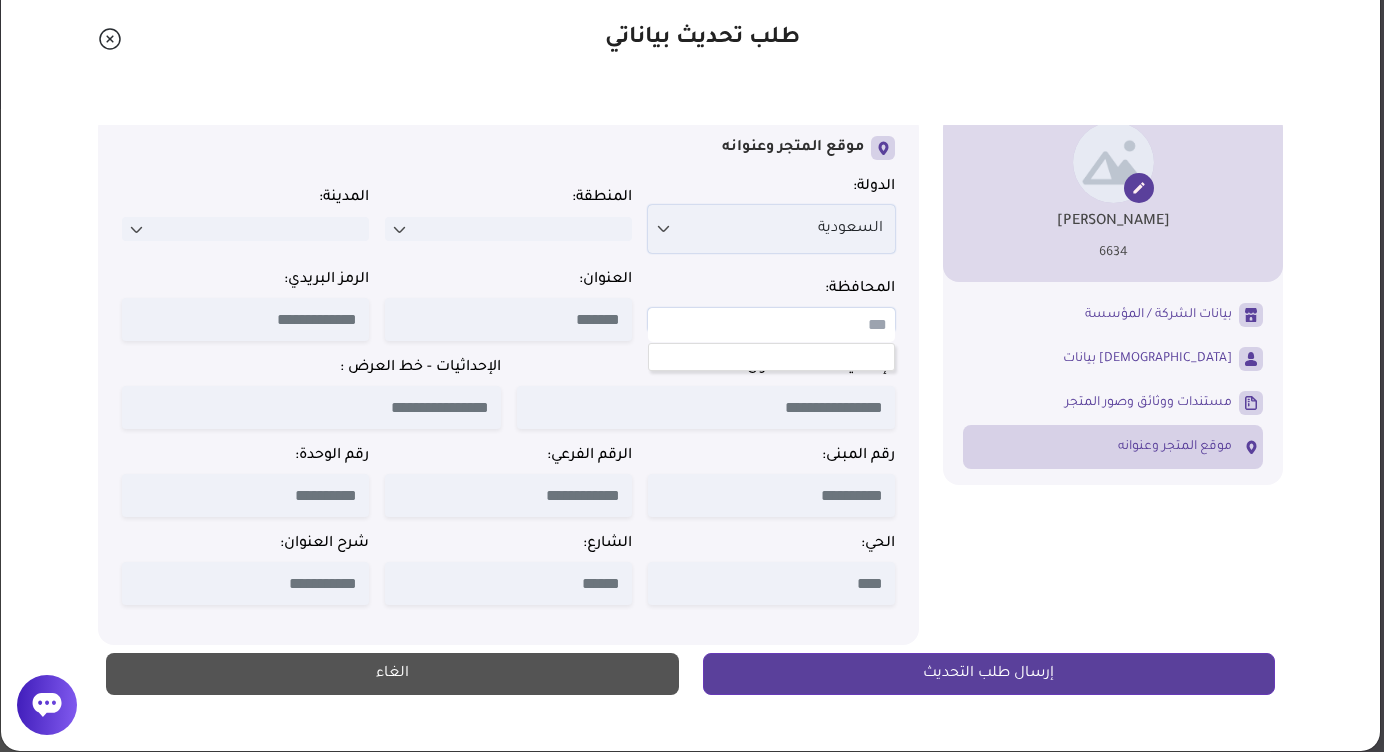 click on "السعودية" at bounding box center (771, 229) 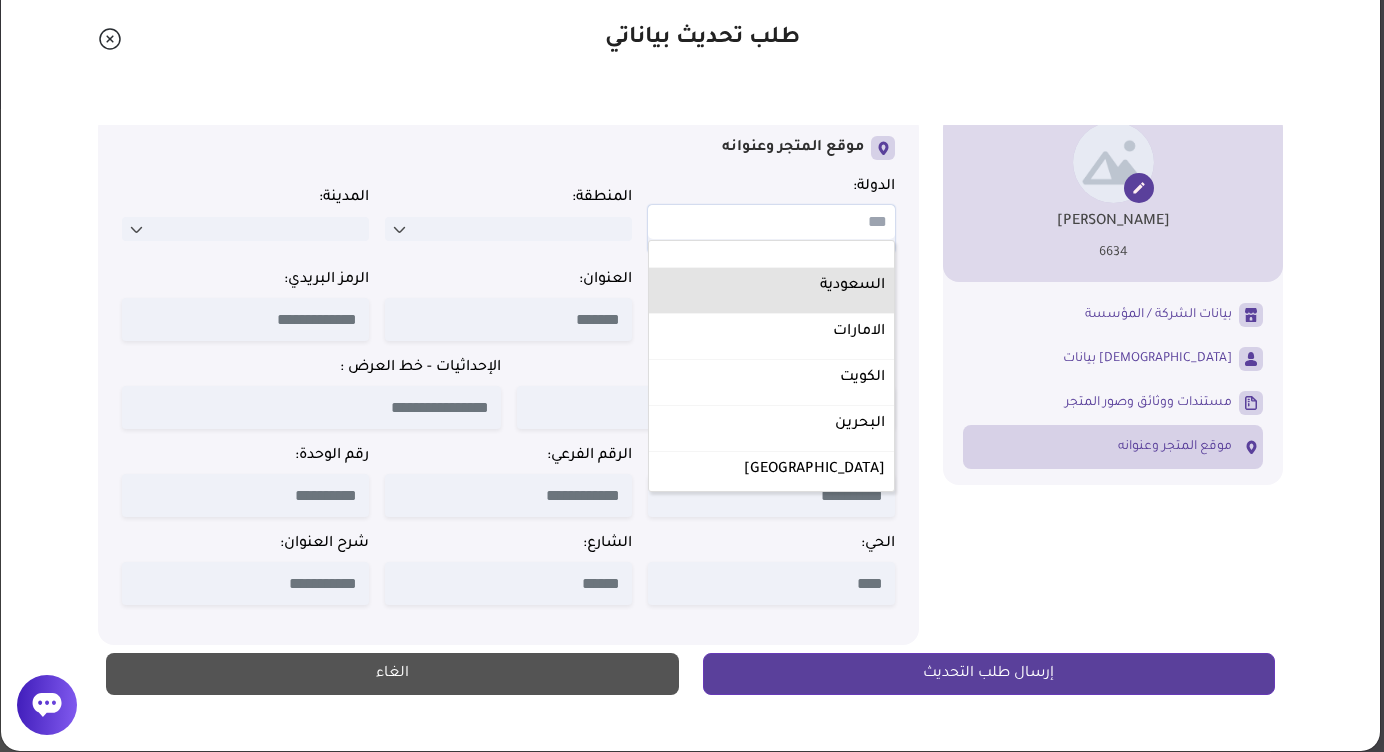 scroll, scrollTop: 0, scrollLeft: 0, axis: both 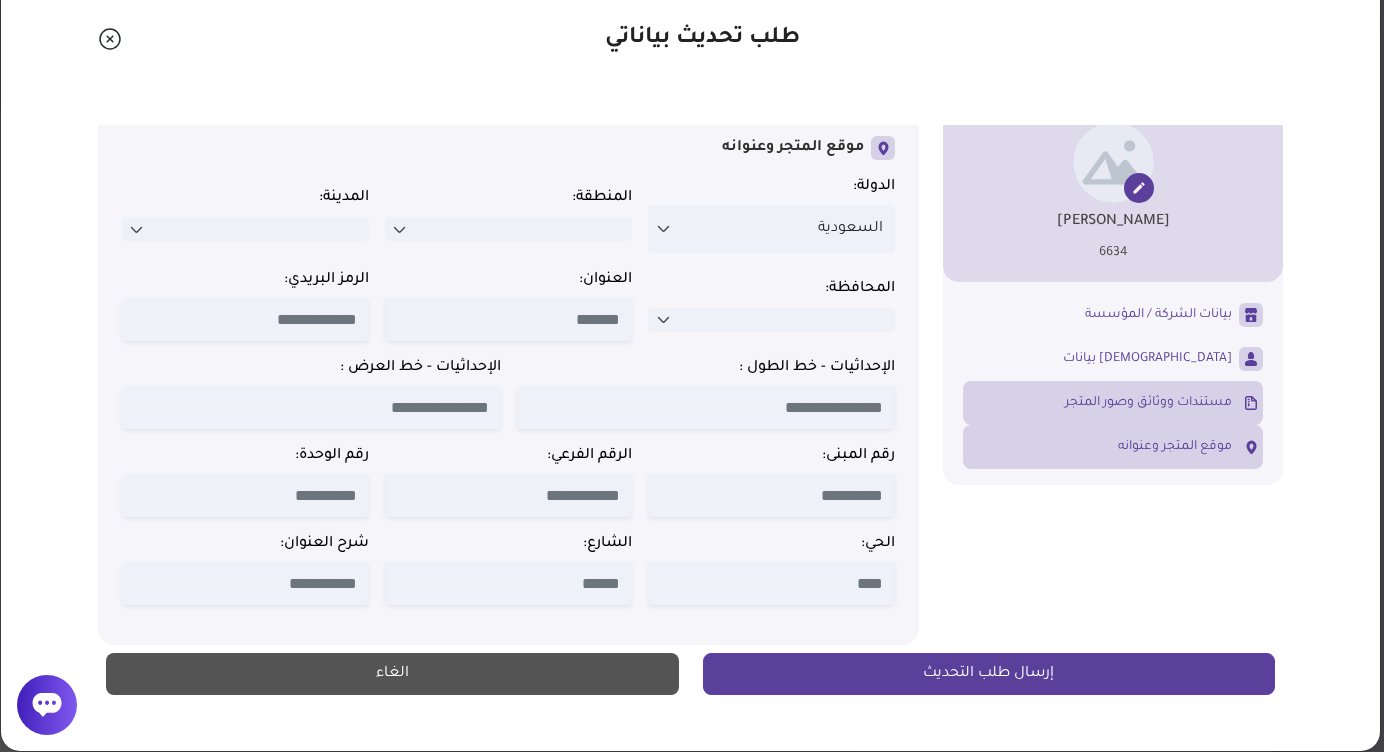 click on "مستندات ووثائق وصور المتجر" at bounding box center [1113, 403] 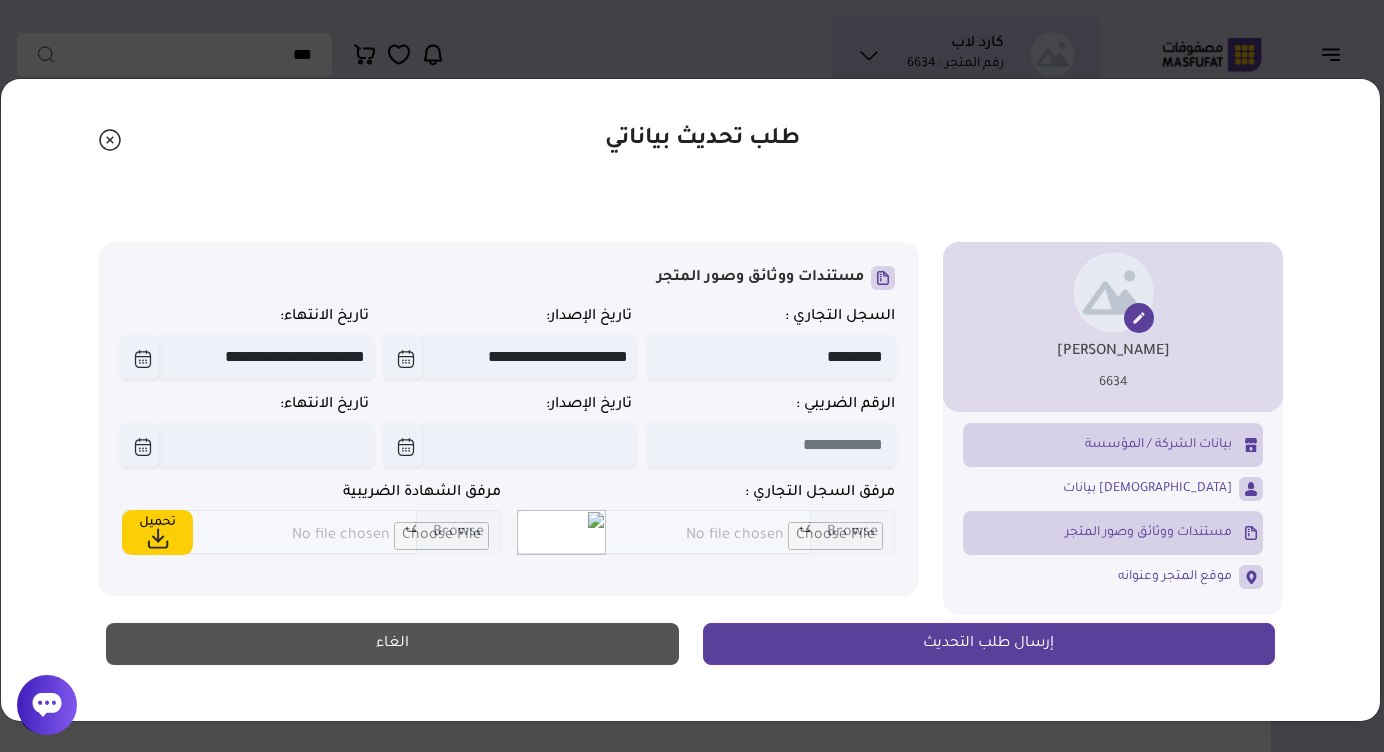 click on "بيانات الشركة / المؤسسة" at bounding box center [1158, 445] 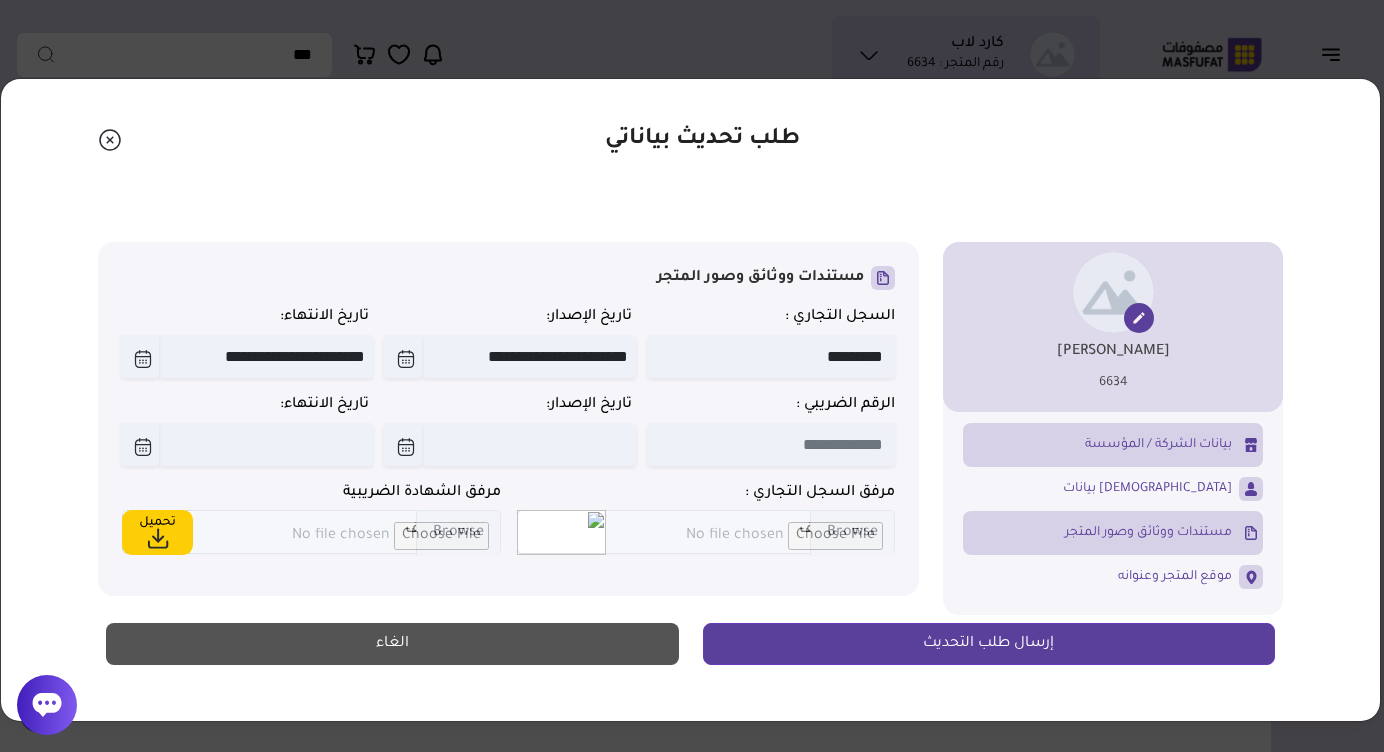 scroll, scrollTop: 0, scrollLeft: 0, axis: both 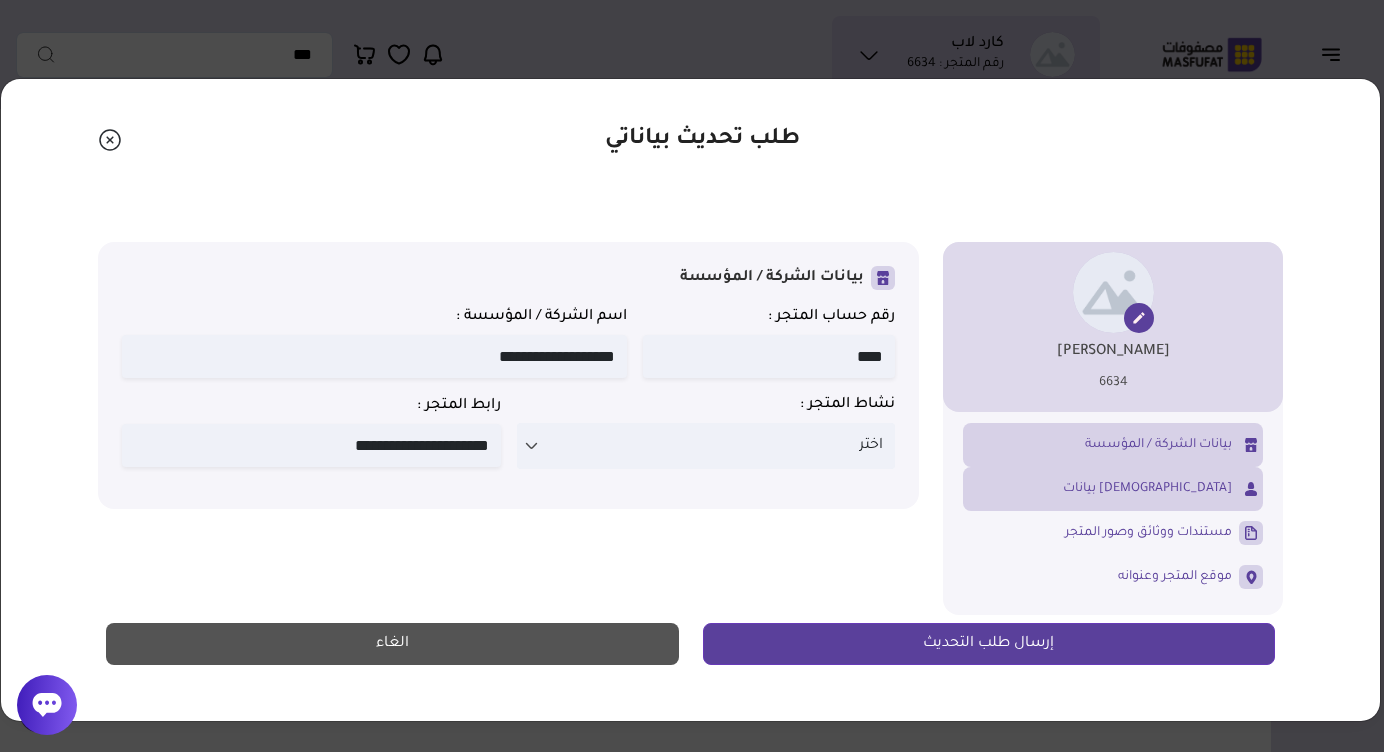 click on "بيانات [DEMOGRAPHIC_DATA]" at bounding box center (1113, 489) 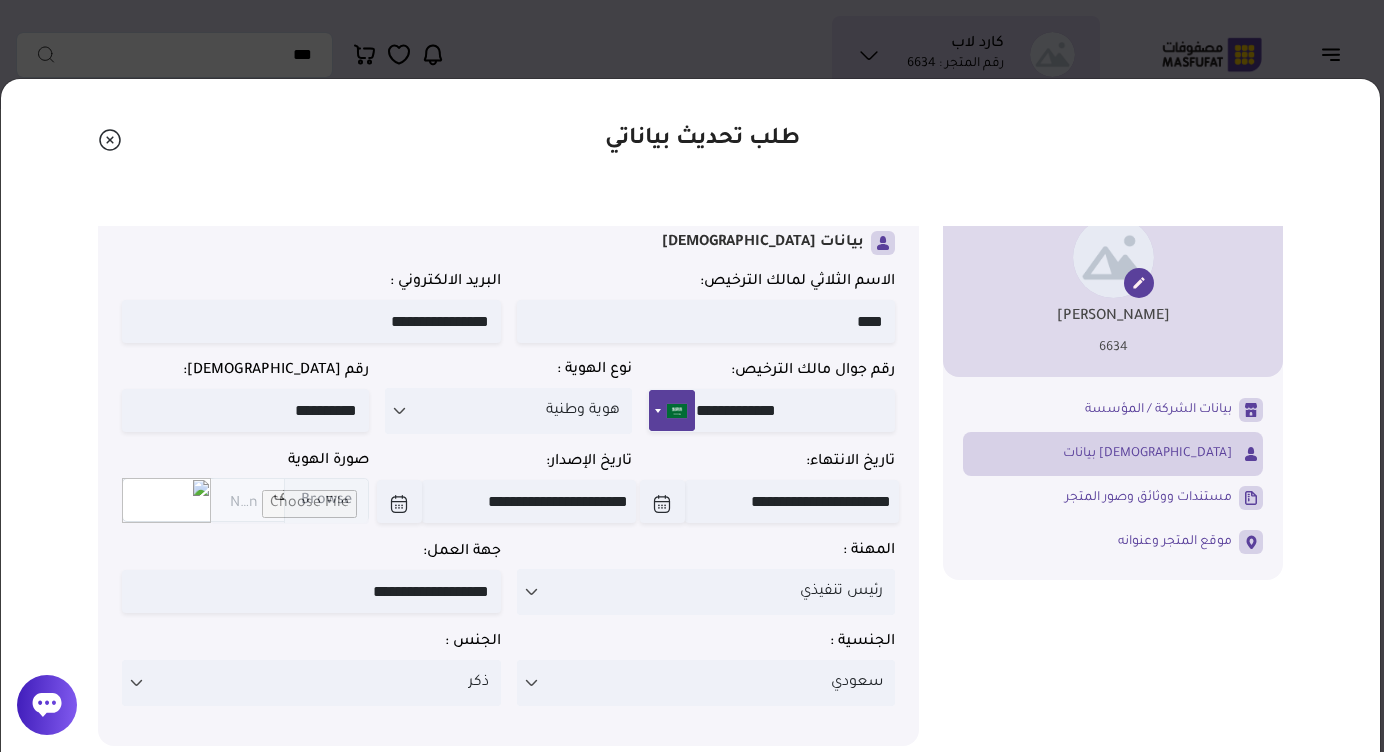 scroll, scrollTop: 35, scrollLeft: 0, axis: vertical 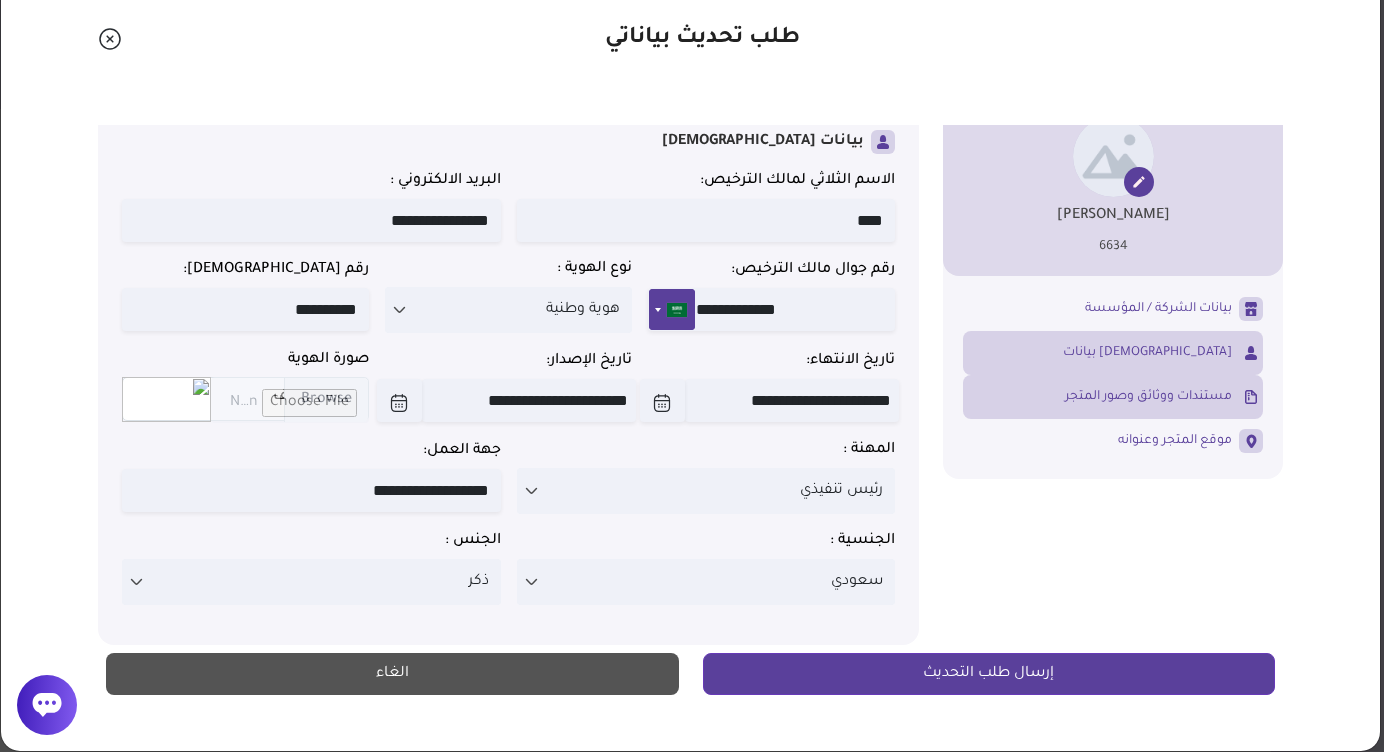 click on "مستندات ووثائق وصور المتجر" at bounding box center (1148, 397) 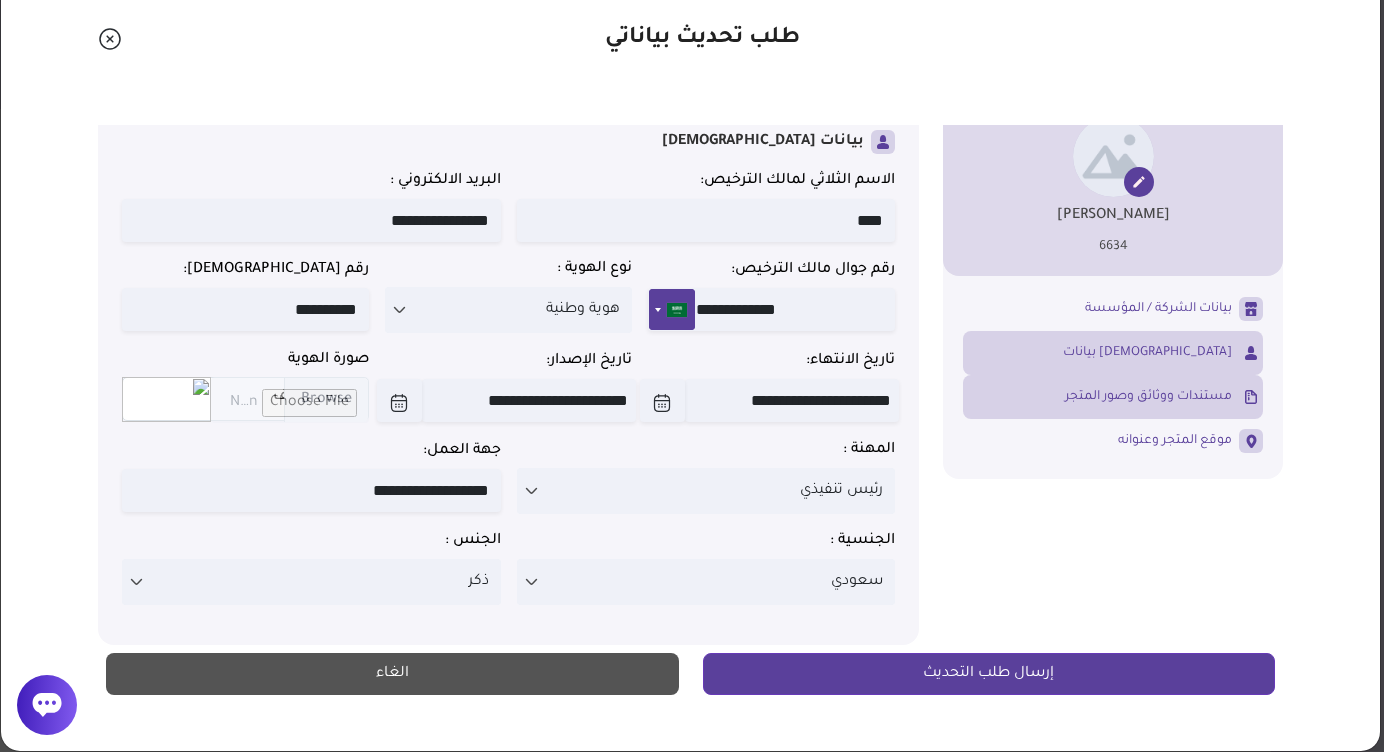 scroll, scrollTop: 0, scrollLeft: 0, axis: both 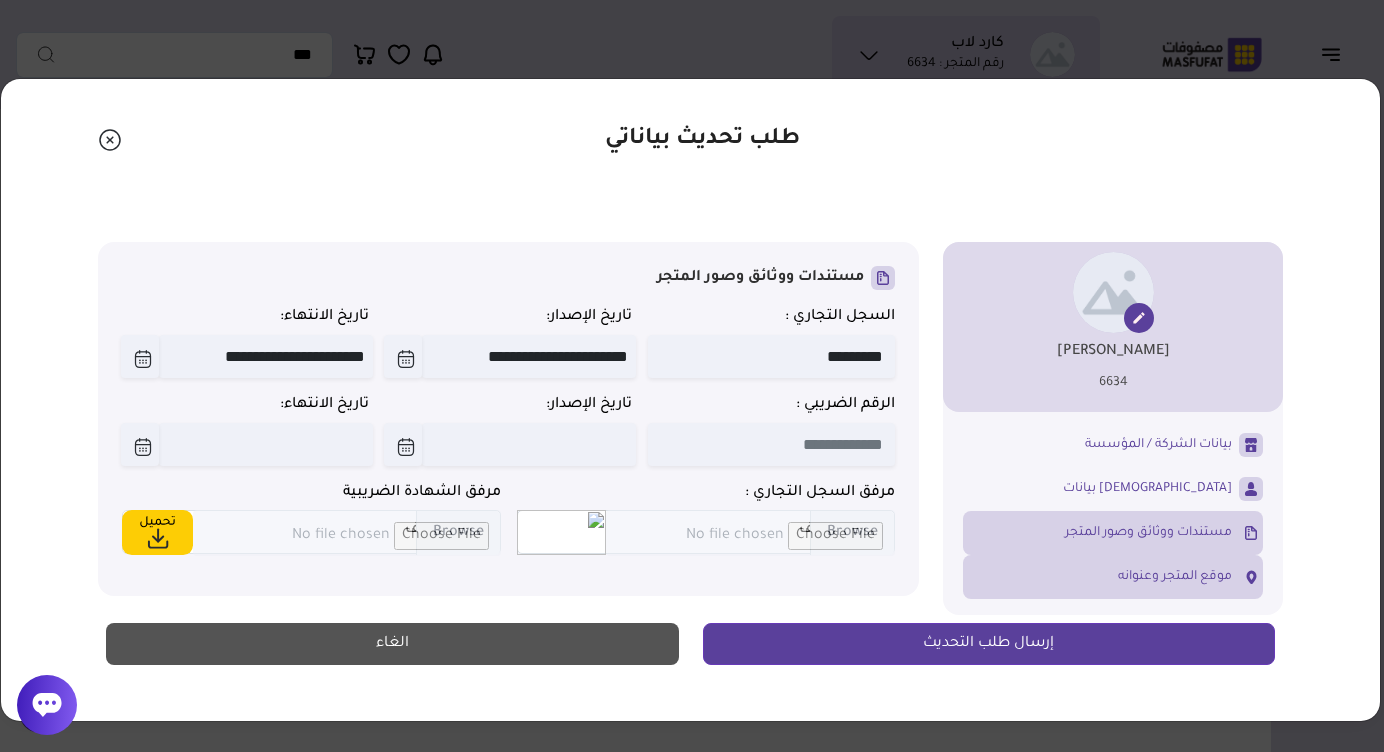 click on "موقع المتجر وعنوانه" at bounding box center [1113, 577] 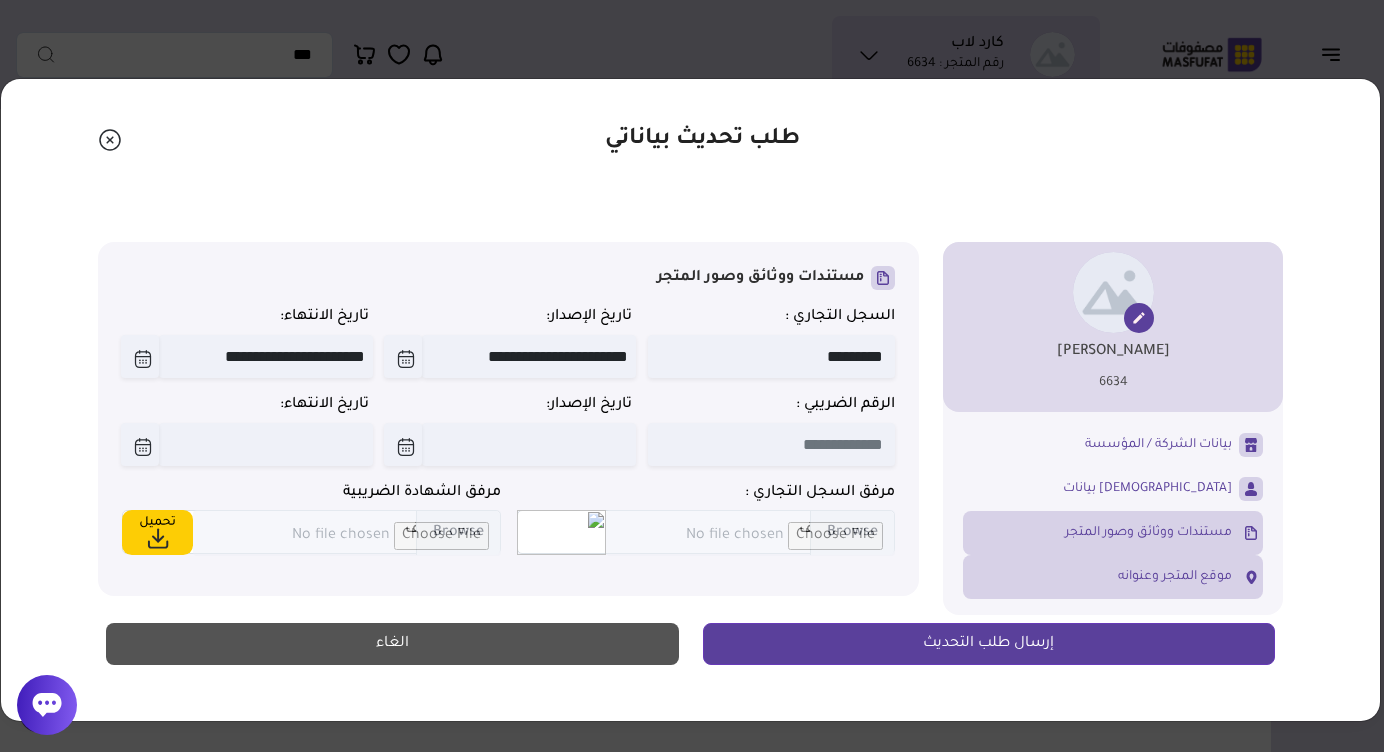 scroll, scrollTop: 29, scrollLeft: 0, axis: vertical 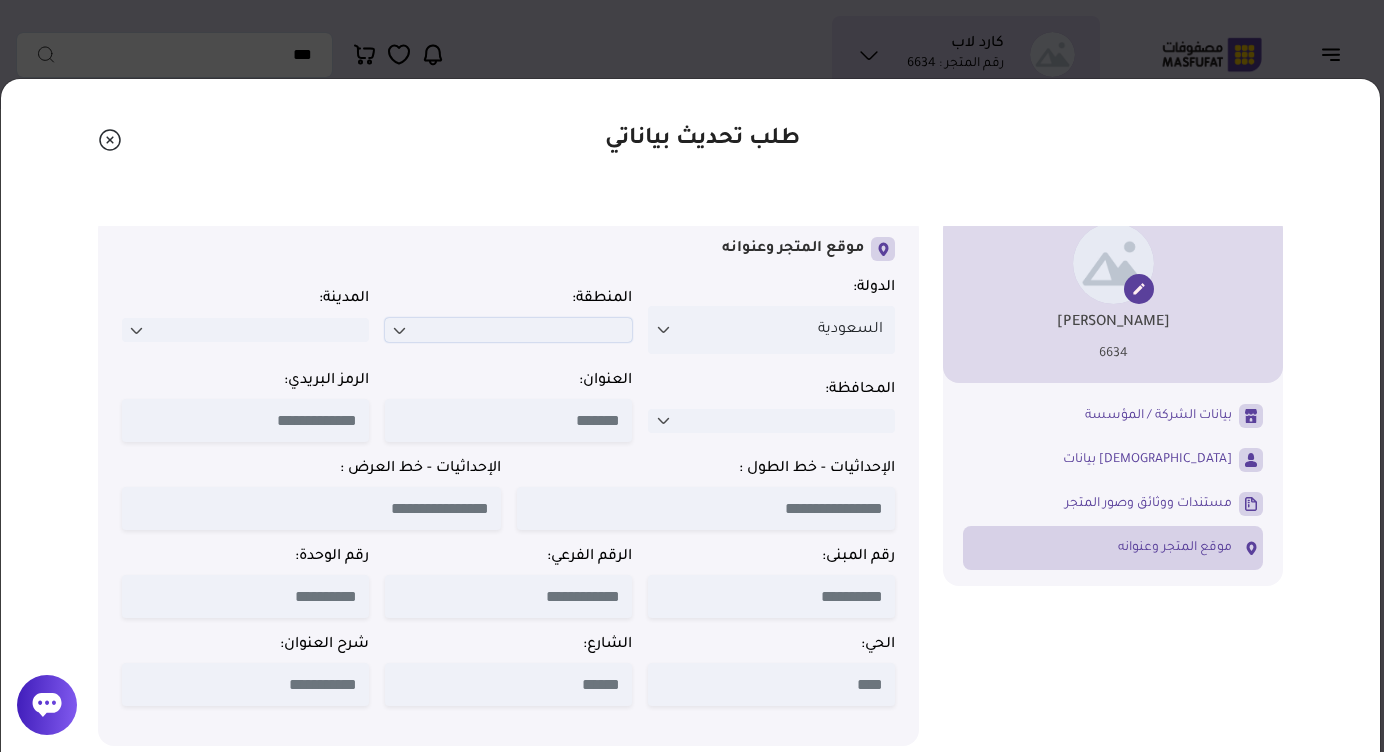 click at bounding box center [508, 330] 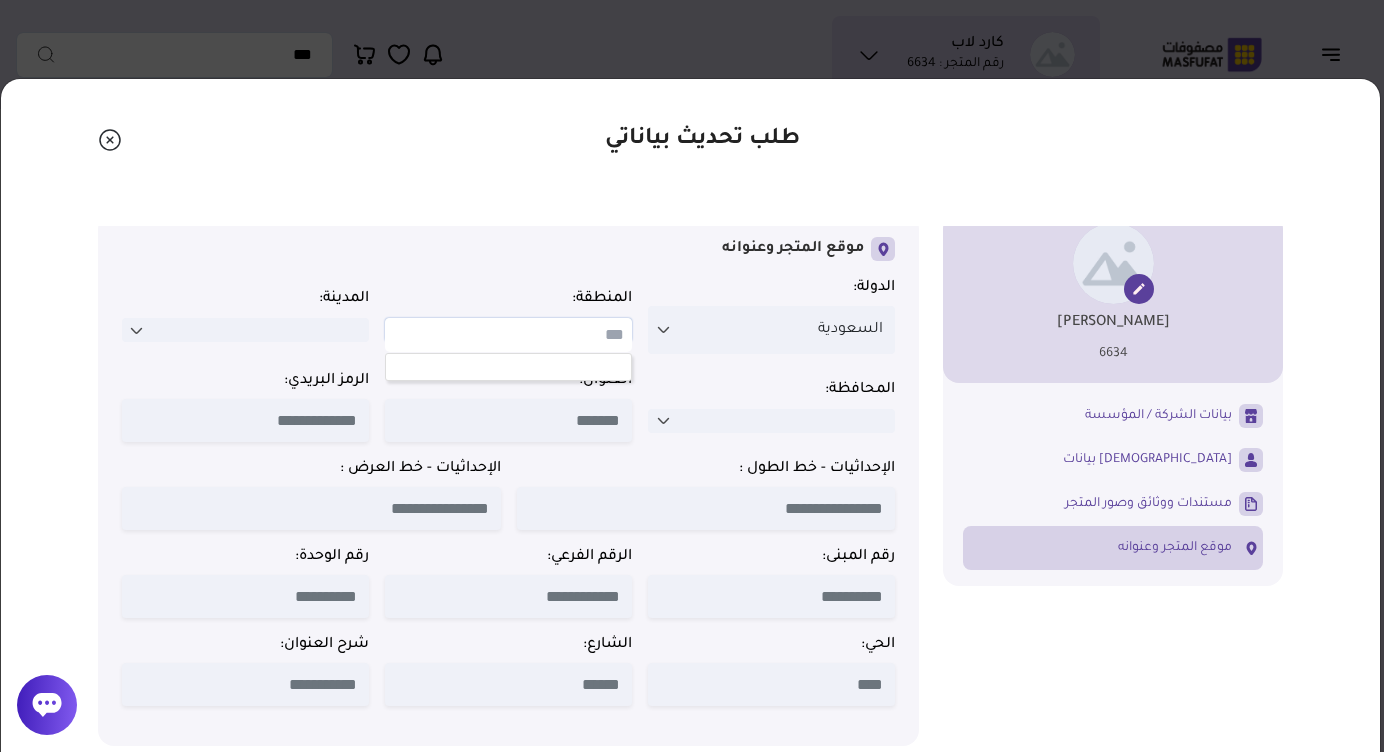 scroll, scrollTop: 1, scrollLeft: 0, axis: vertical 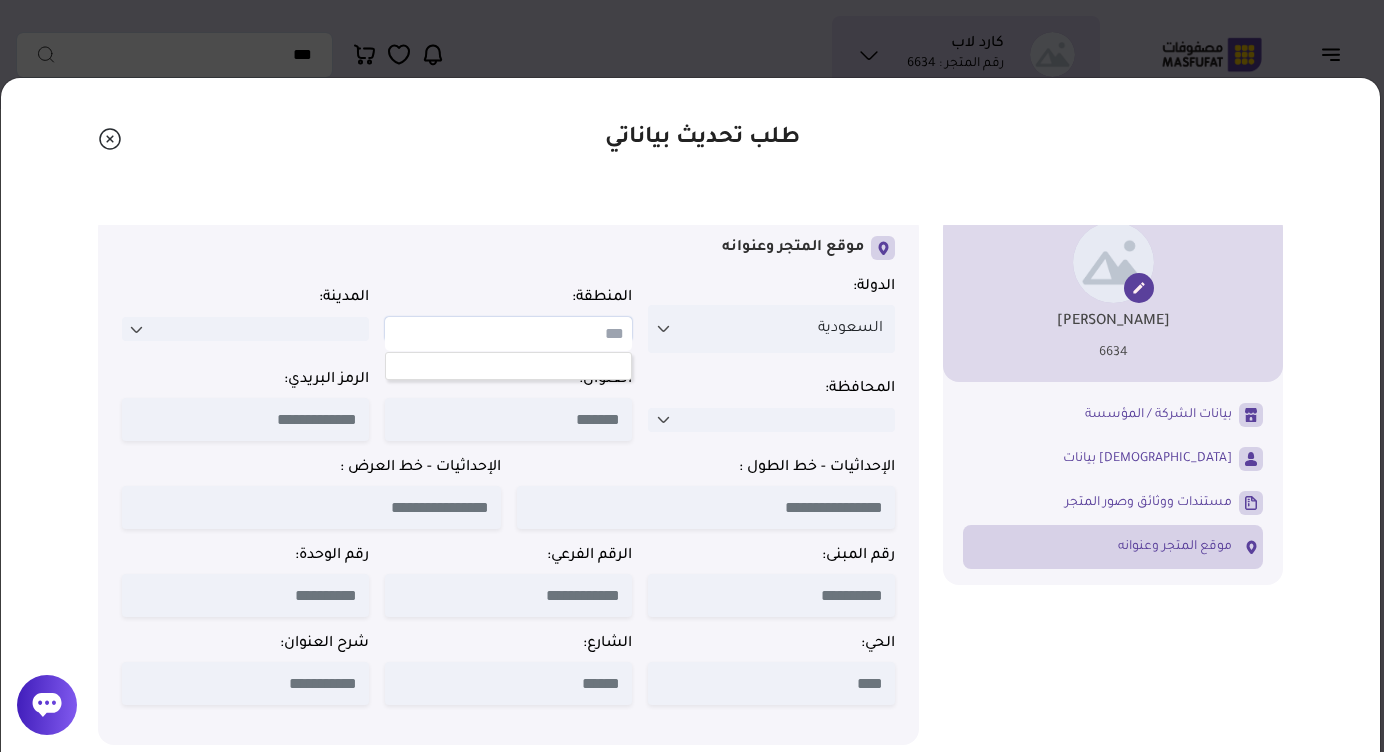 type on "*" 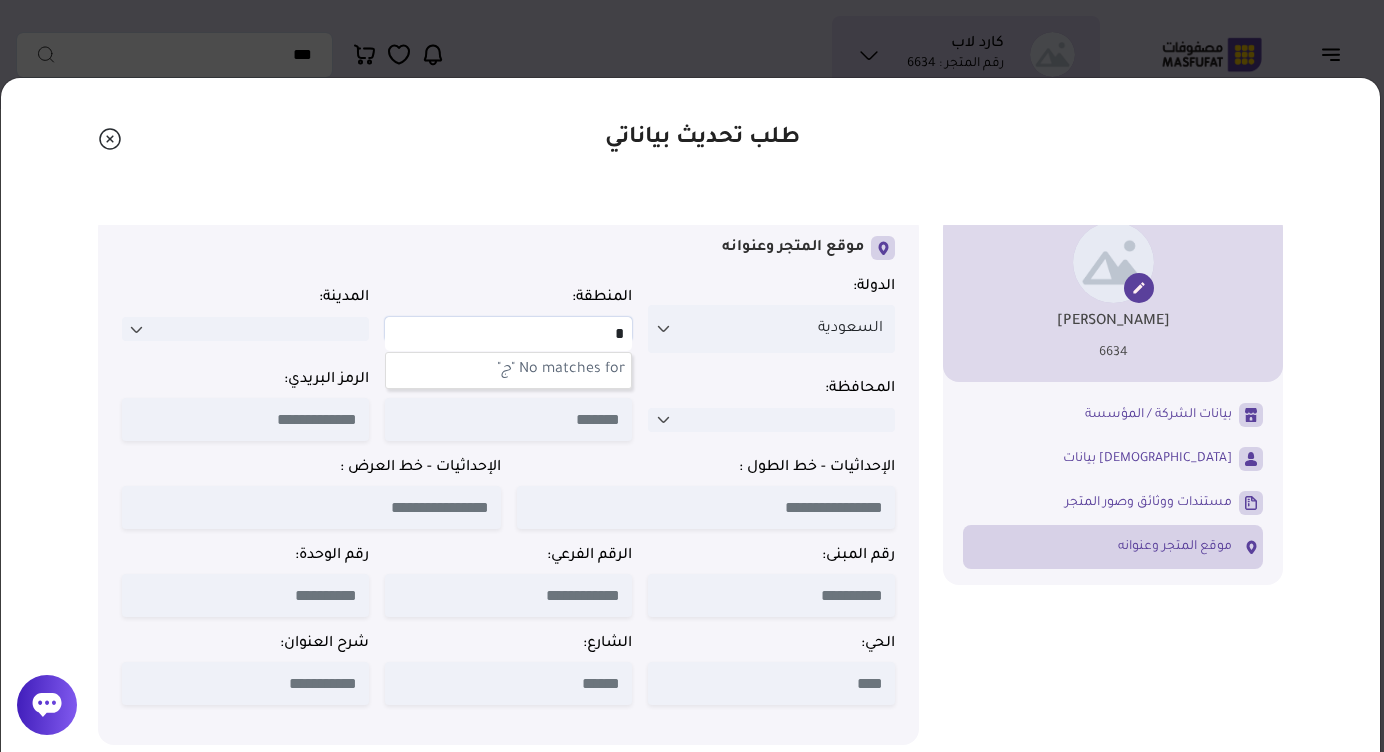 type 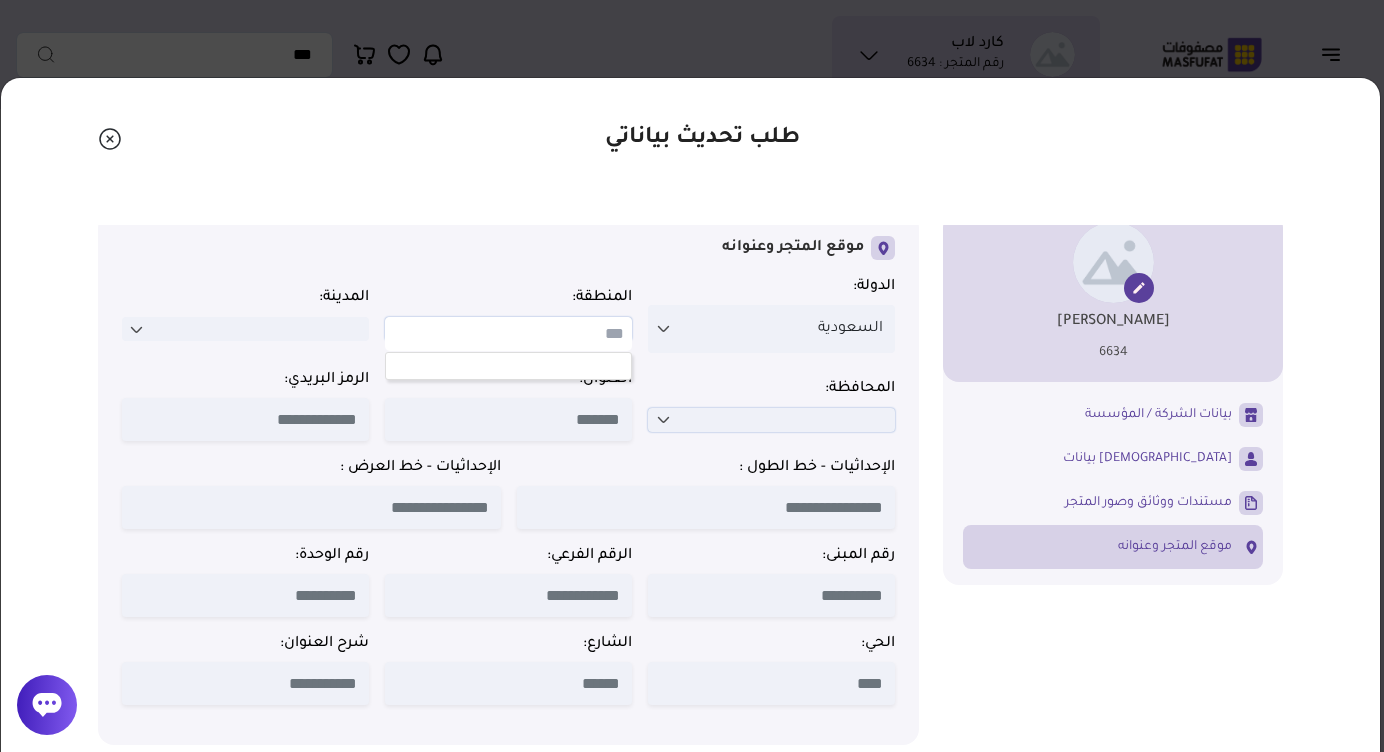 click at bounding box center [771, 420] 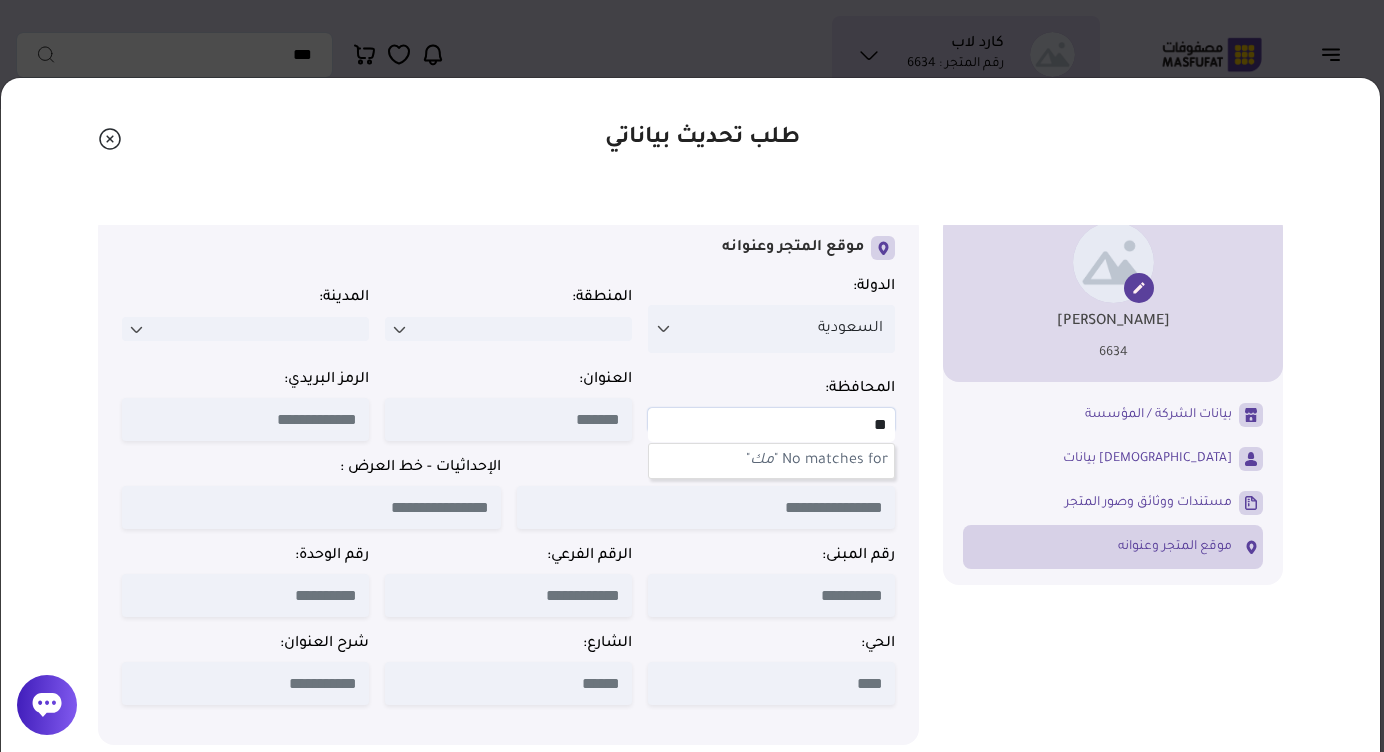 type on "*" 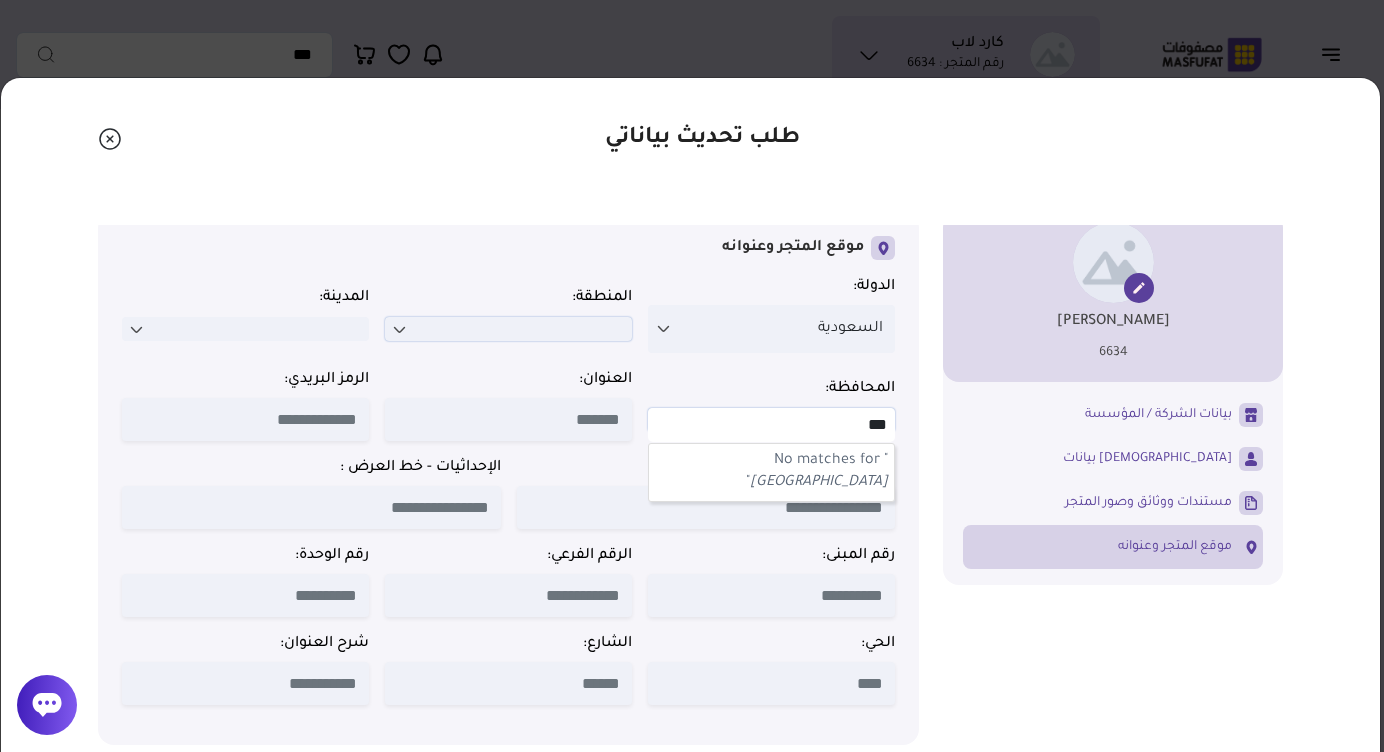 type on "***" 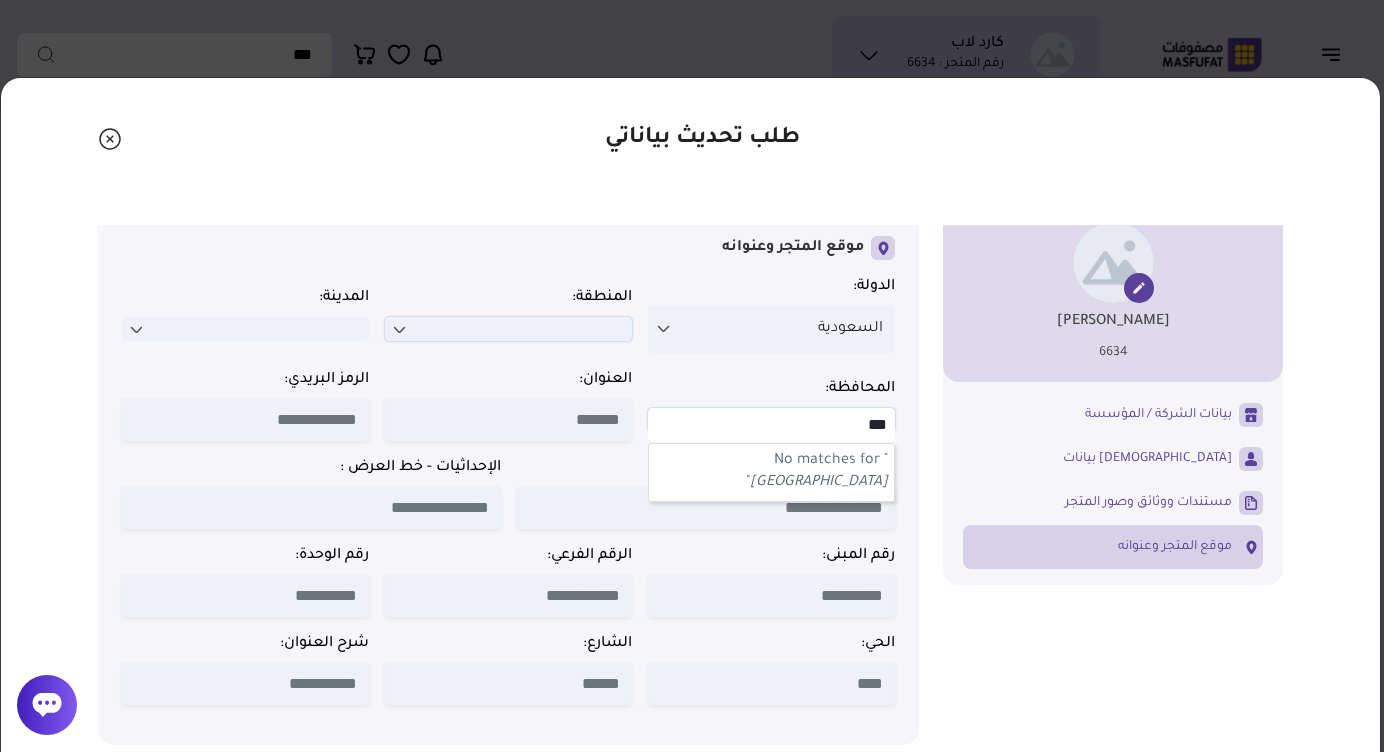 click at bounding box center [508, 329] 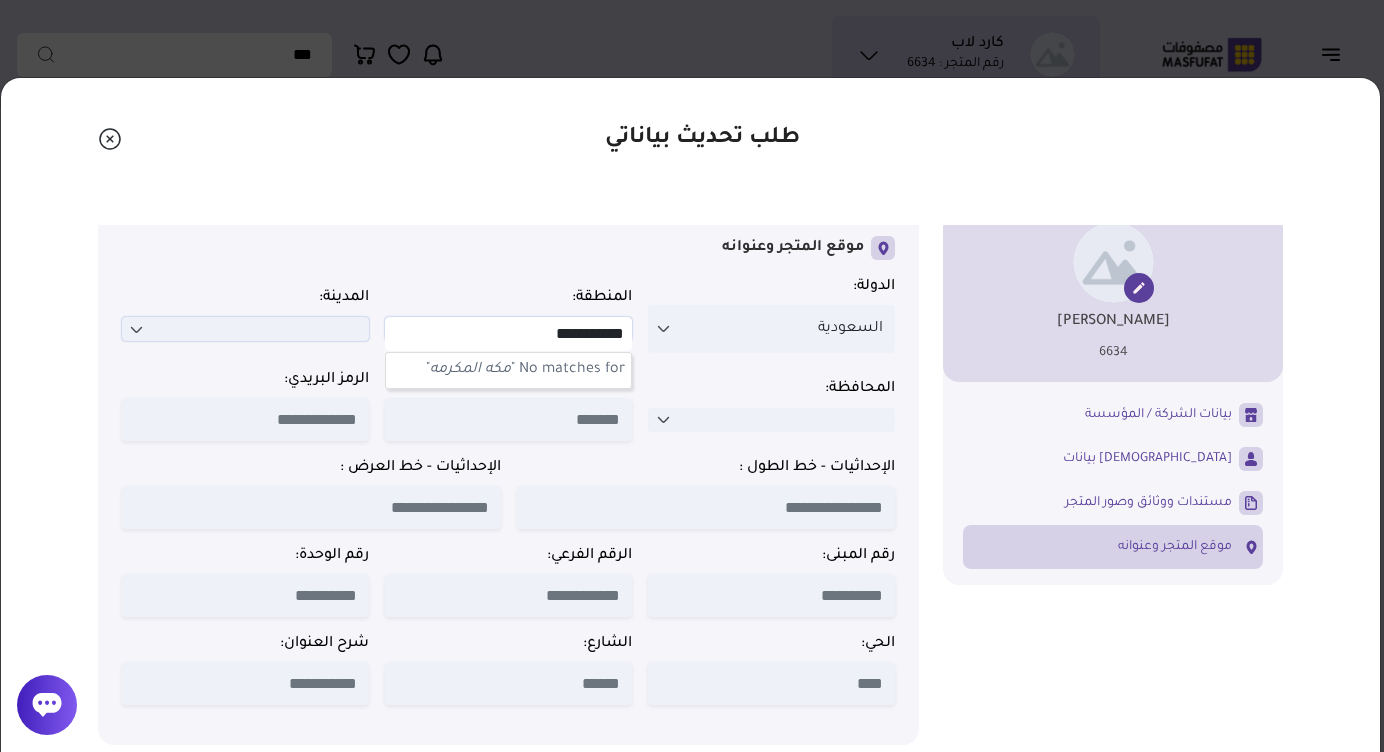 click at bounding box center [245, 329] 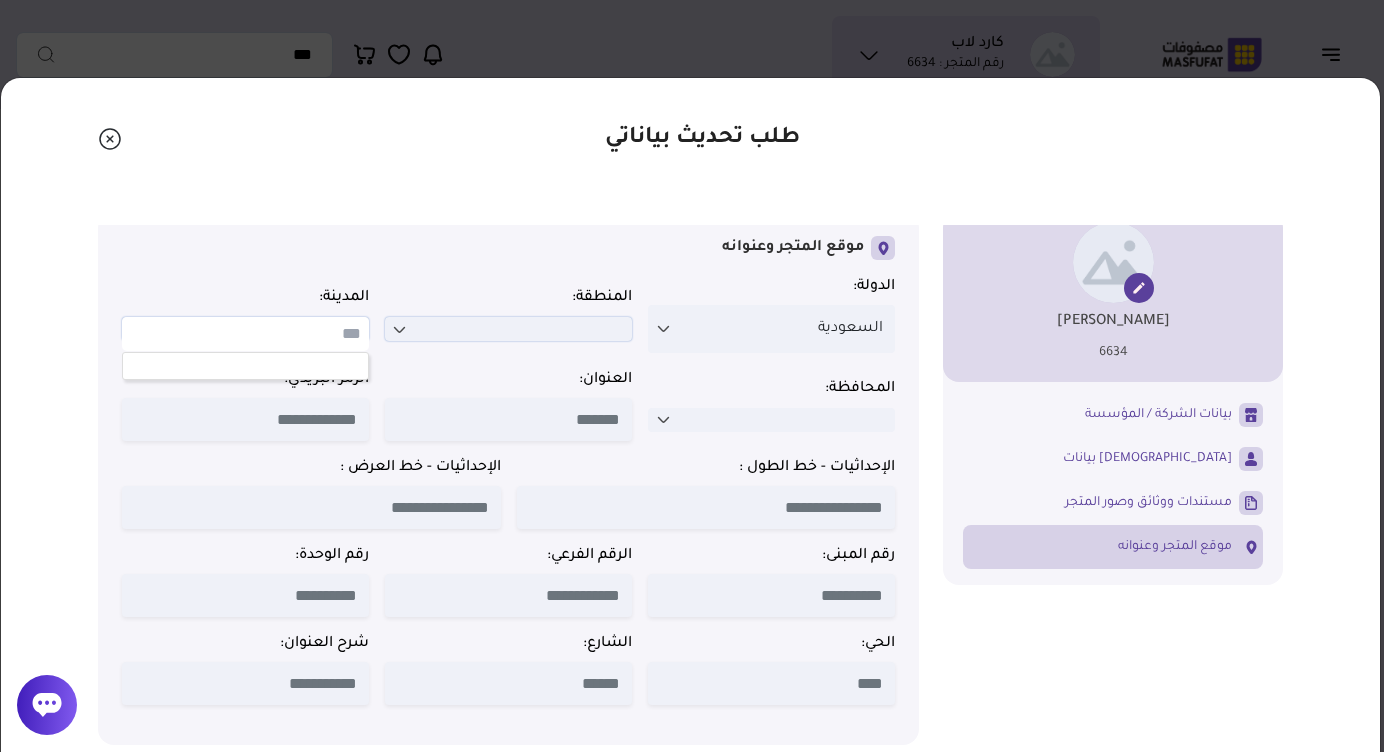 click at bounding box center [508, 329] 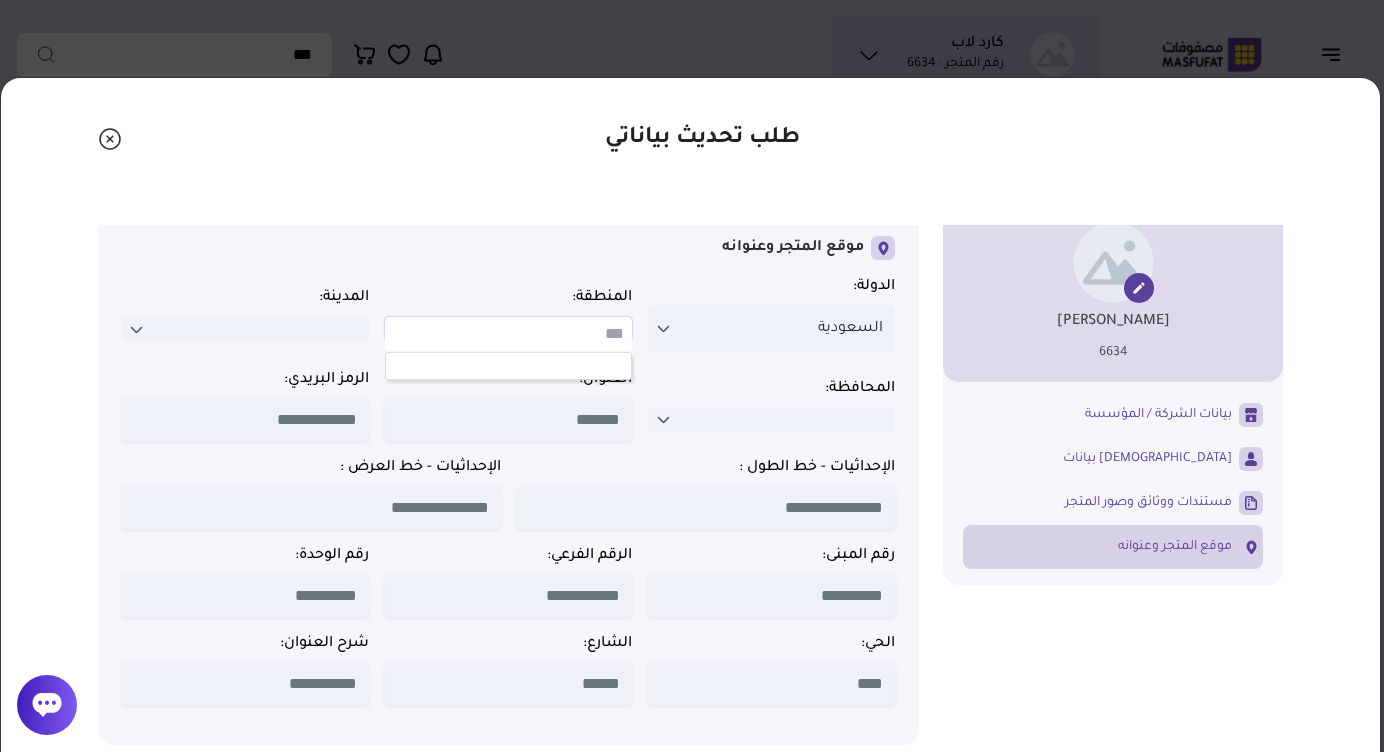 click at bounding box center (508, 334) 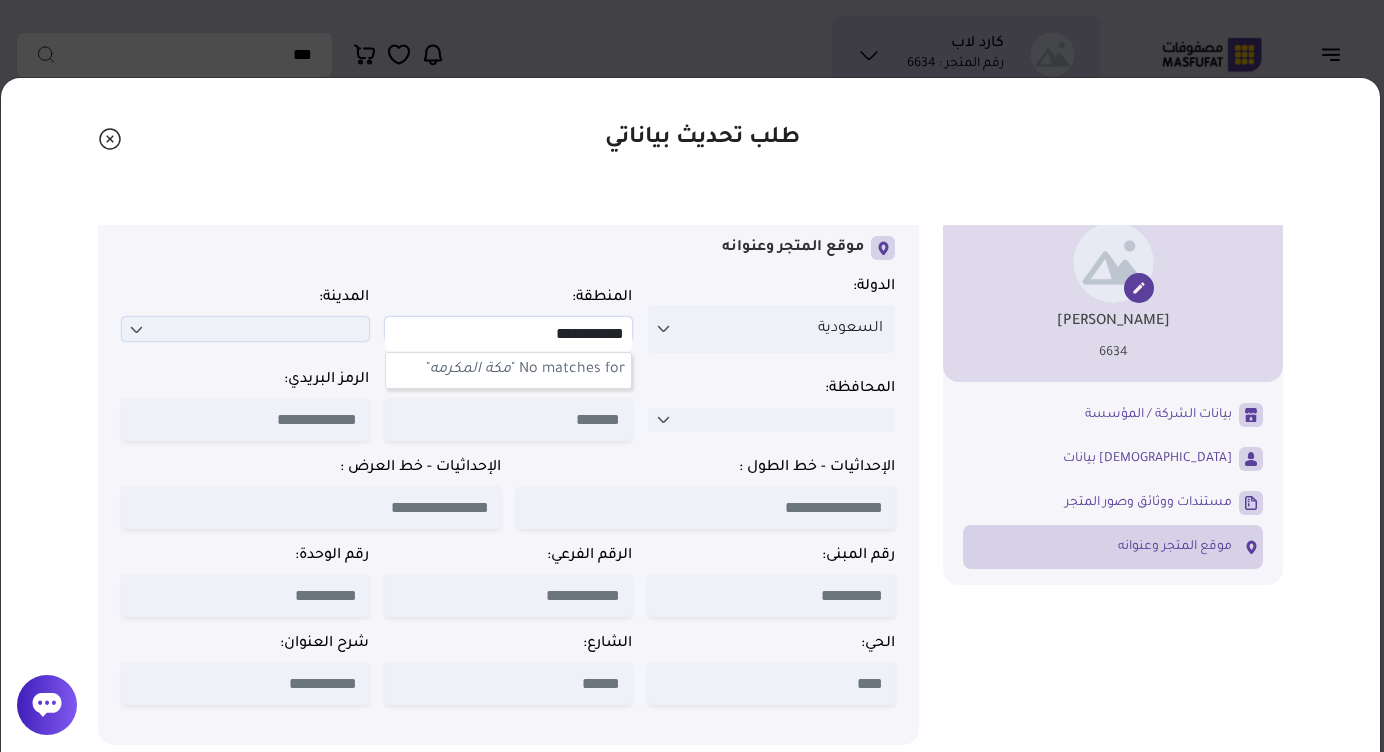 type on "**********" 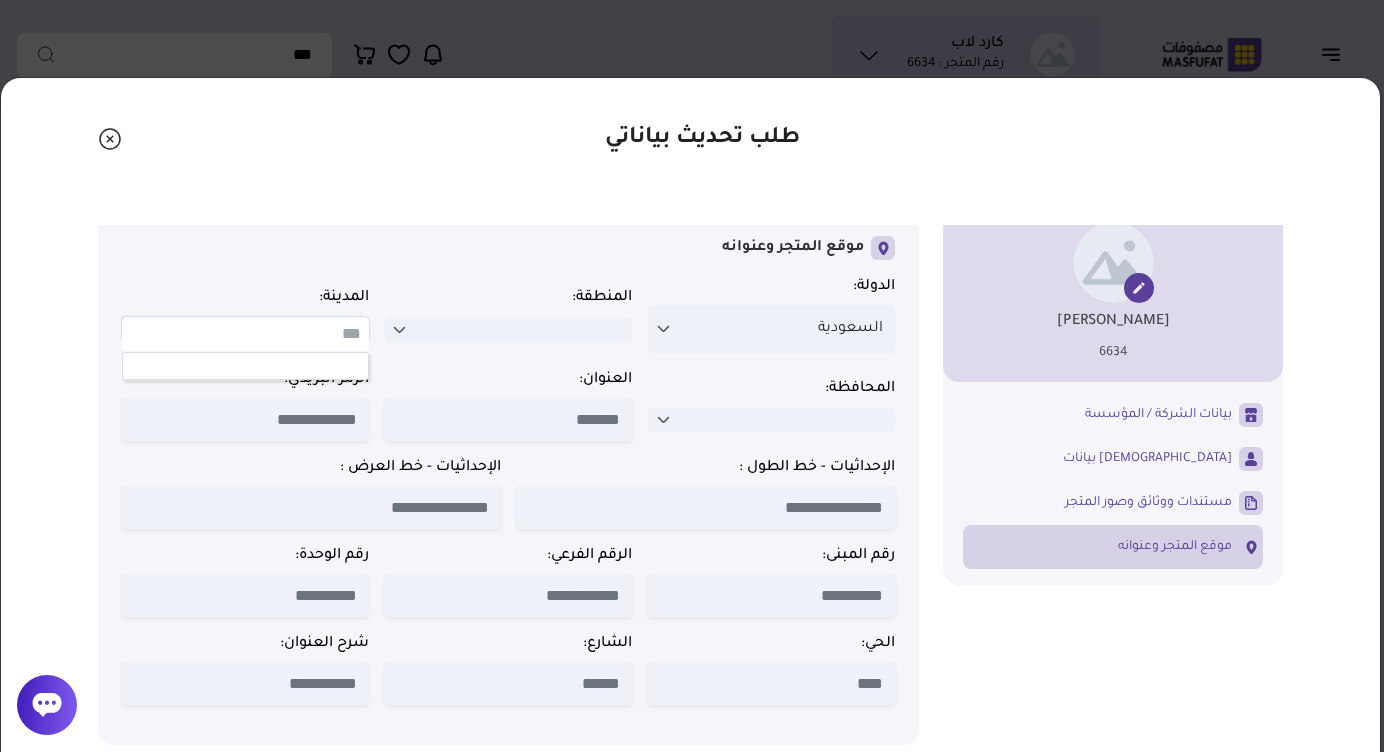 click at bounding box center (245, 334) 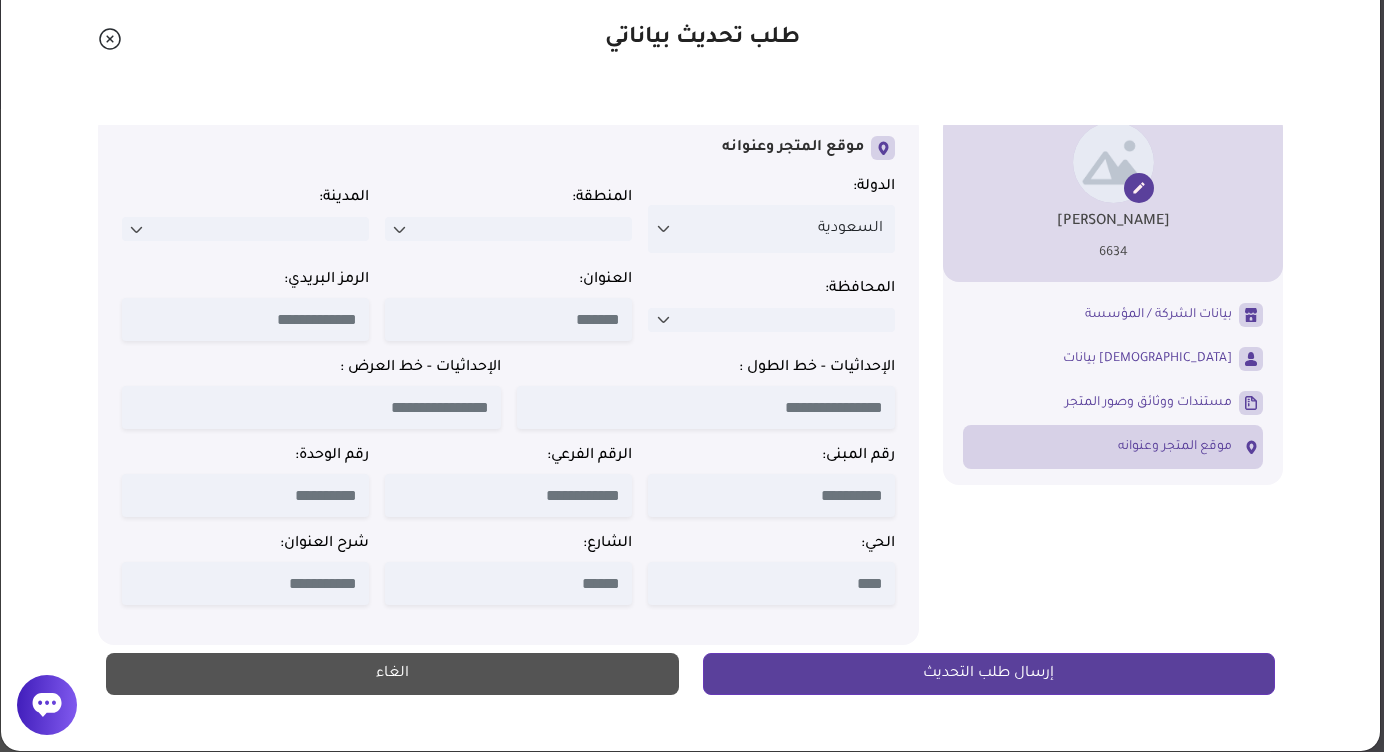scroll, scrollTop: 101, scrollLeft: 0, axis: vertical 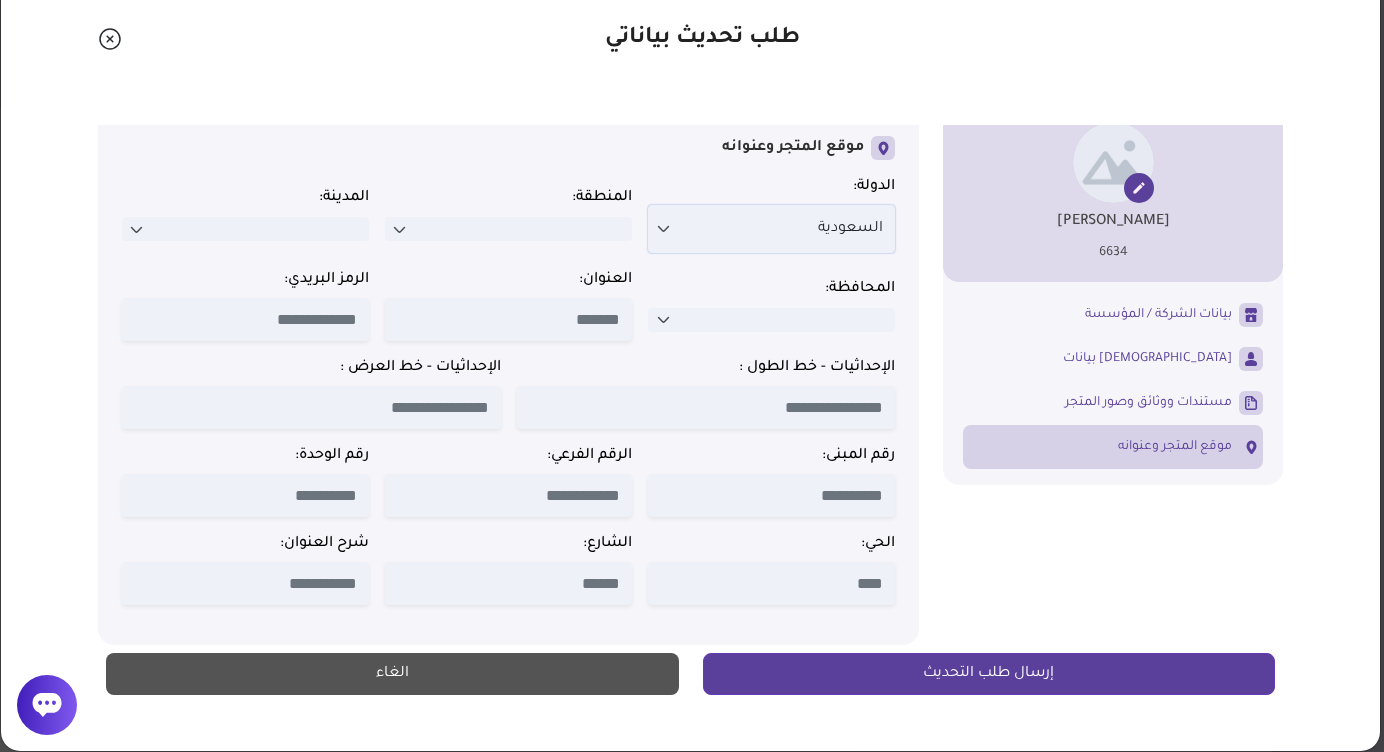 click on "السعودية" at bounding box center [771, 229] 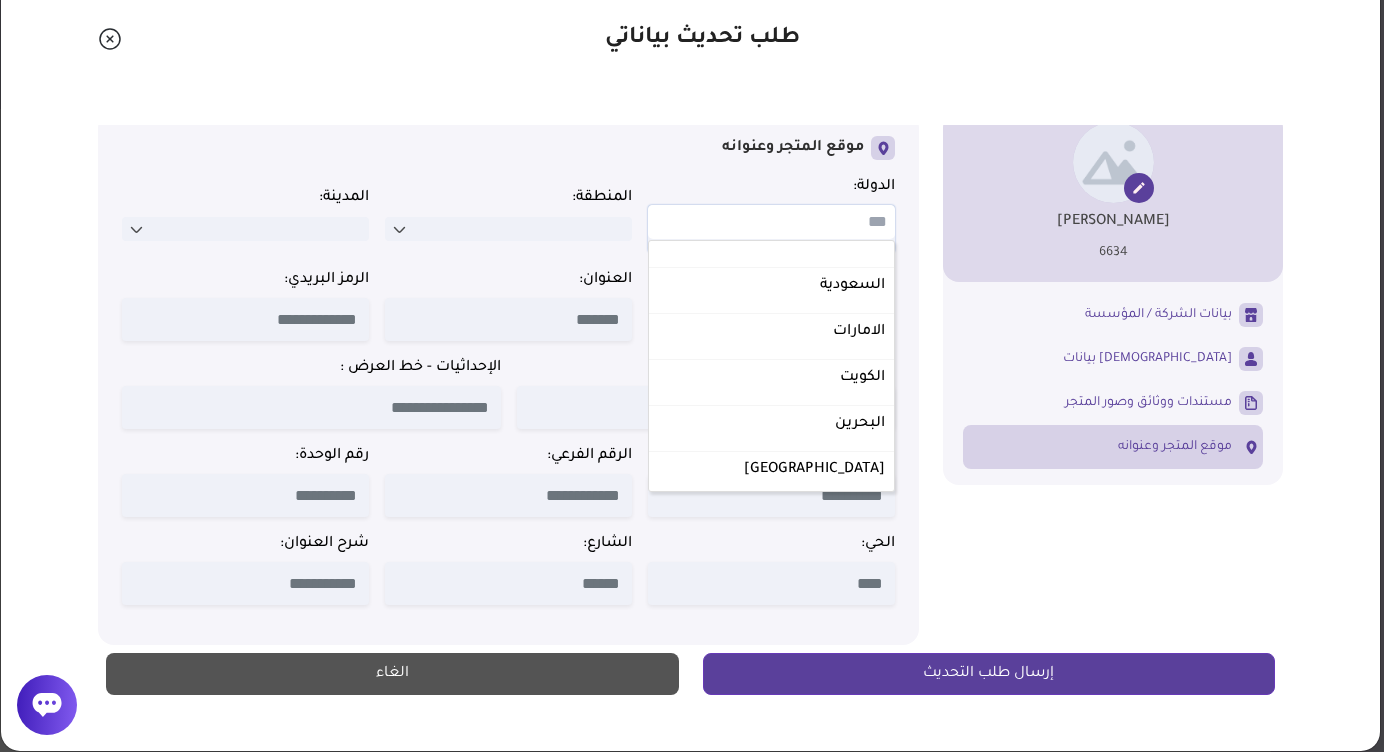 click at bounding box center [771, 222] 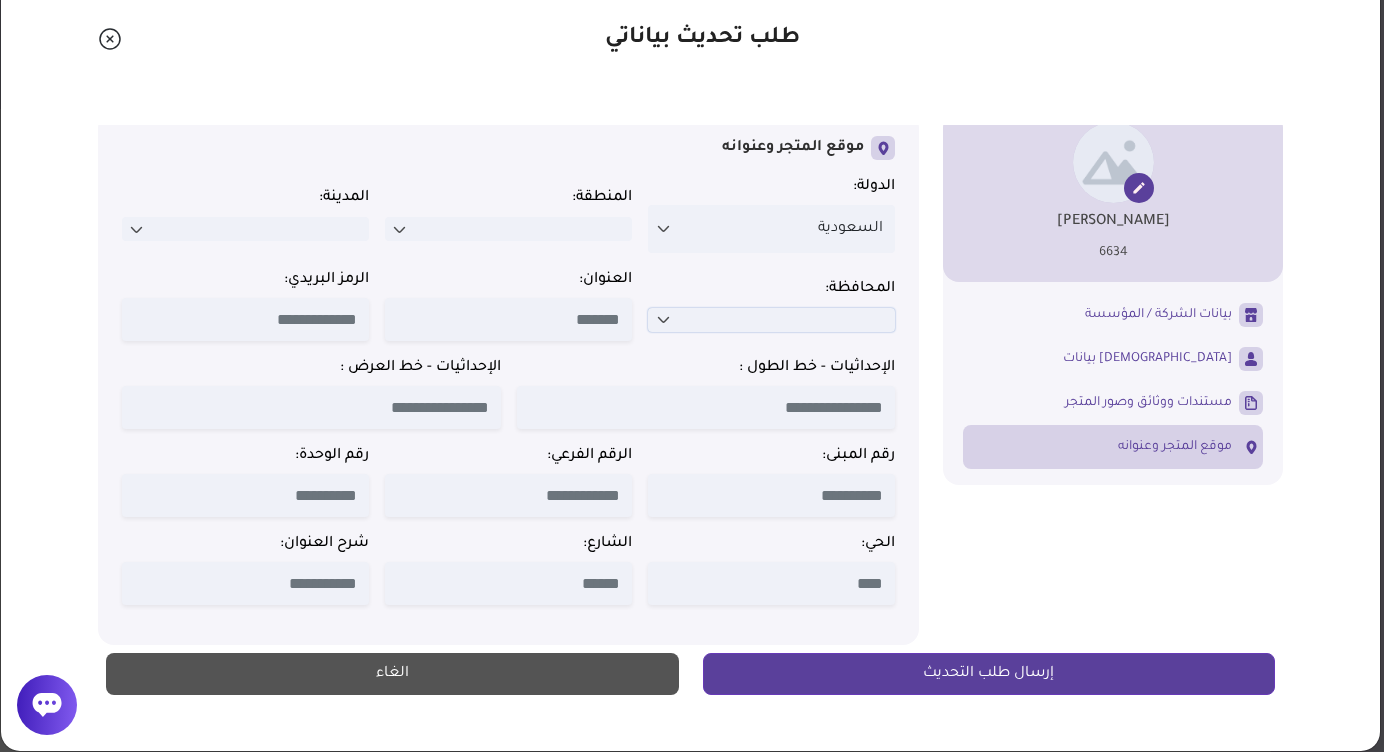 click at bounding box center [771, 320] 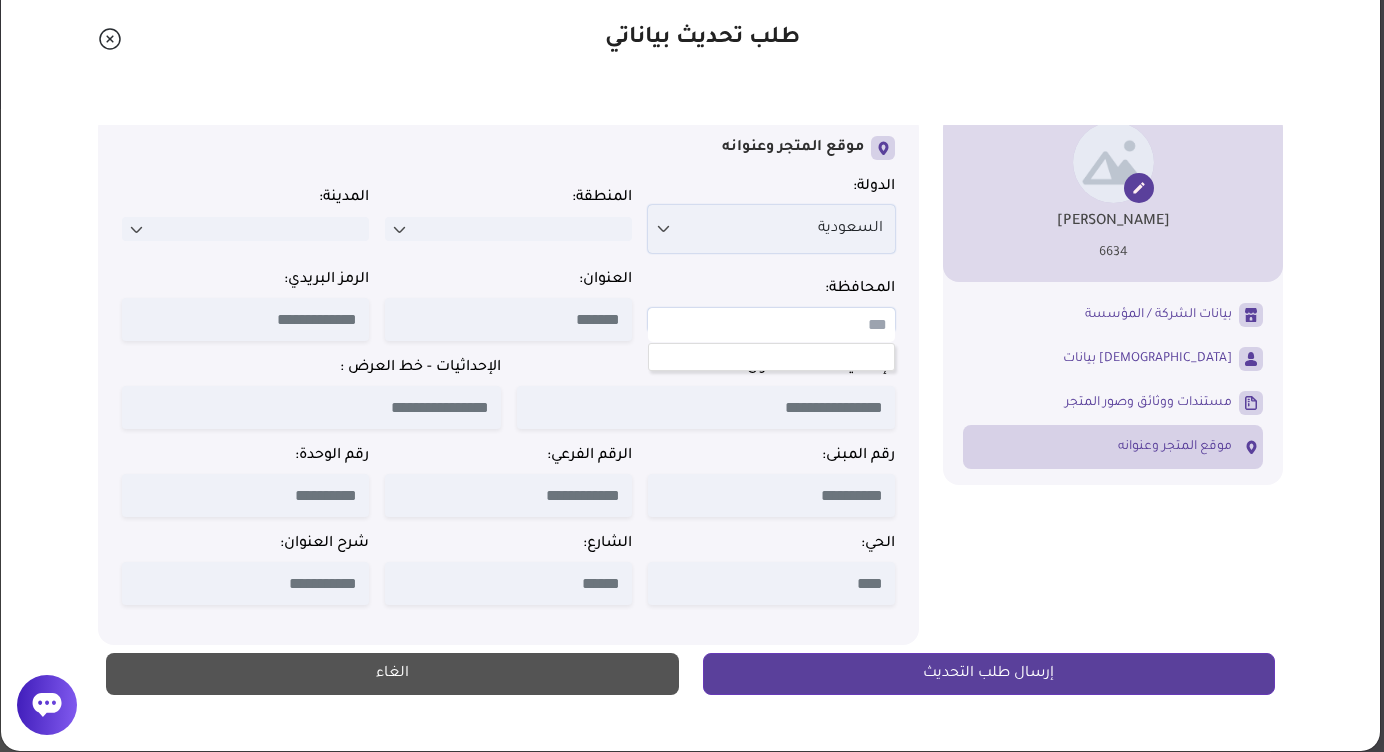click on "السعودية" at bounding box center [771, 229] 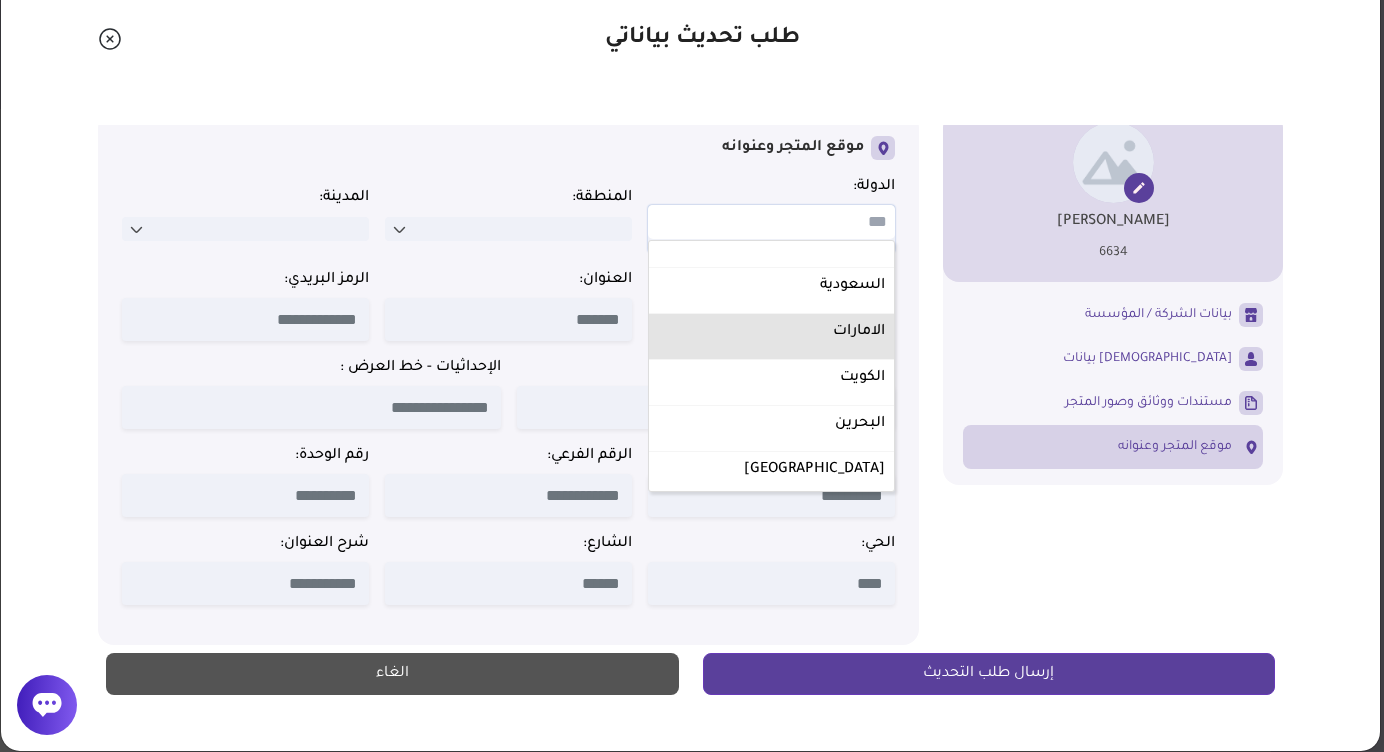 click on "الامارات" at bounding box center (771, 337) 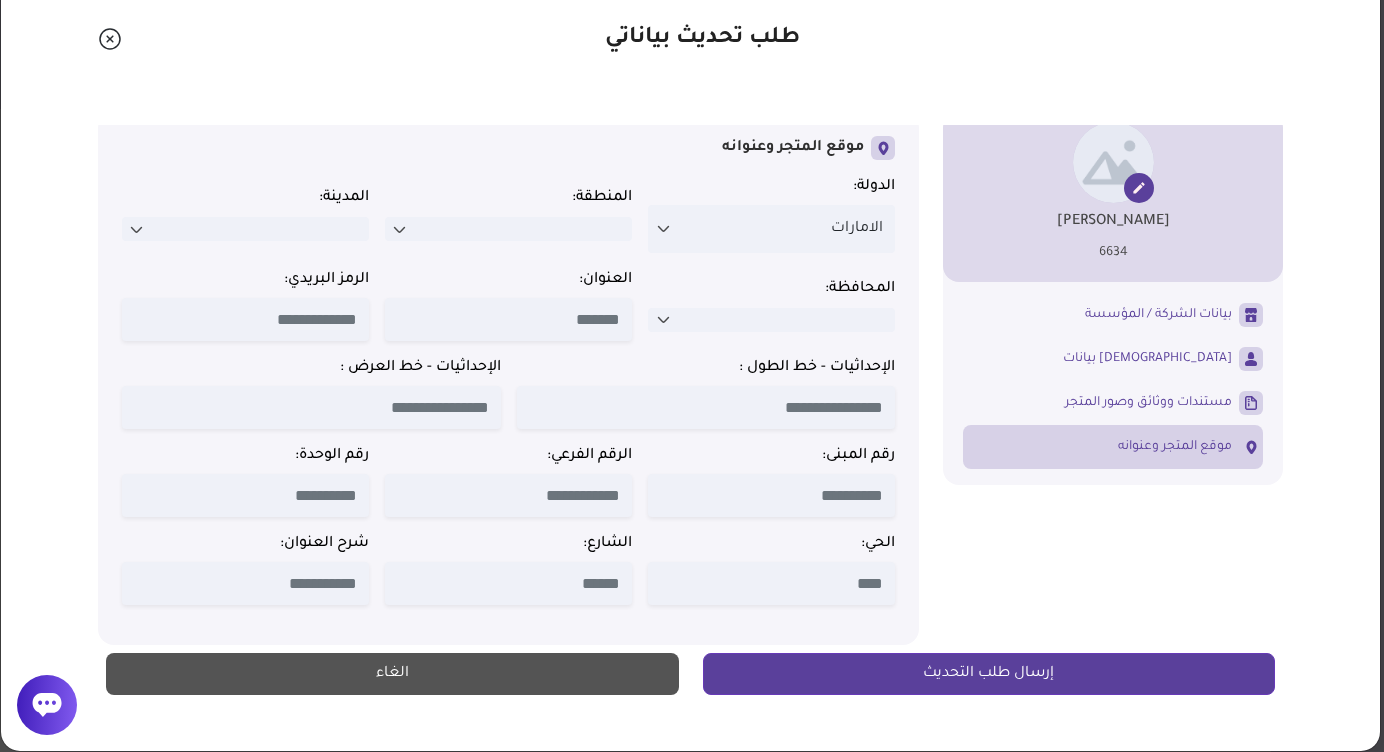 click on "الدولة:
********
********
******
*******
****
***
[GEOGRAPHIC_DATA]
ال[DEMOGRAPHIC_DATA]
[GEOGRAPHIC_DATA]
ال[GEOGRAPHIC_DATA]
البحرين
[GEOGRAPHIC_DATA]
قطر
No matches for " "
المنطقة:
" "" at bounding box center (508, 222) 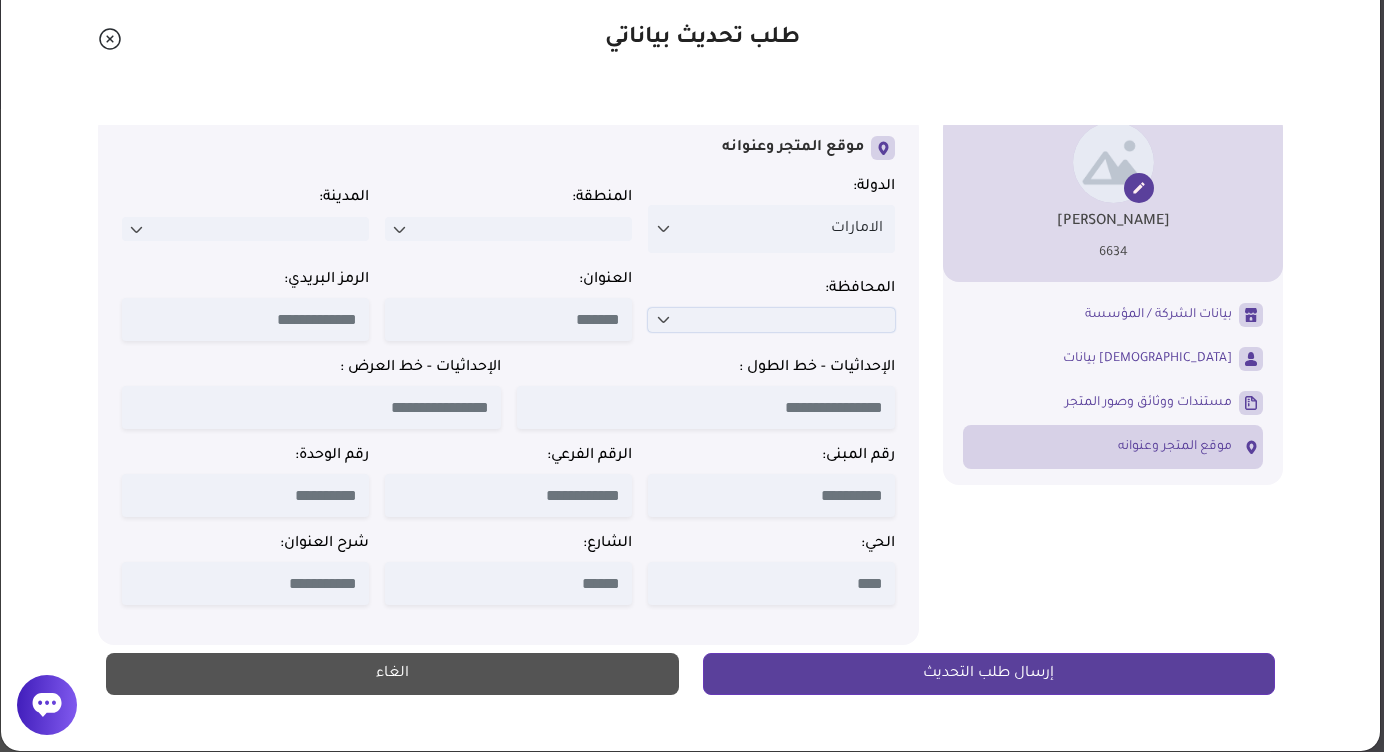 click at bounding box center [771, 320] 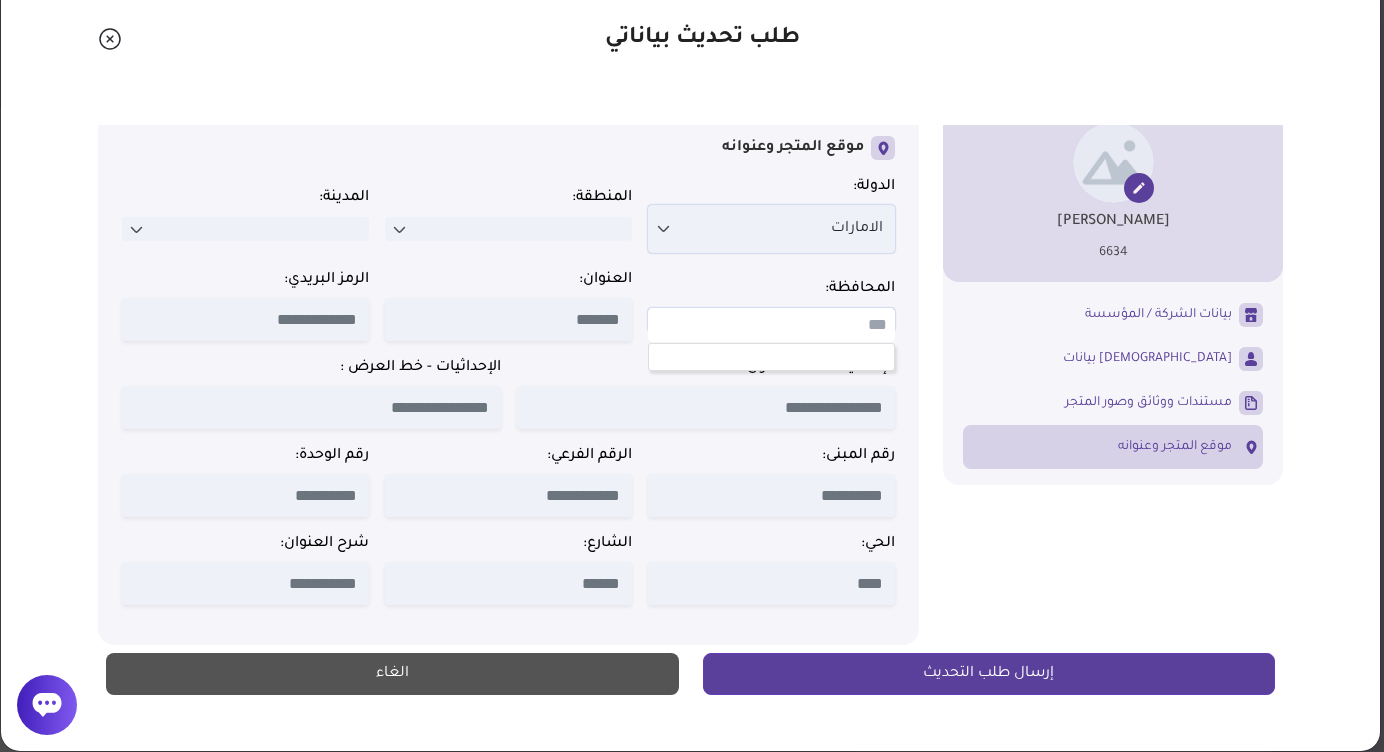 click on "الامارات" at bounding box center [771, 229] 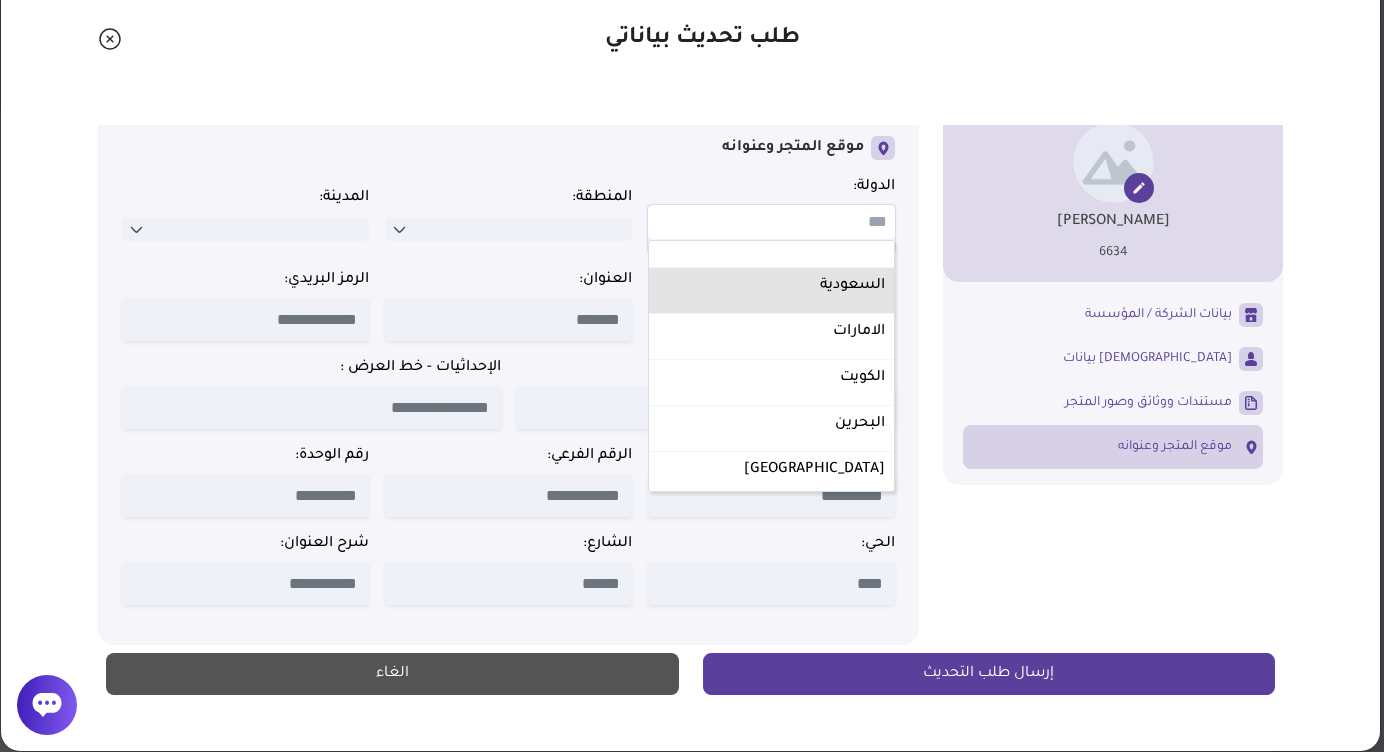 click on "السعودية" at bounding box center [771, 286] 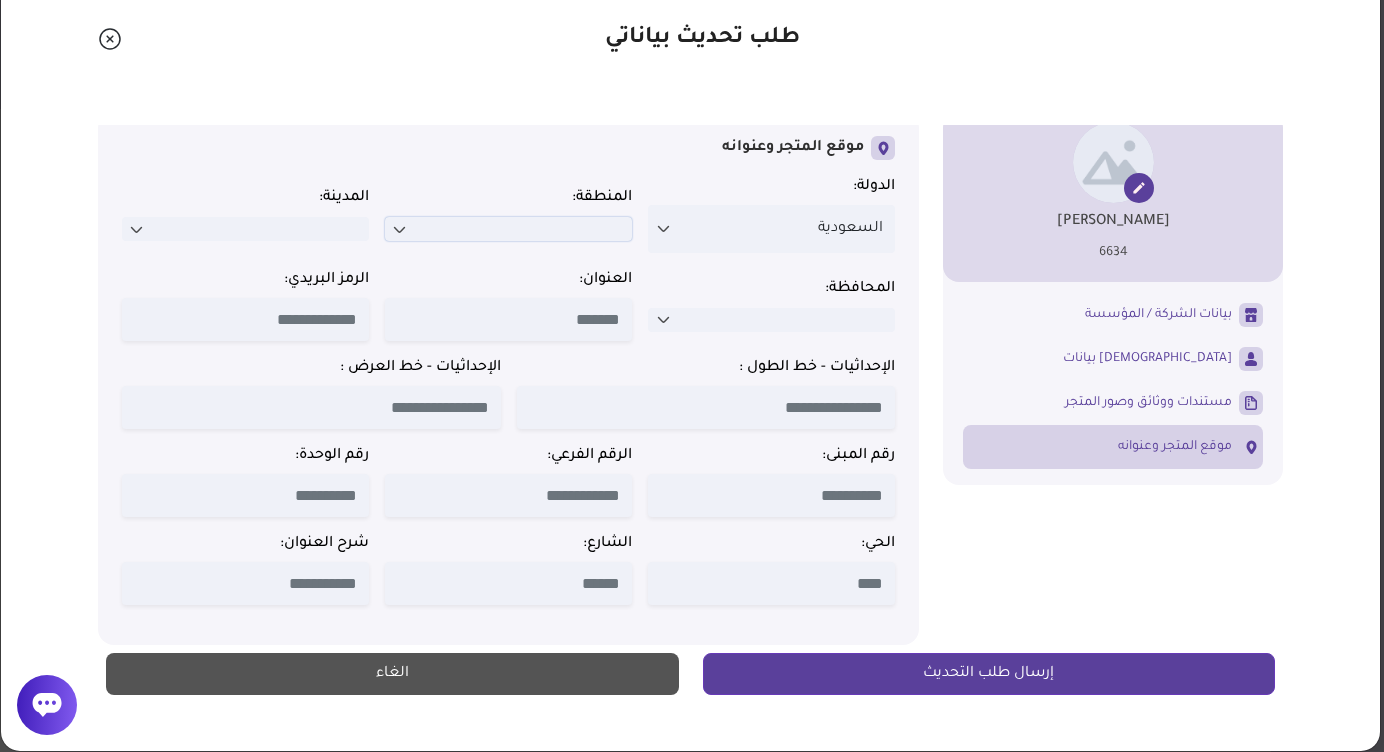 click at bounding box center [508, 229] 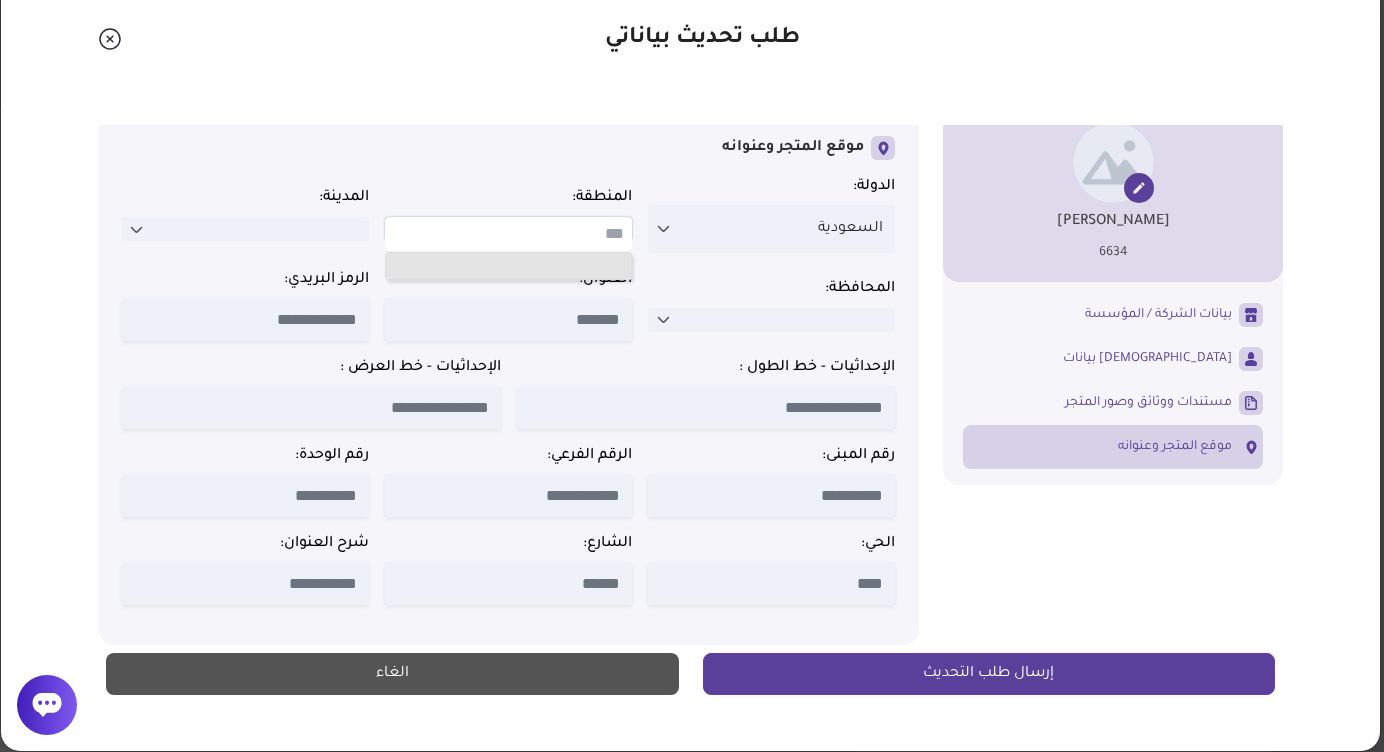 click at bounding box center (508, 266) 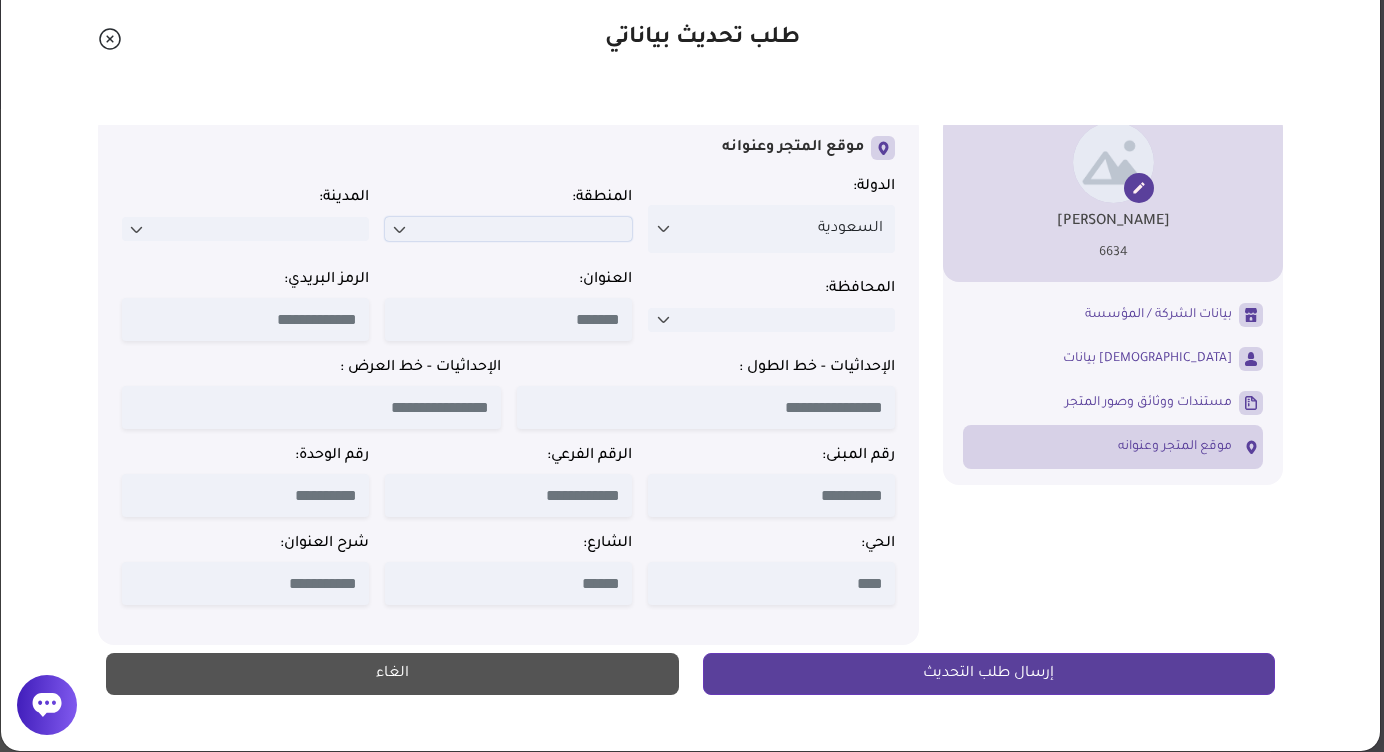 click at bounding box center [508, 229] 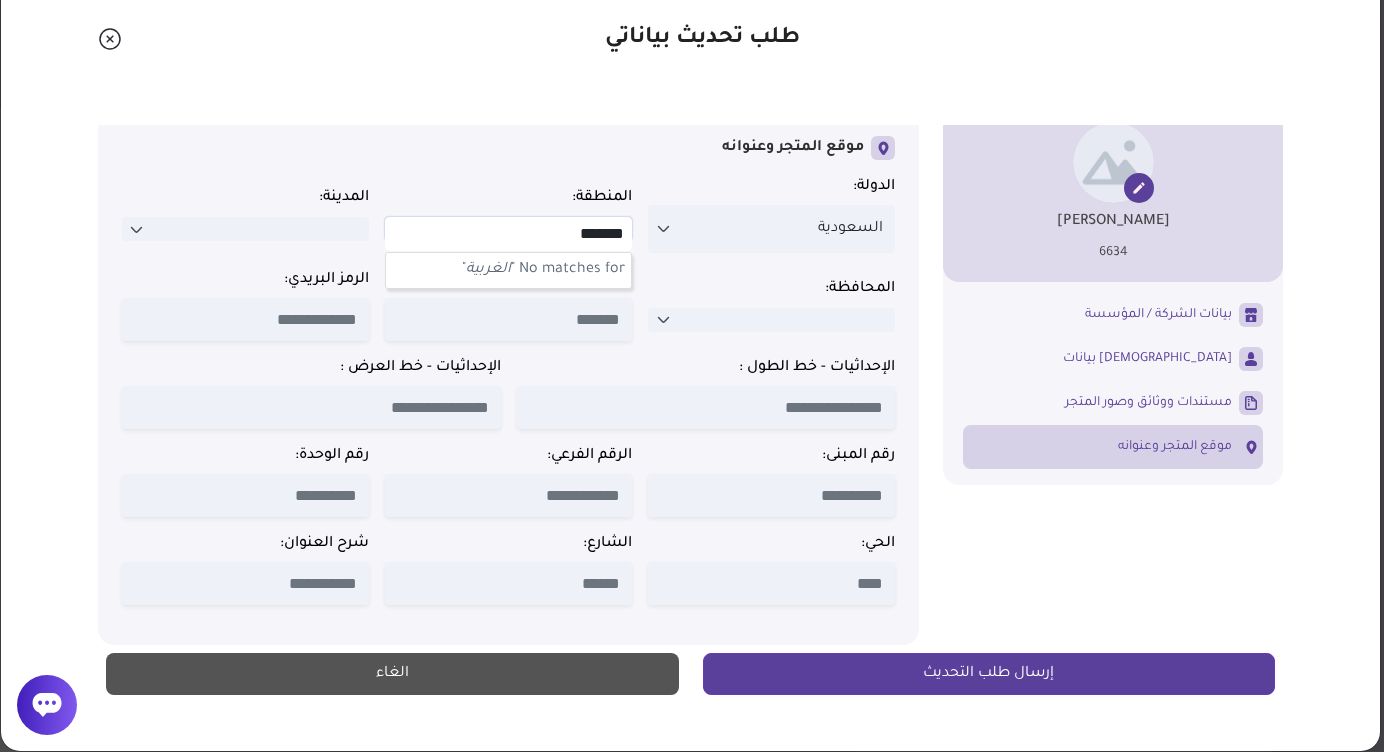 type on "*******" 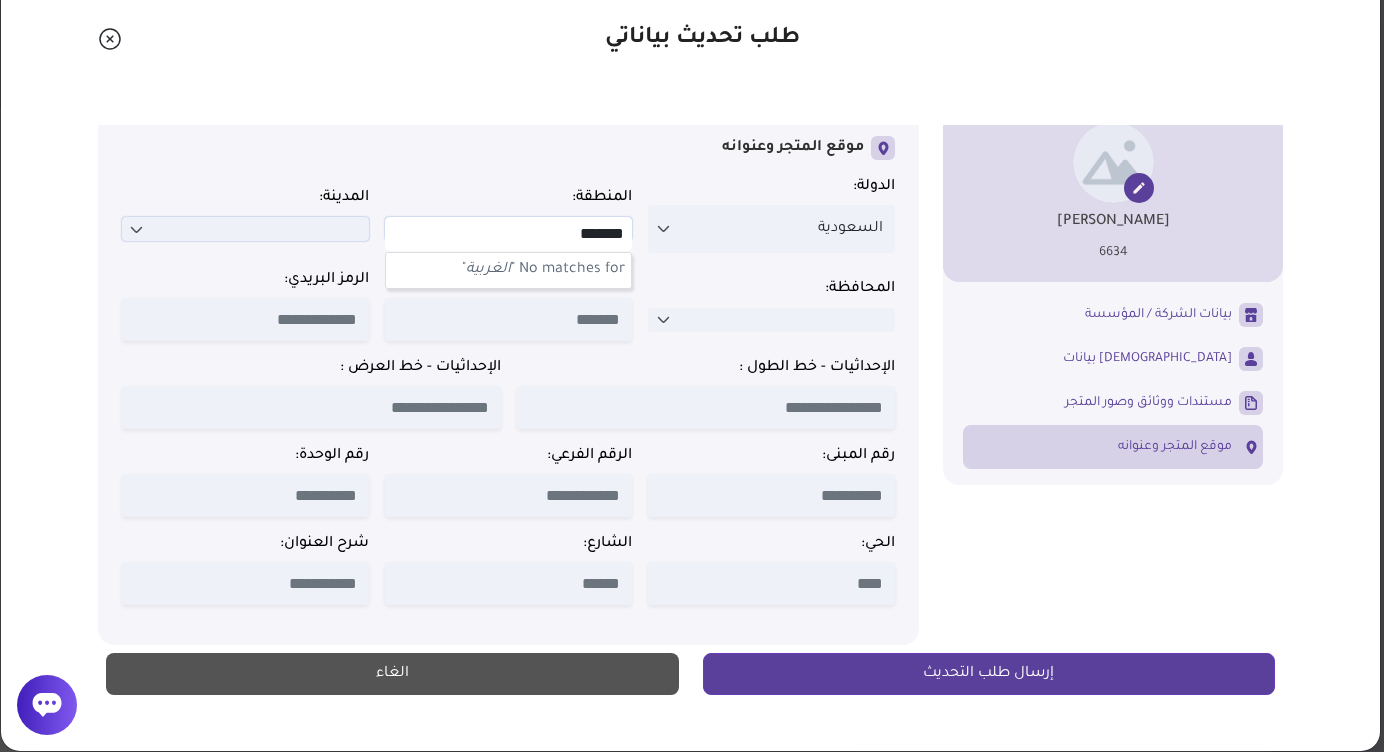 click at bounding box center (245, 229) 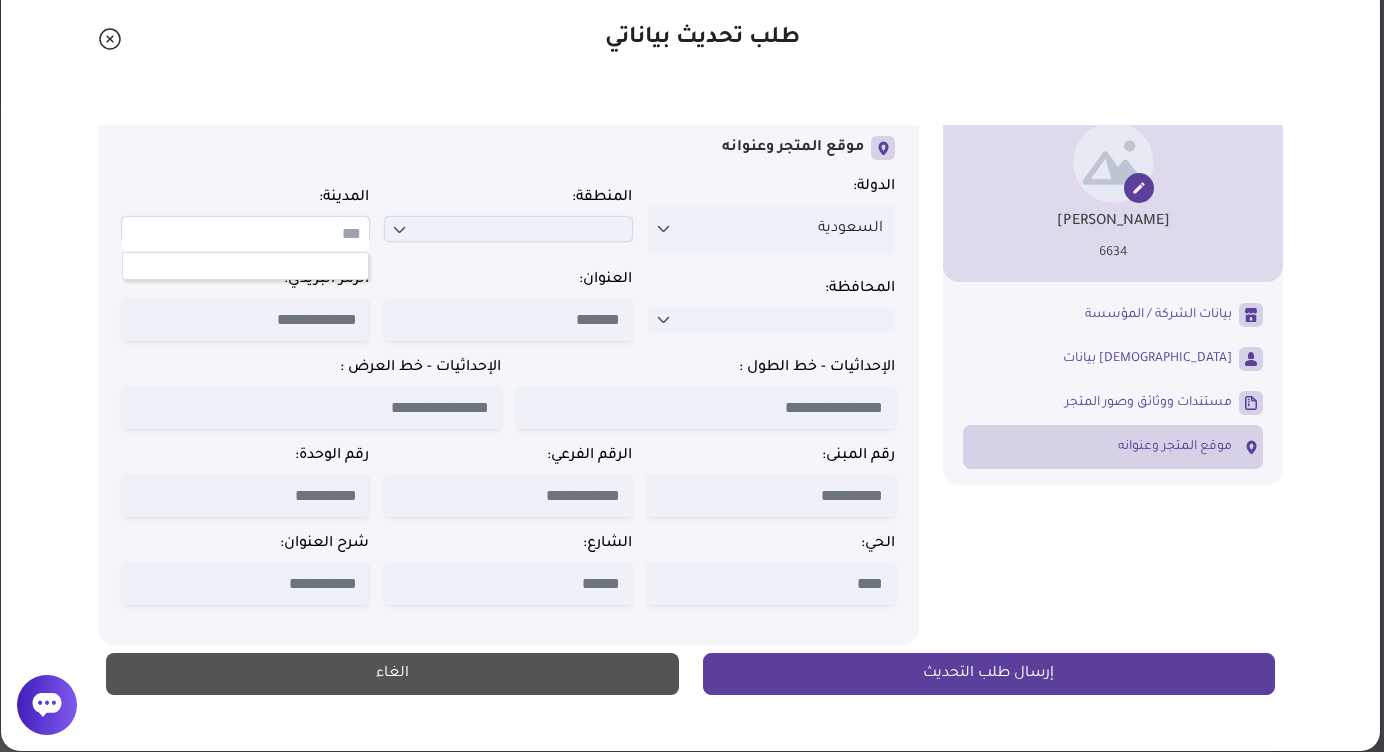 click at bounding box center [508, 229] 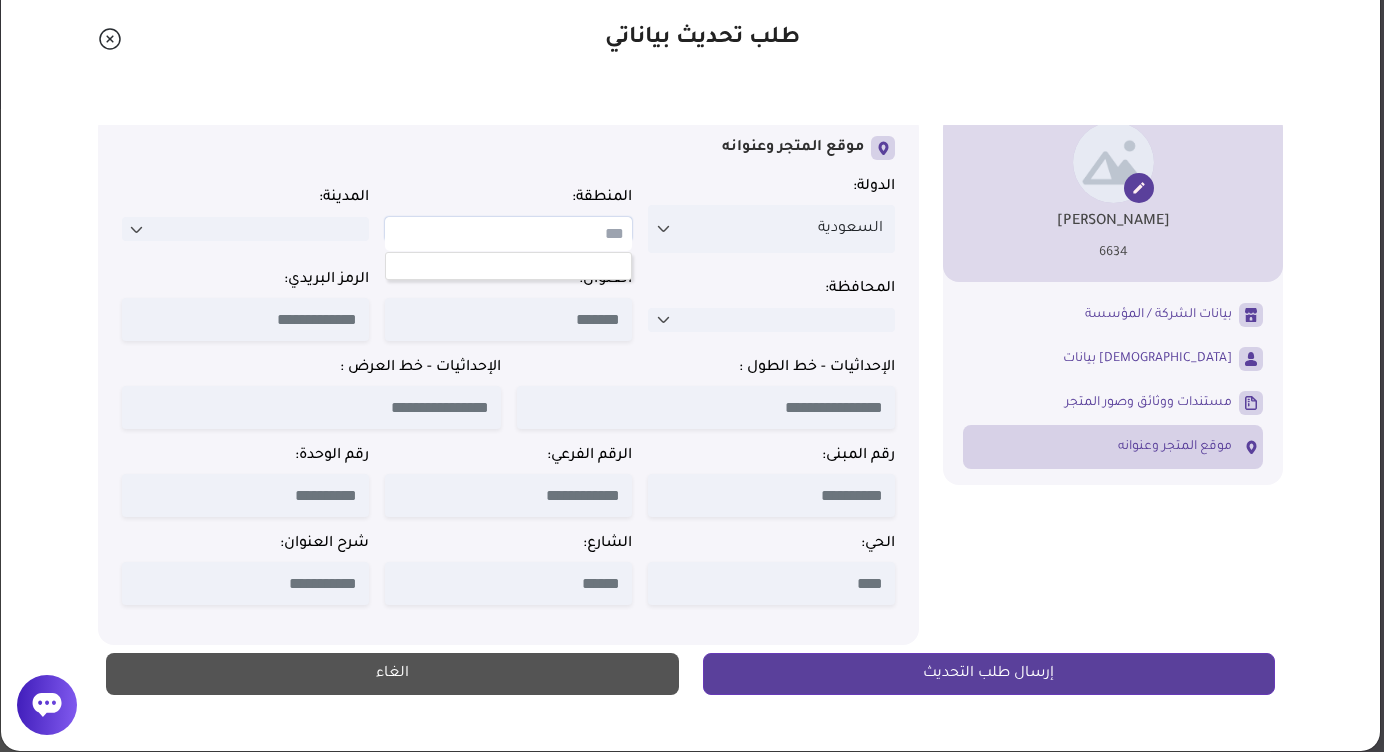 click at bounding box center [508, 234] 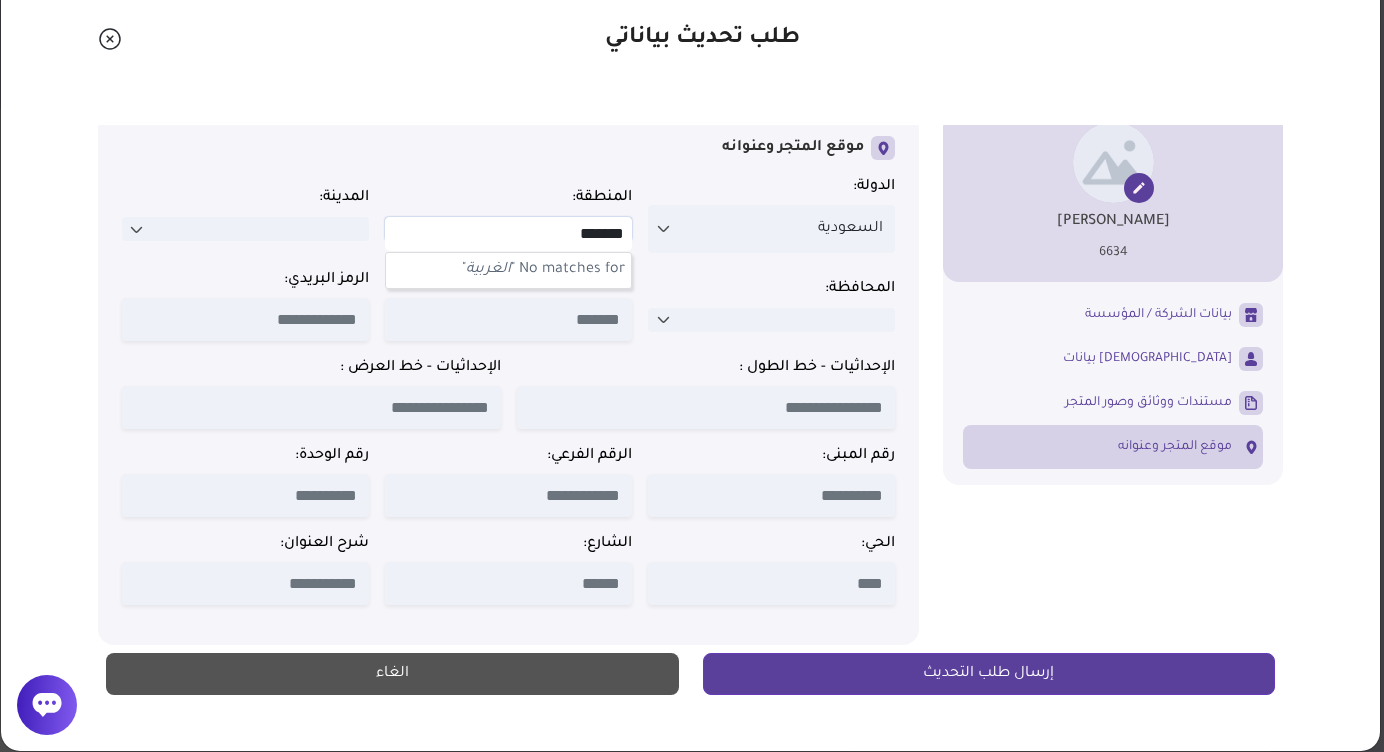 type on "*******" 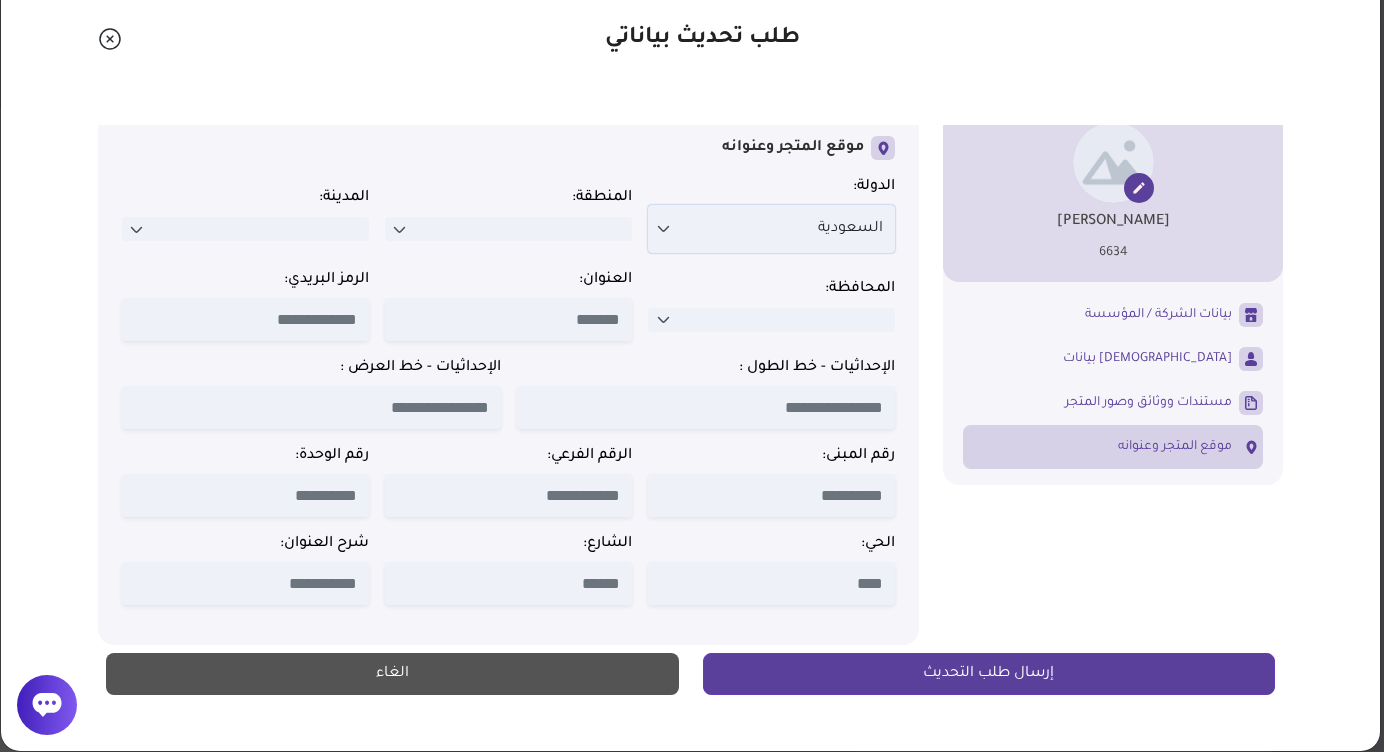 click on "السعودية" at bounding box center [771, 229] 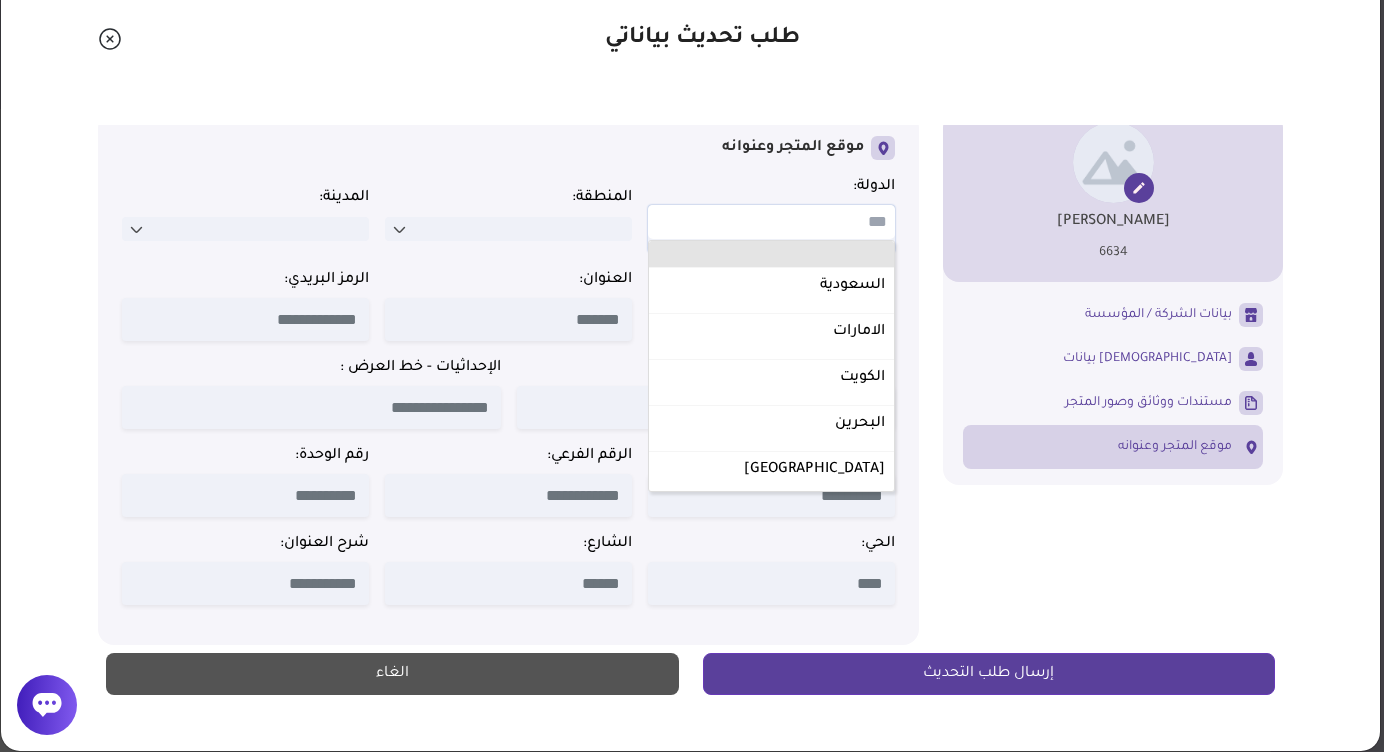 click at bounding box center (771, 254) 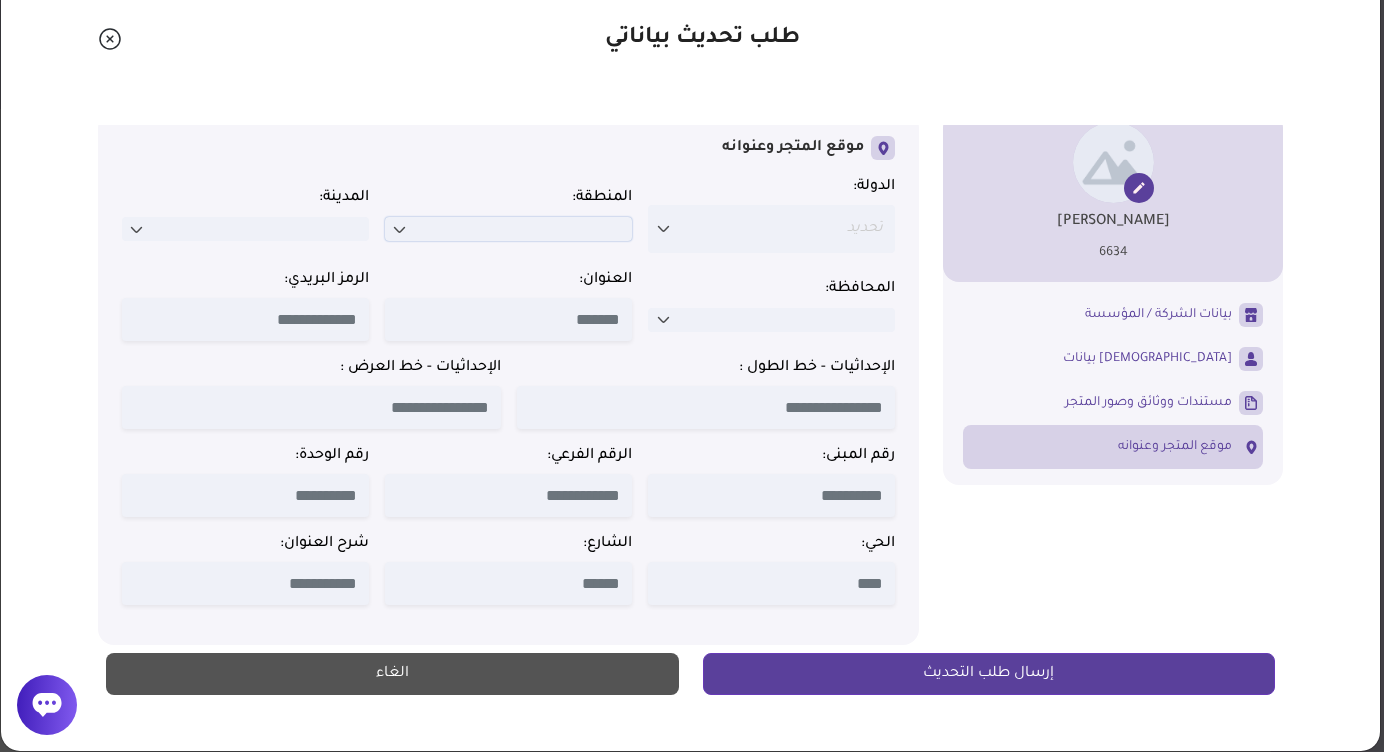 click at bounding box center [508, 229] 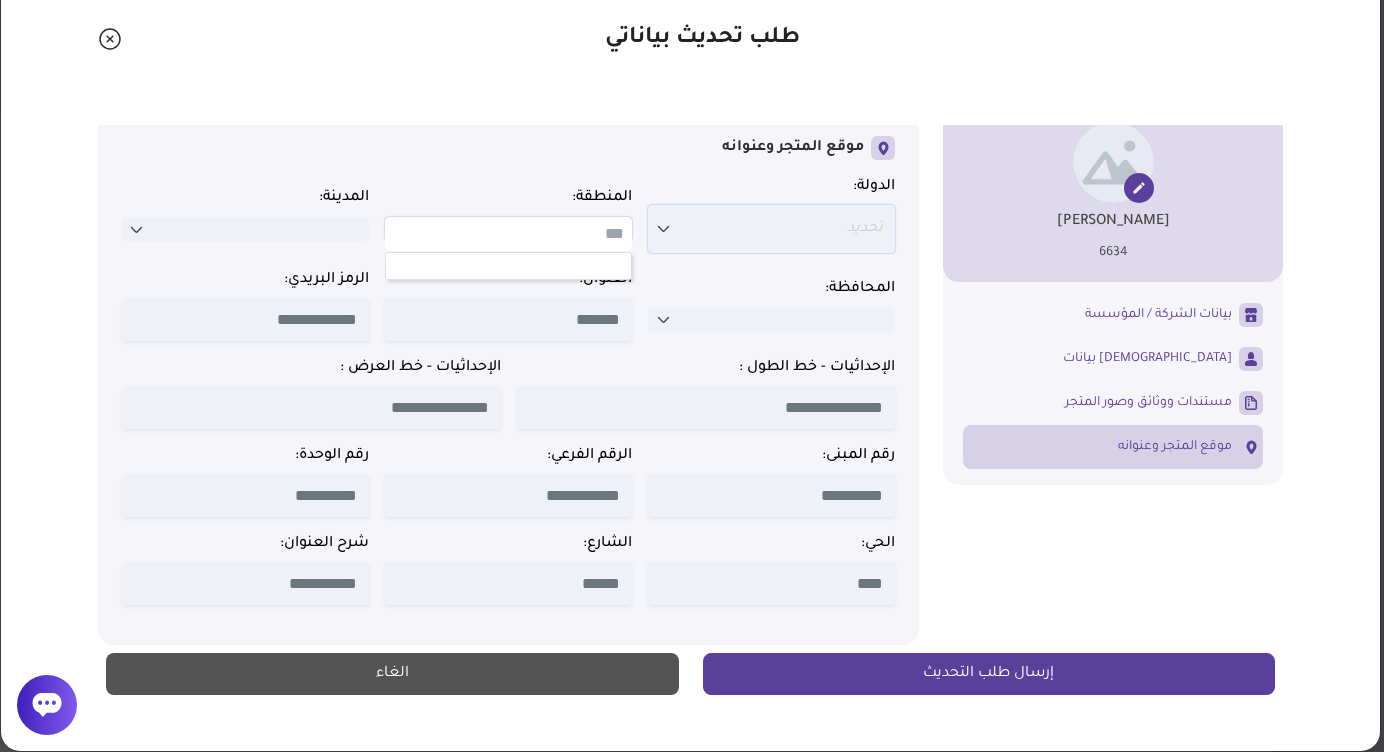 click on "تحديد" at bounding box center (771, 229) 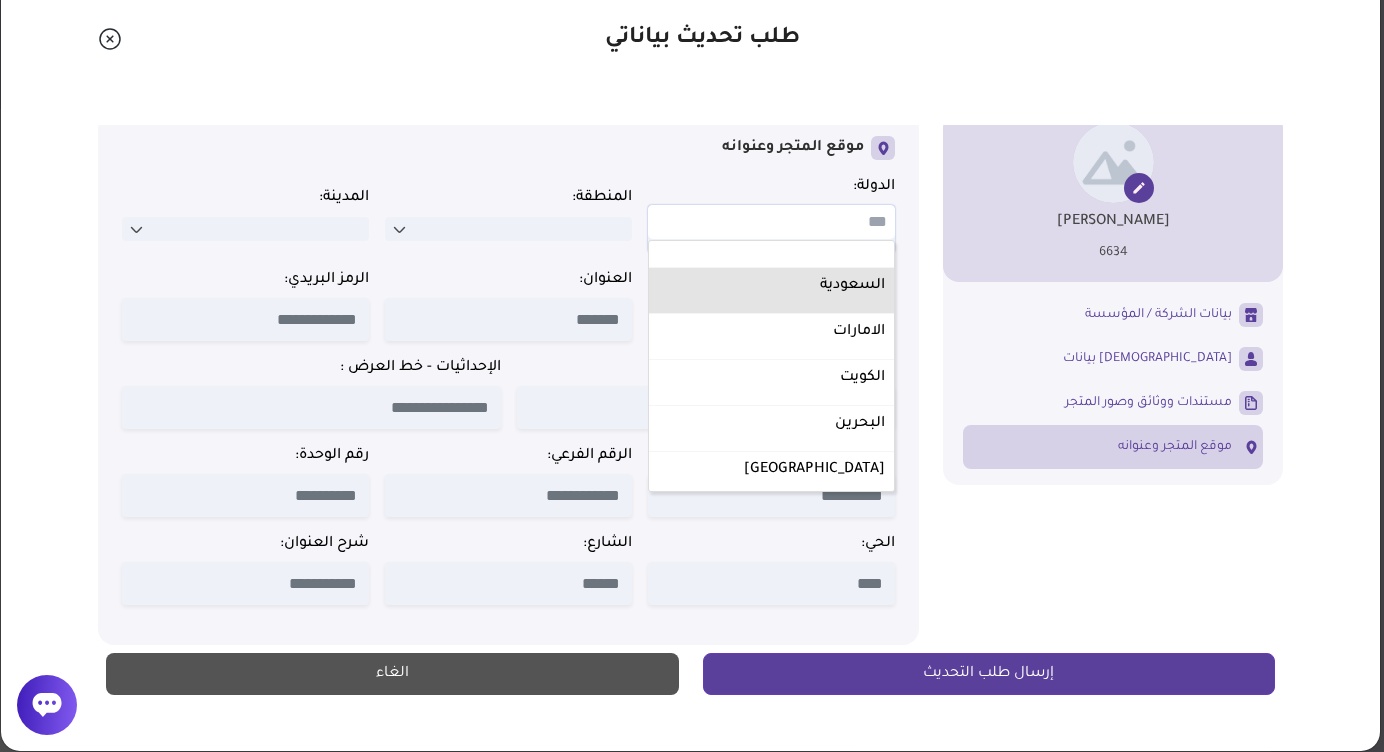 click on "السعودية" at bounding box center [771, 291] 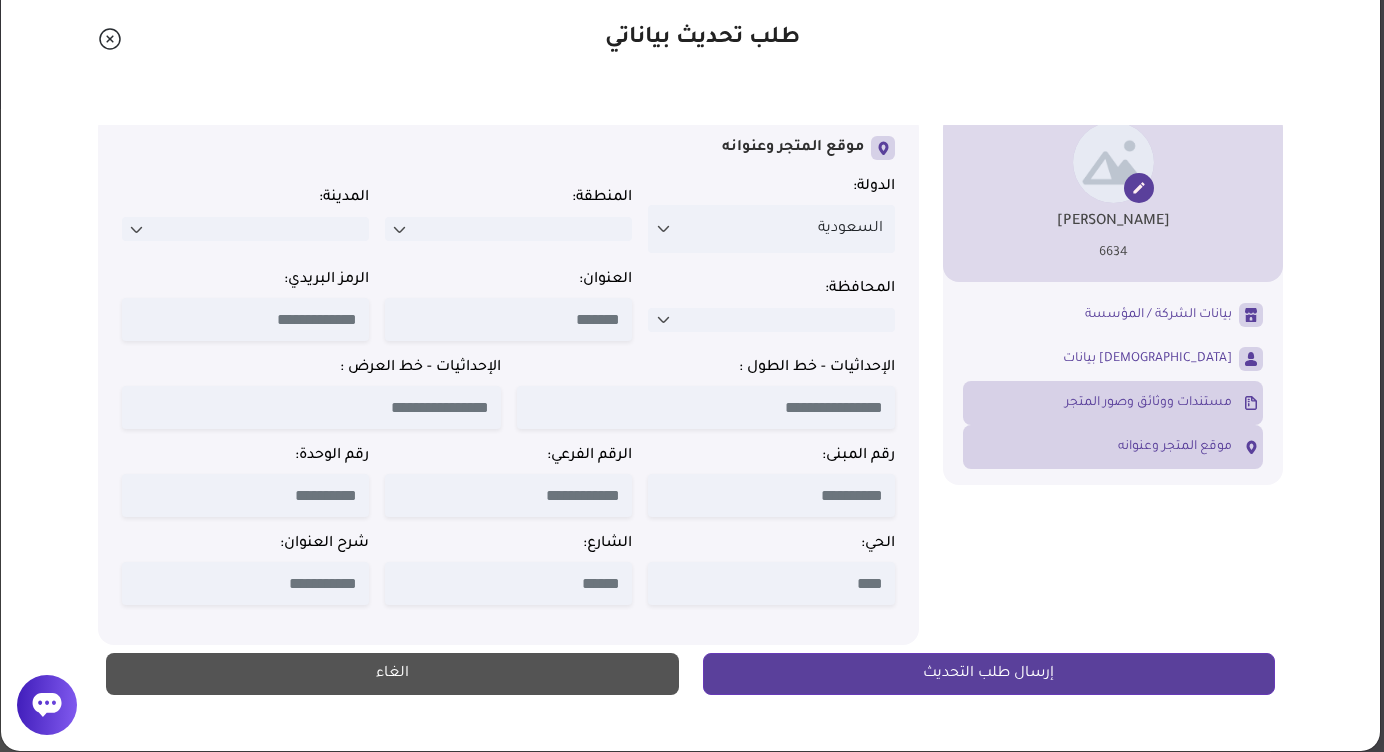 click on "مستندات ووثائق وصور المتجر" at bounding box center [1148, 403] 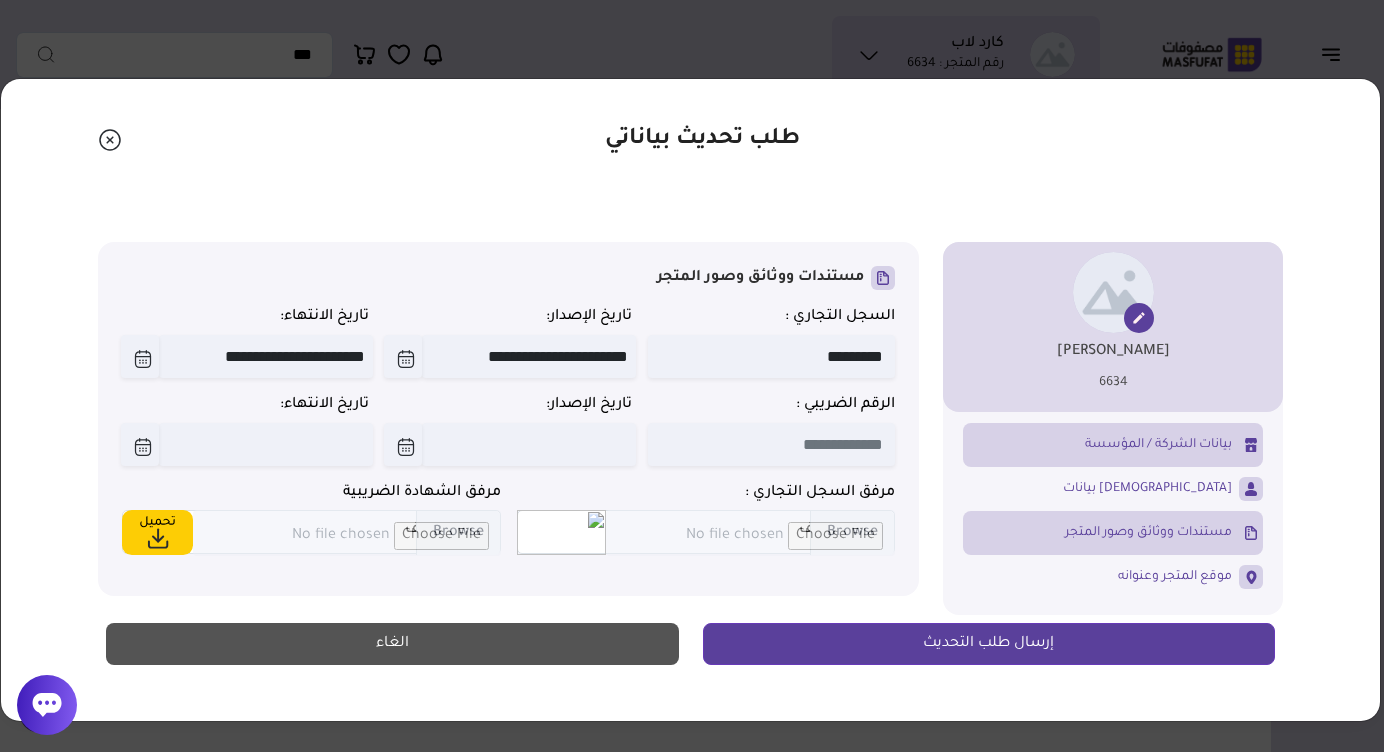 scroll, scrollTop: 0, scrollLeft: 0, axis: both 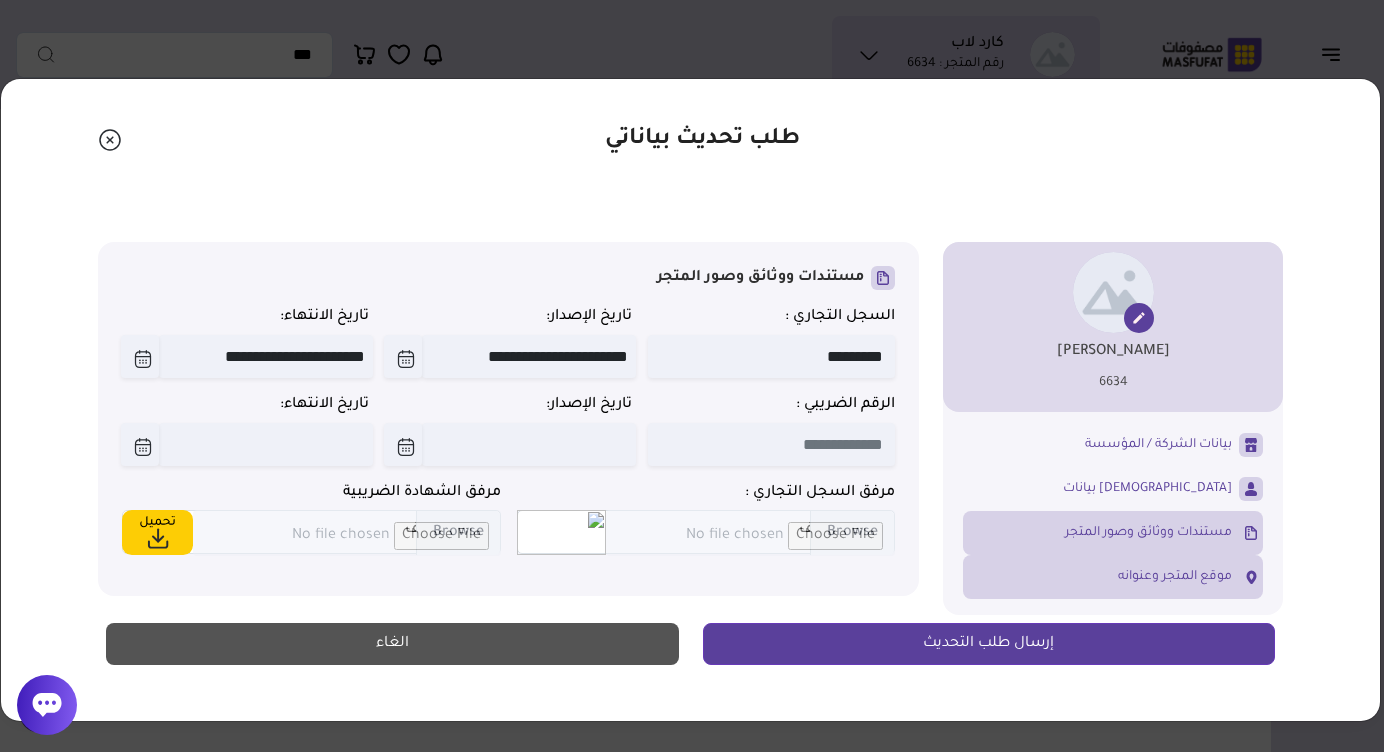 click on "موقع المتجر وعنوانه" at bounding box center [1175, 577] 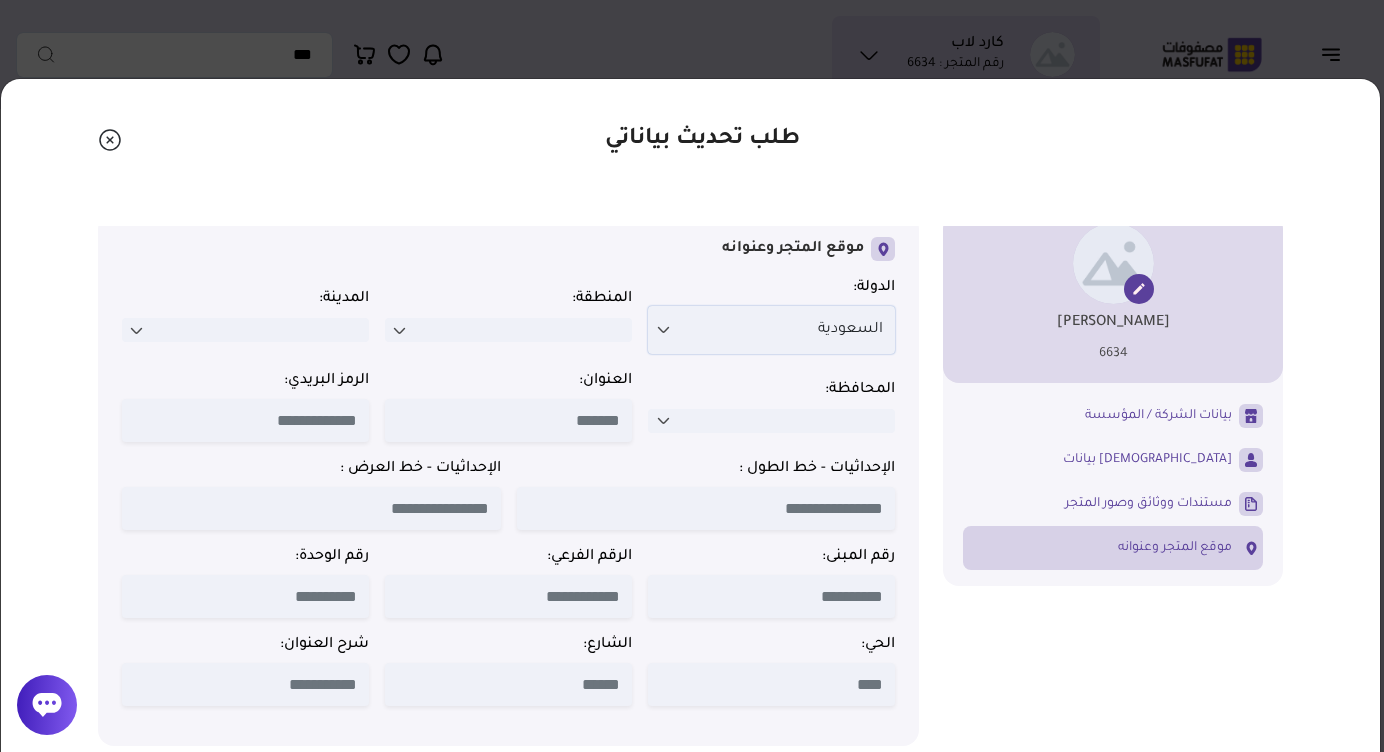 click on "السعودية" at bounding box center [771, 330] 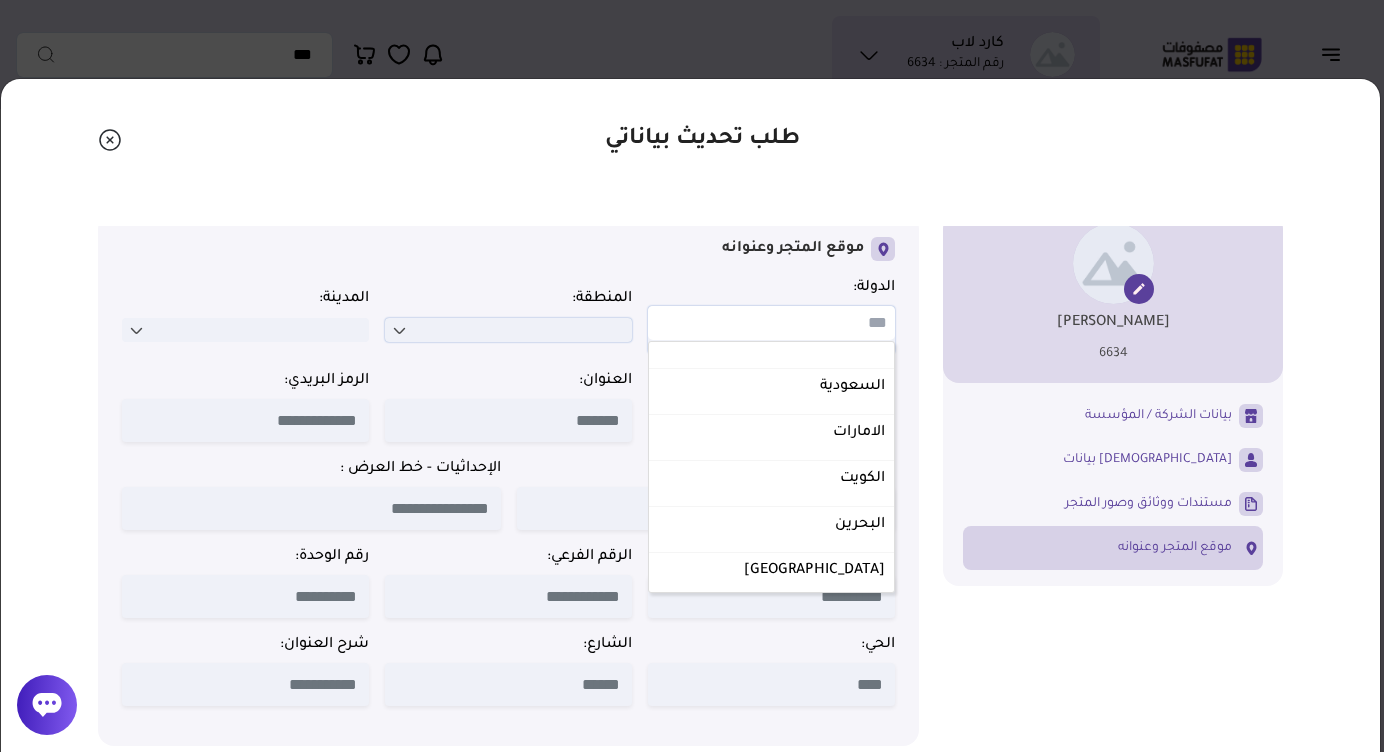 click at bounding box center (508, 330) 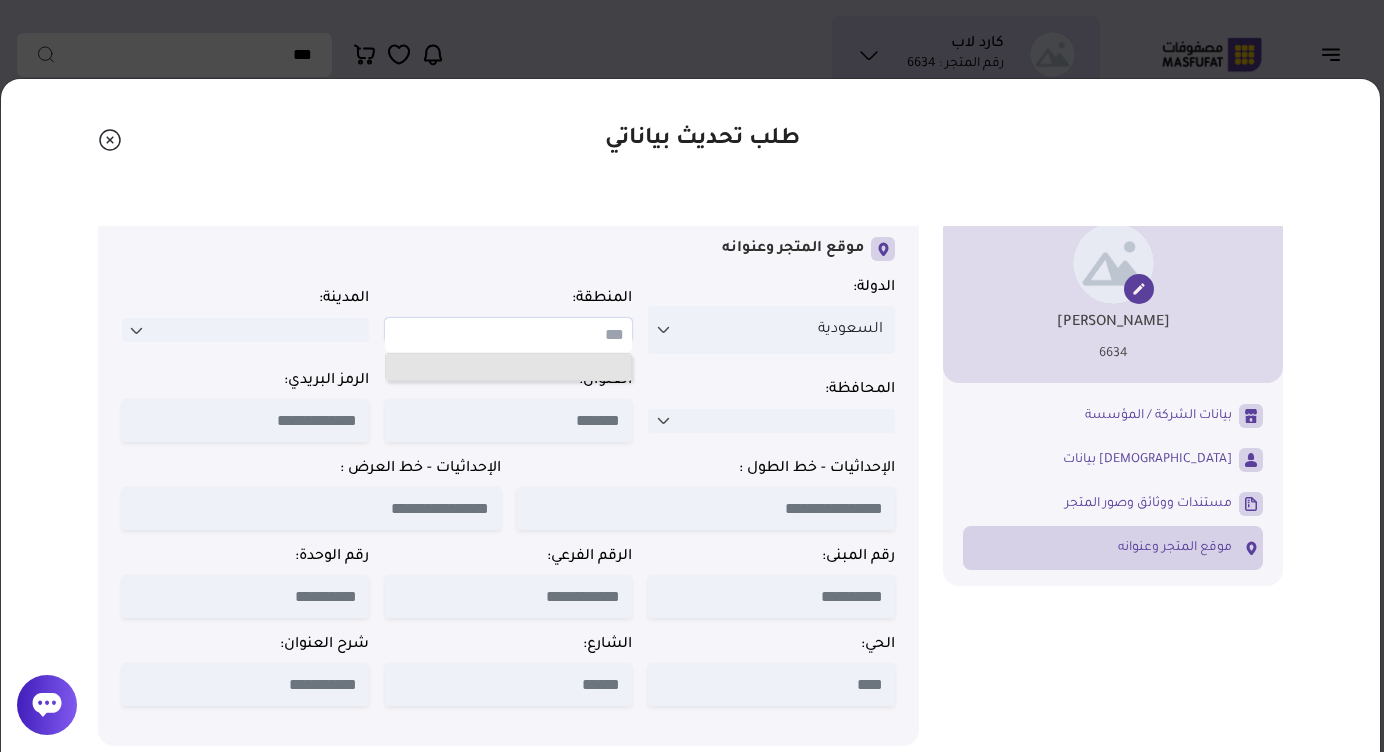 click at bounding box center [508, 367] 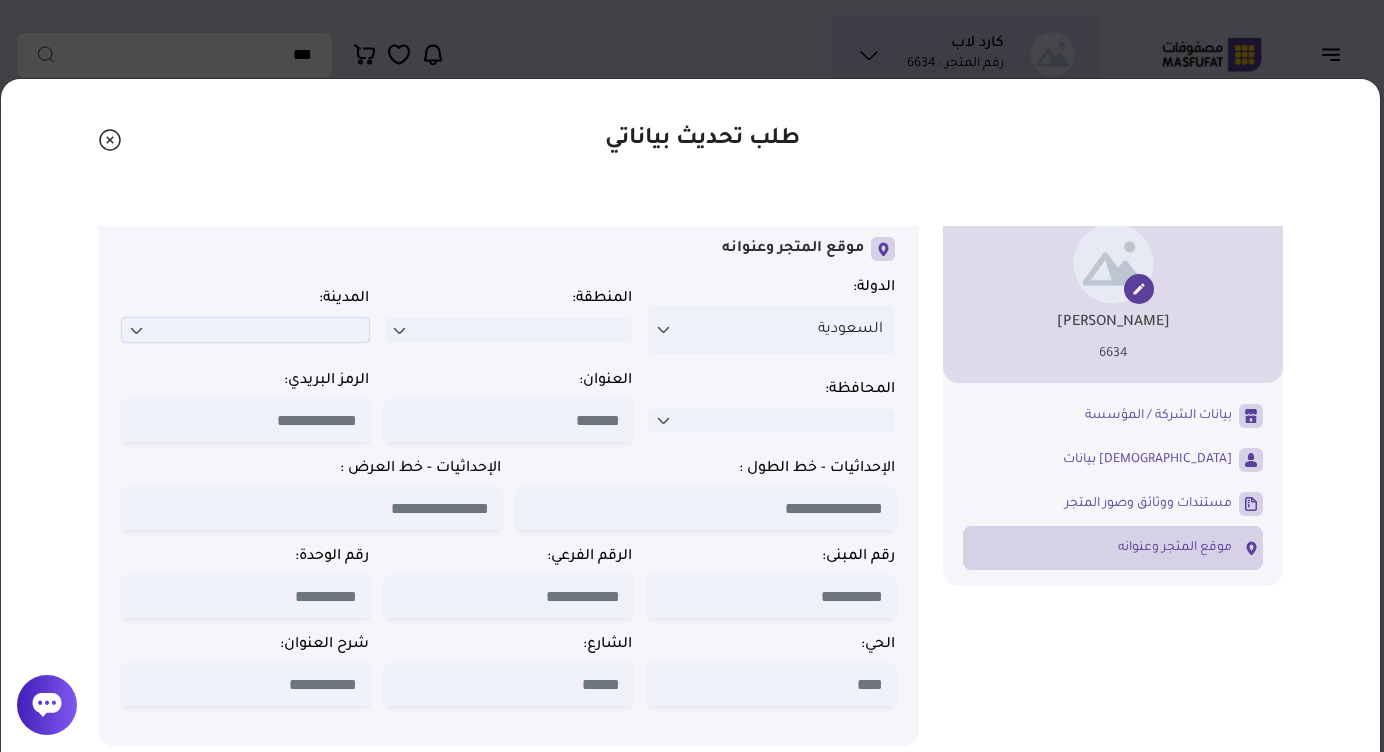 click at bounding box center (245, 330) 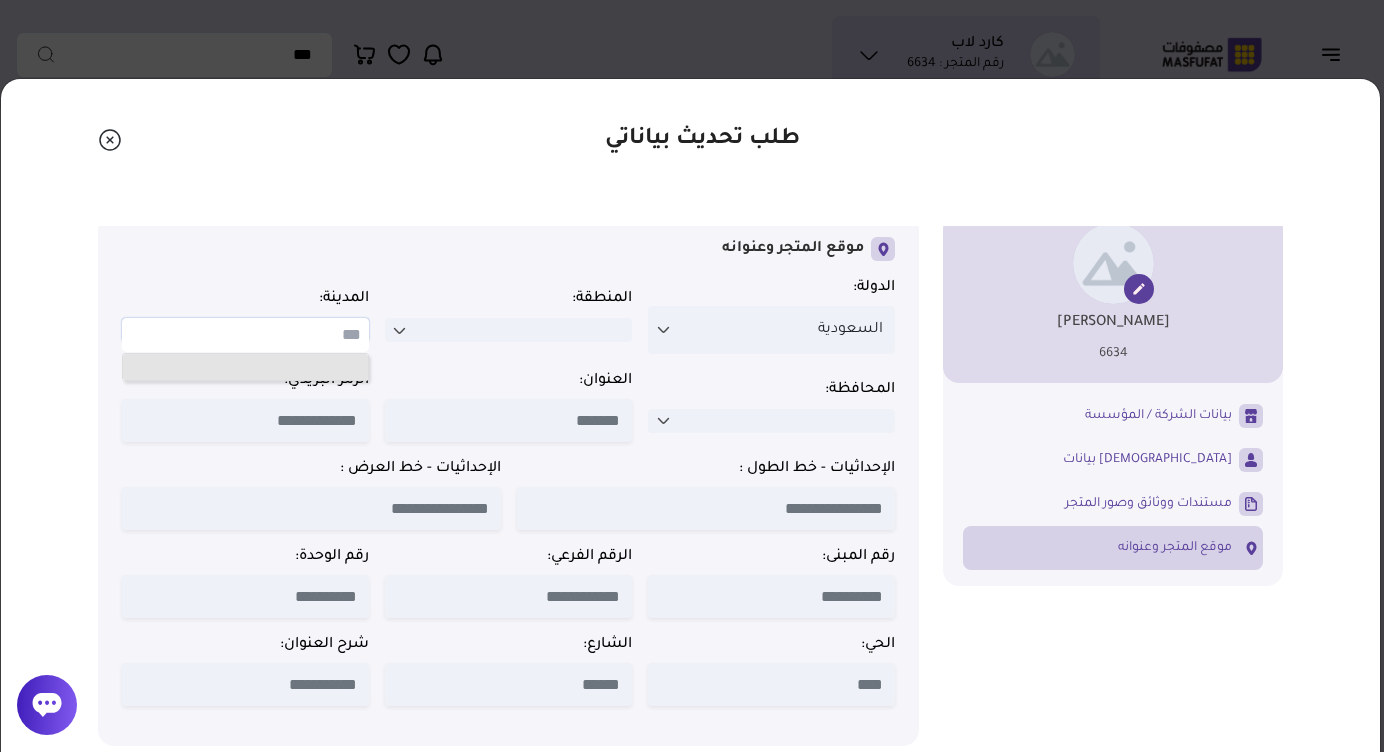 click at bounding box center (245, 363) 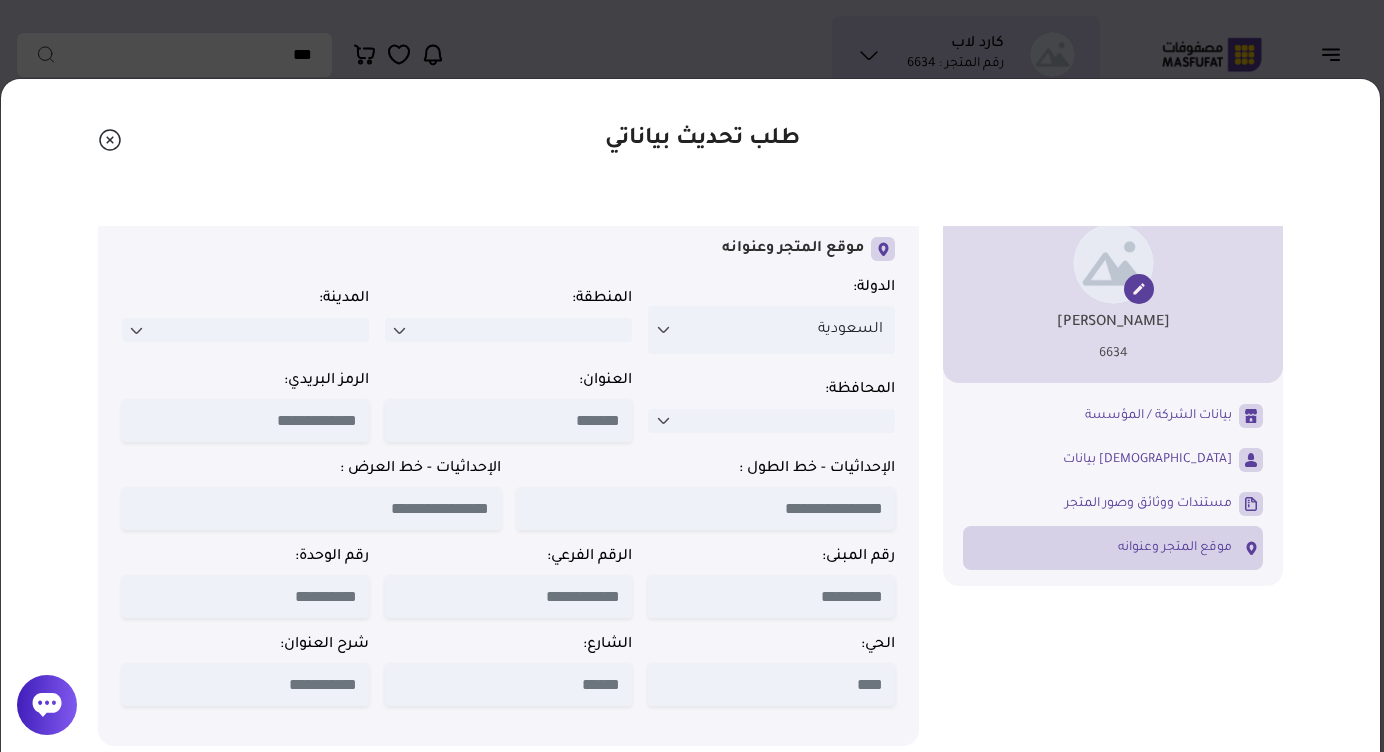 click on "المنطقة:
No matches for " "" at bounding box center [508, 315] 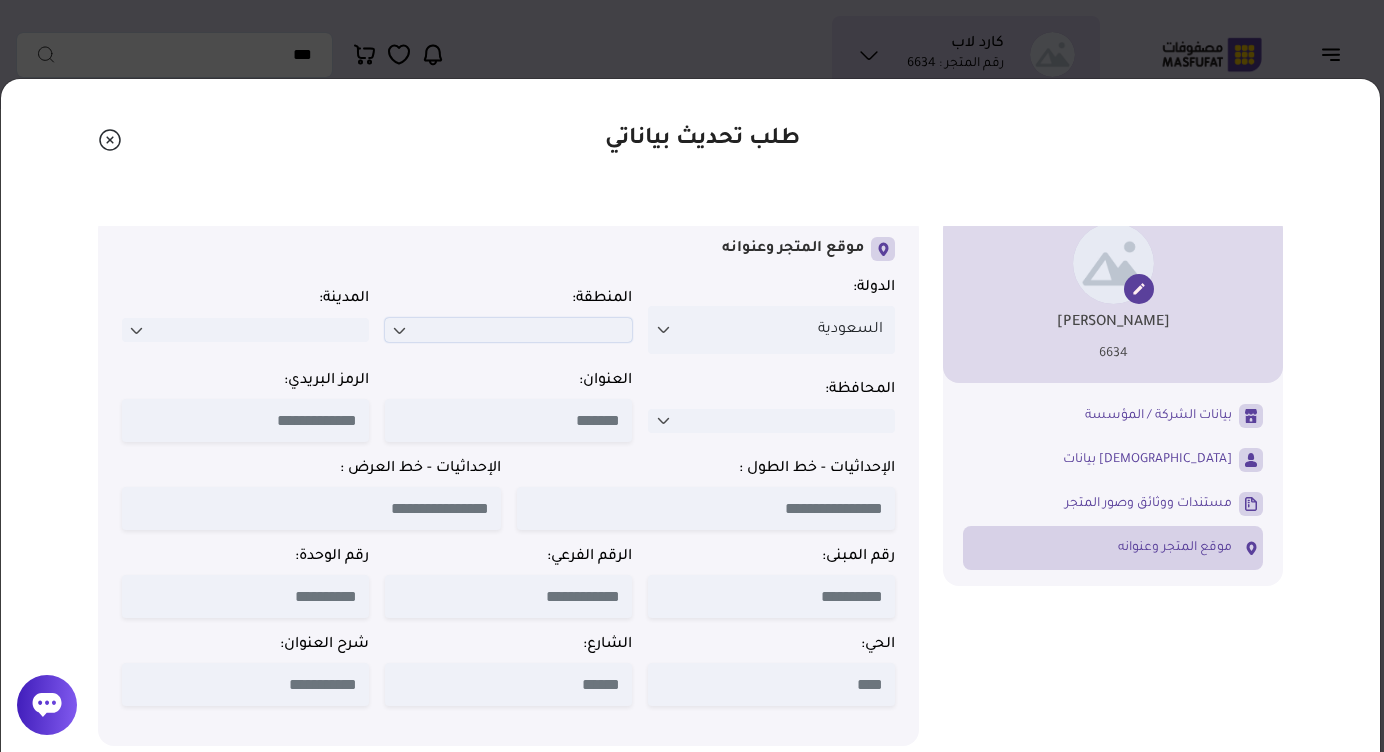 click at bounding box center [508, 330] 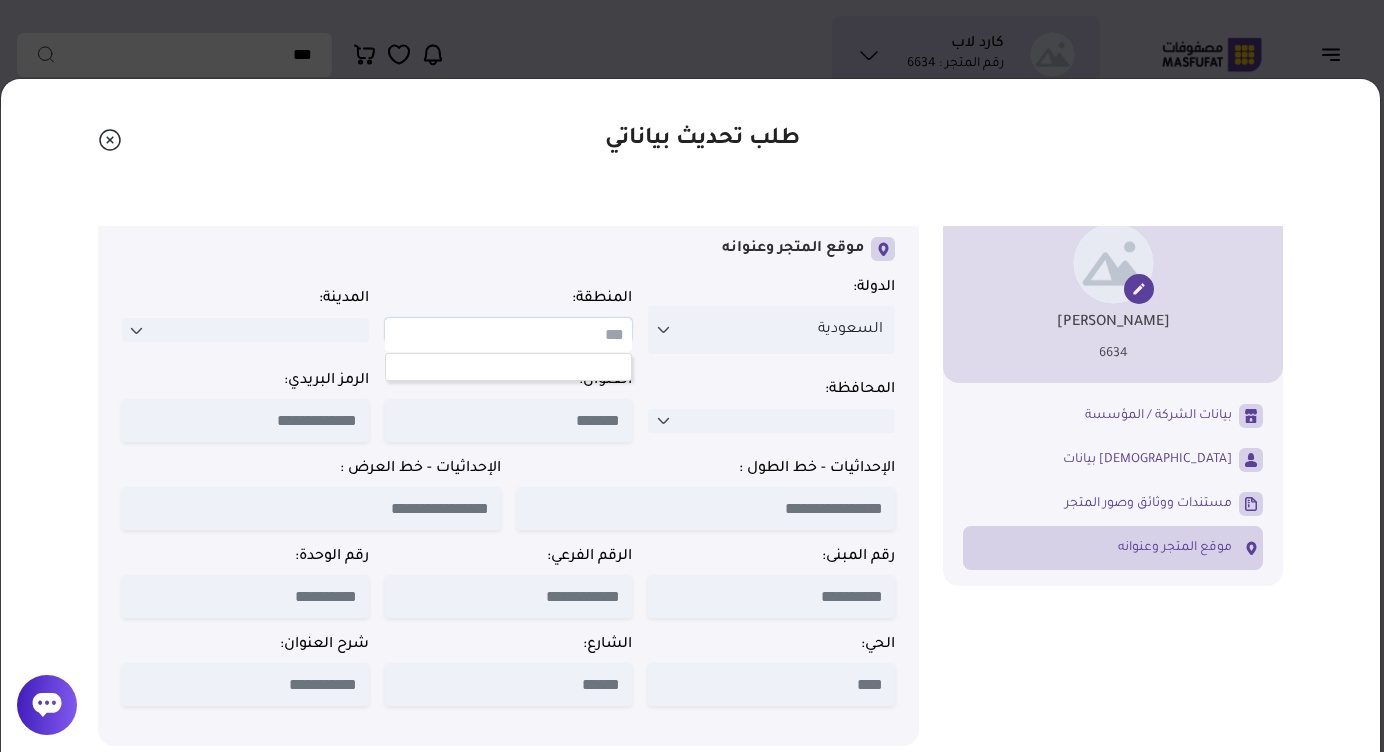 click at bounding box center (508, 335) 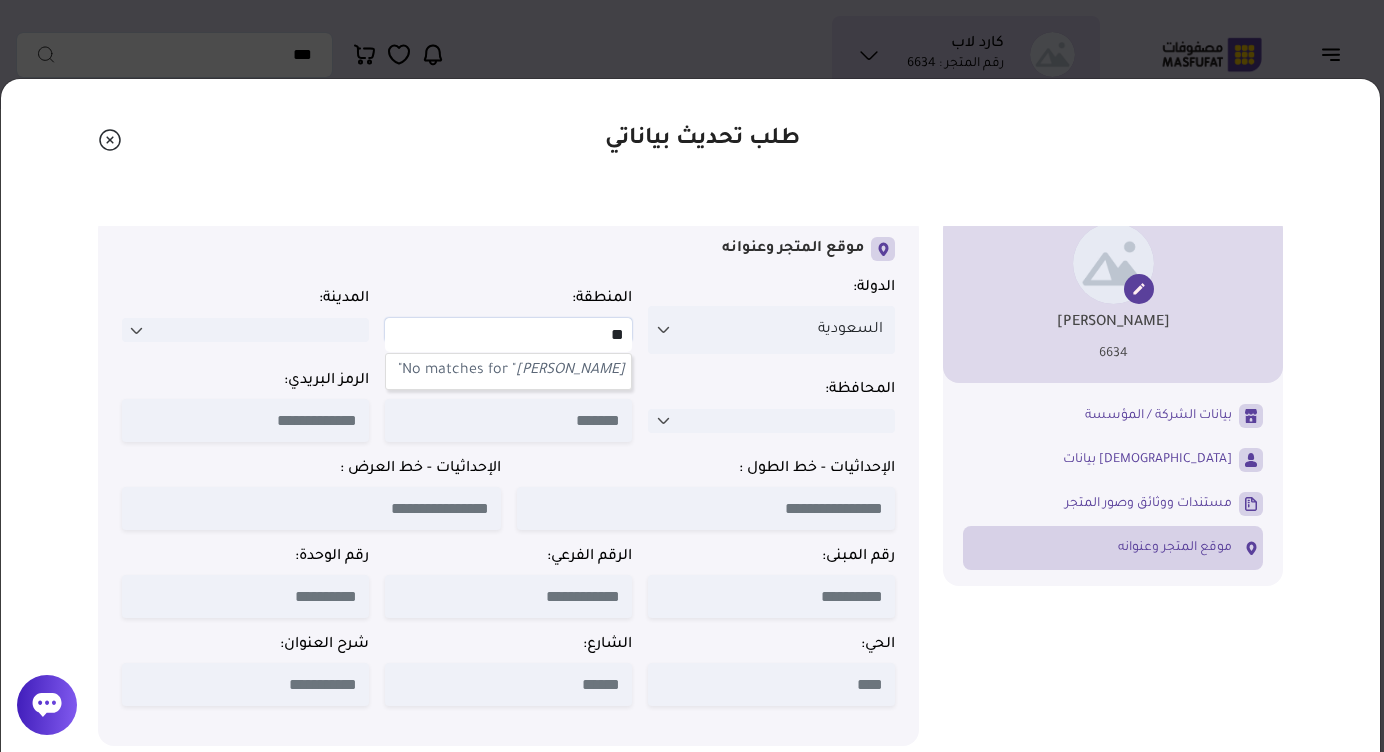 type on "*" 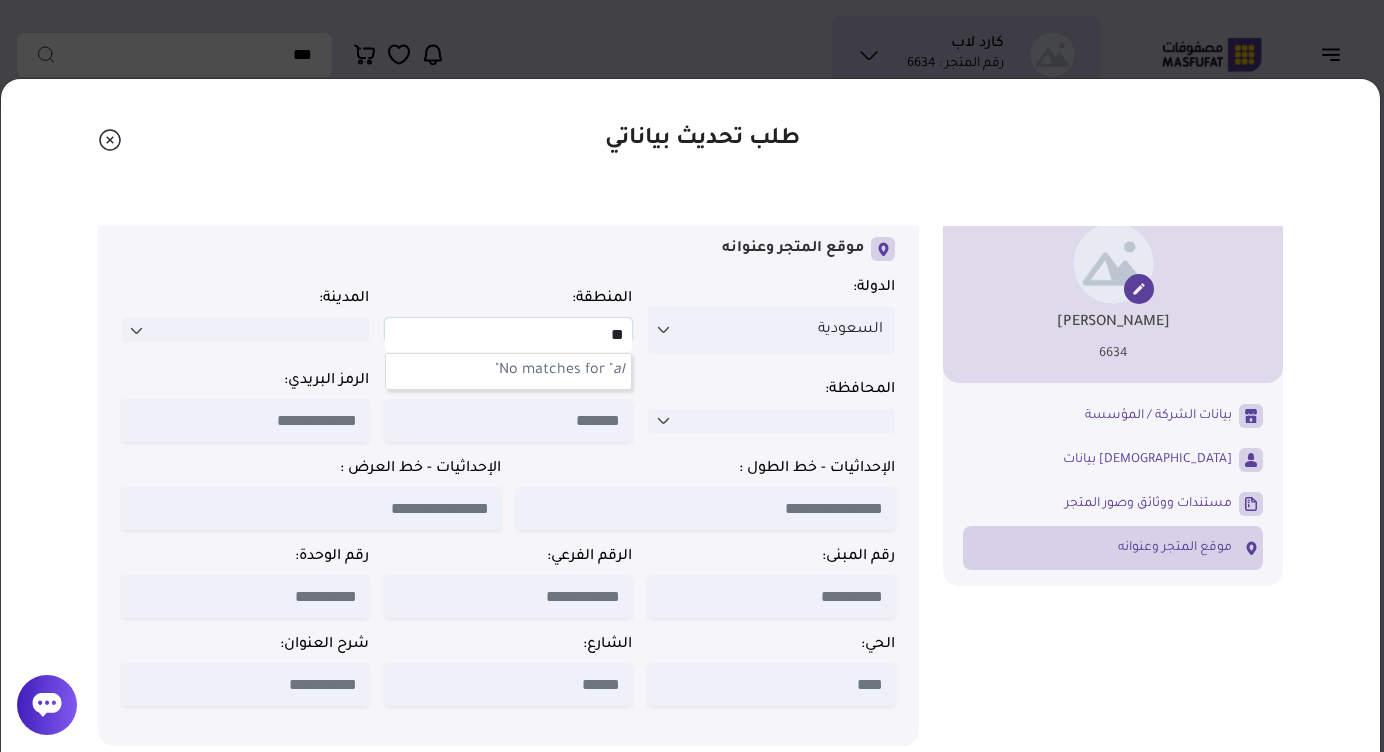 type on "*" 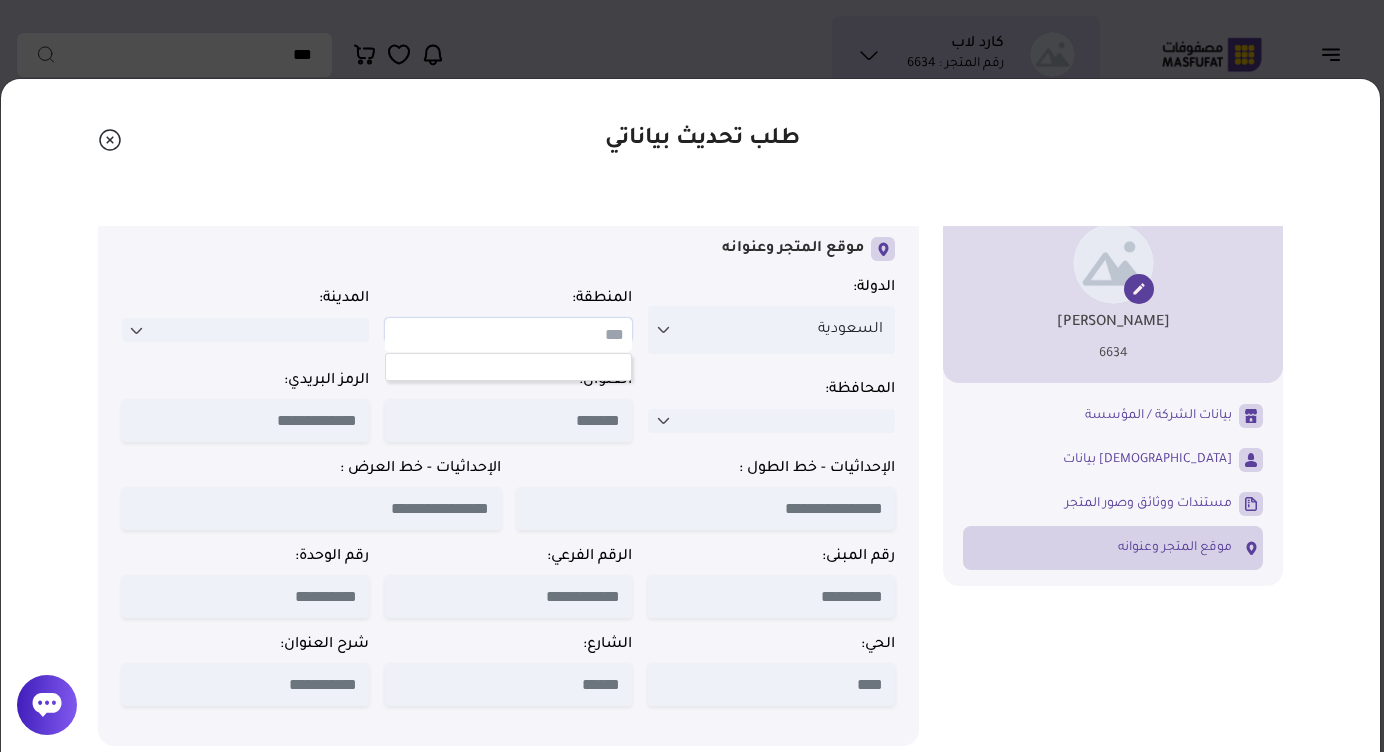 type on "*" 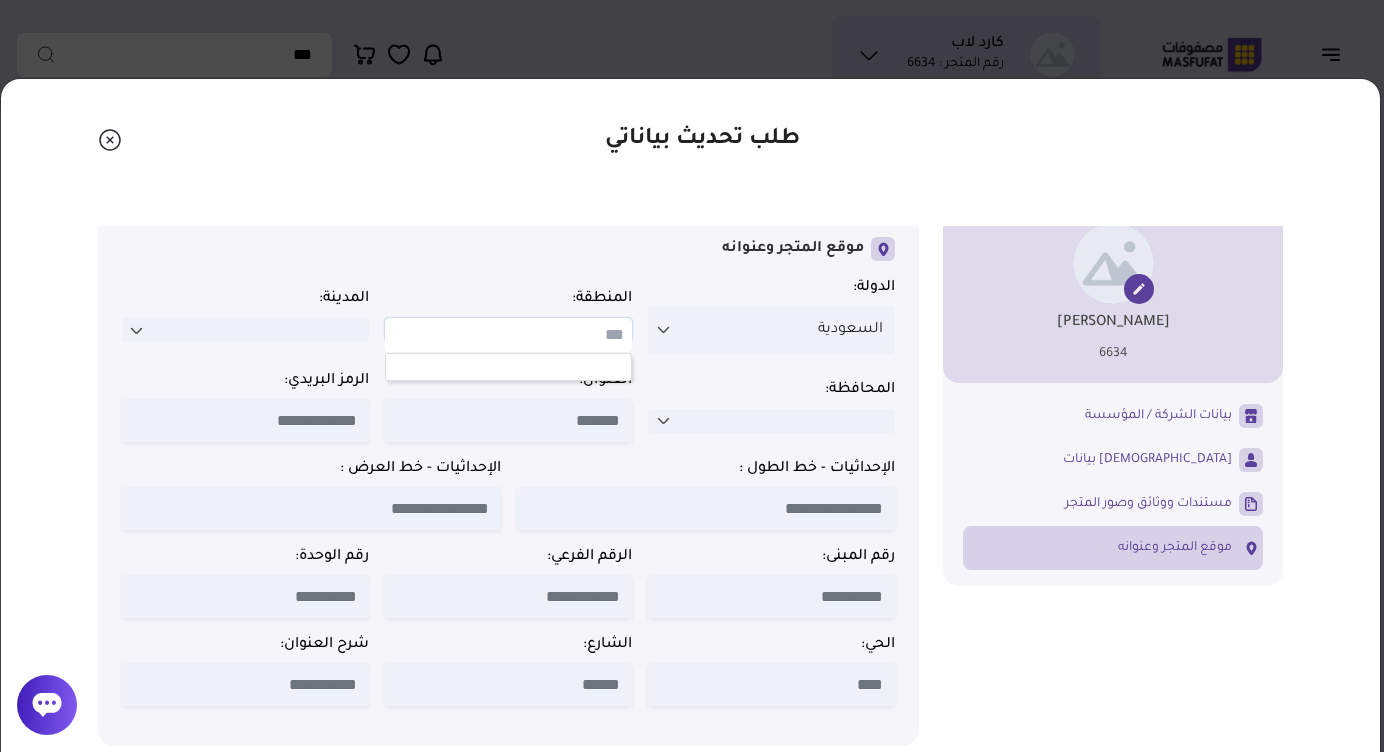 type on "*" 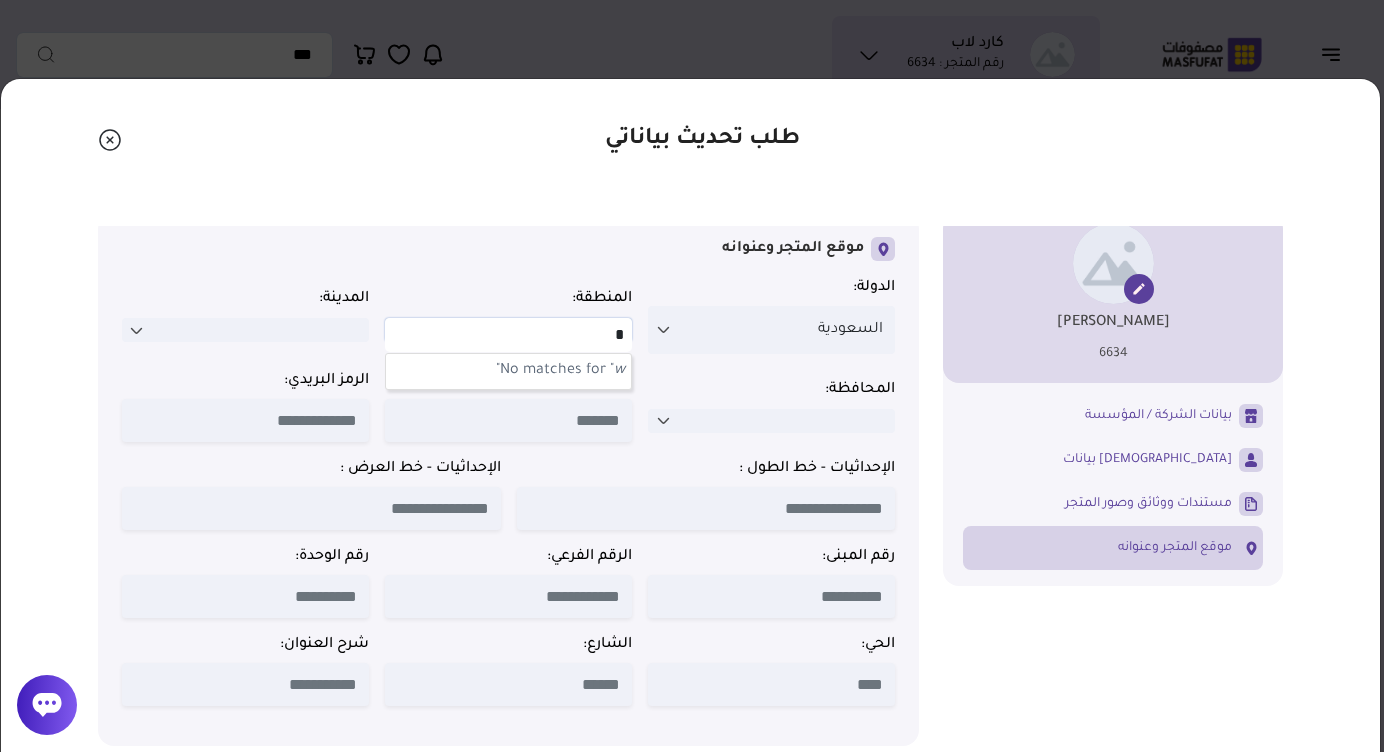 type 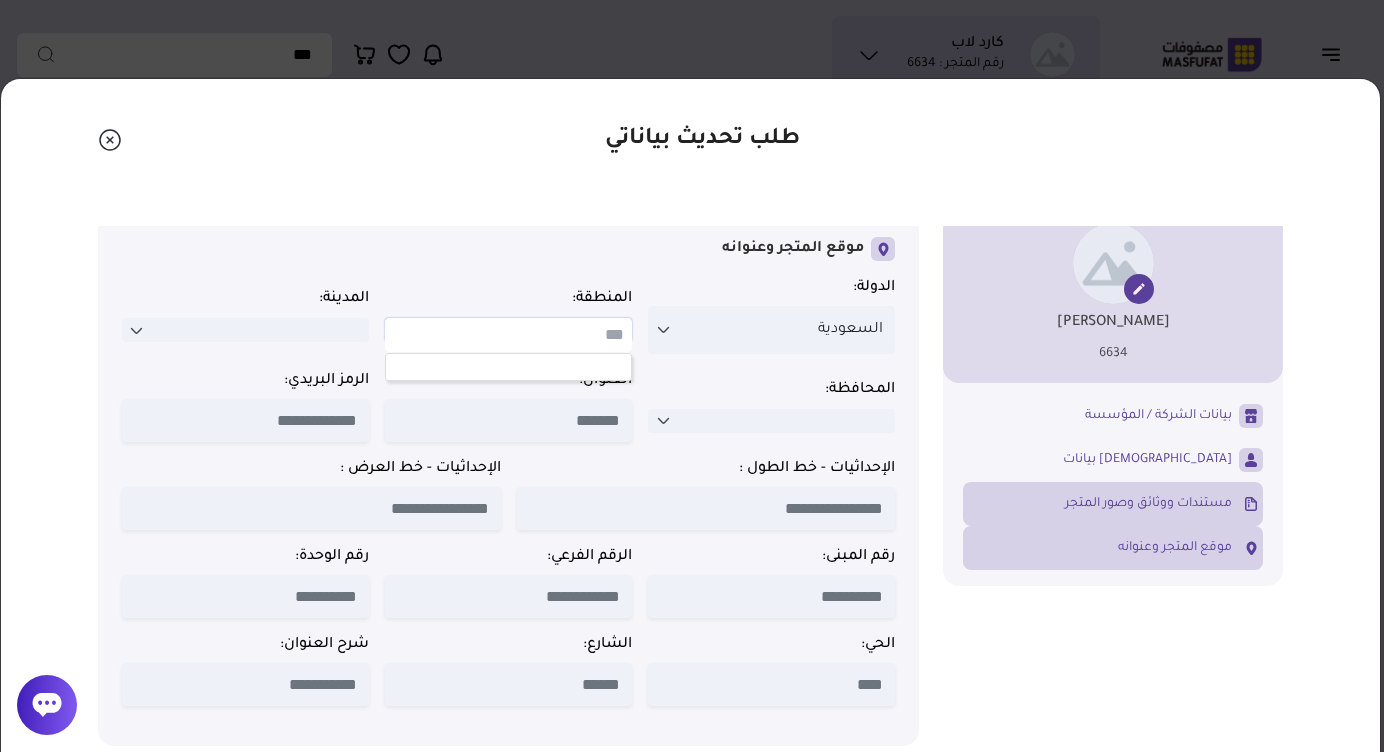 click on "مستندات ووثائق وصور المتجر" at bounding box center (1113, 504) 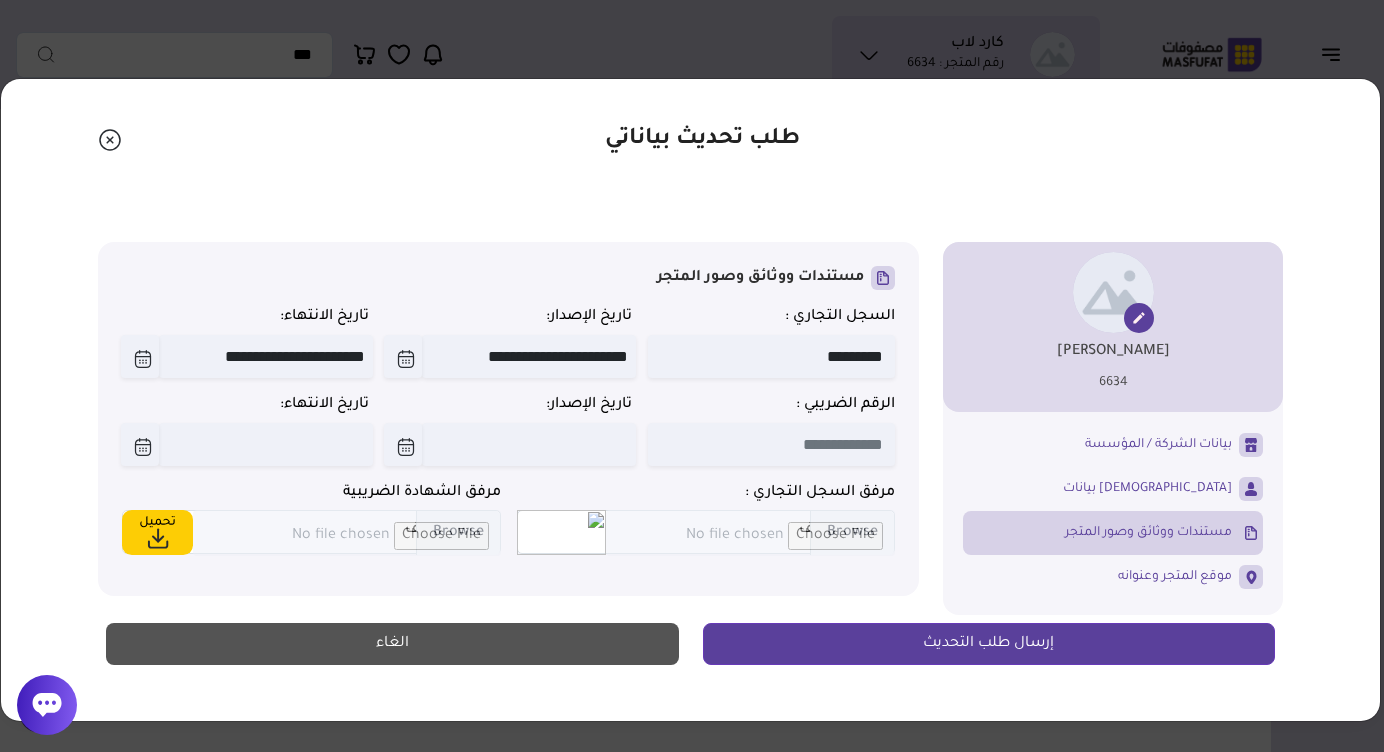 scroll, scrollTop: 0, scrollLeft: 0, axis: both 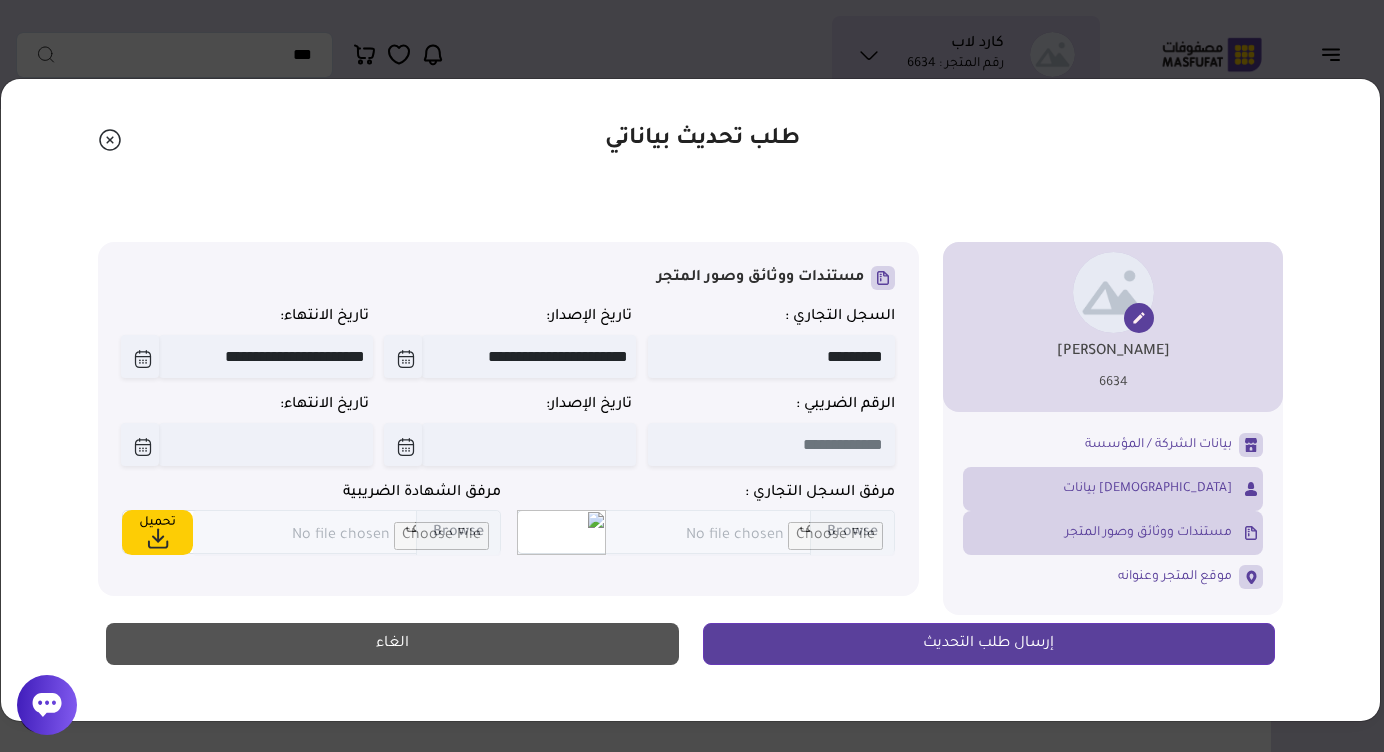 click on "بيانات [DEMOGRAPHIC_DATA]" at bounding box center [1113, 489] 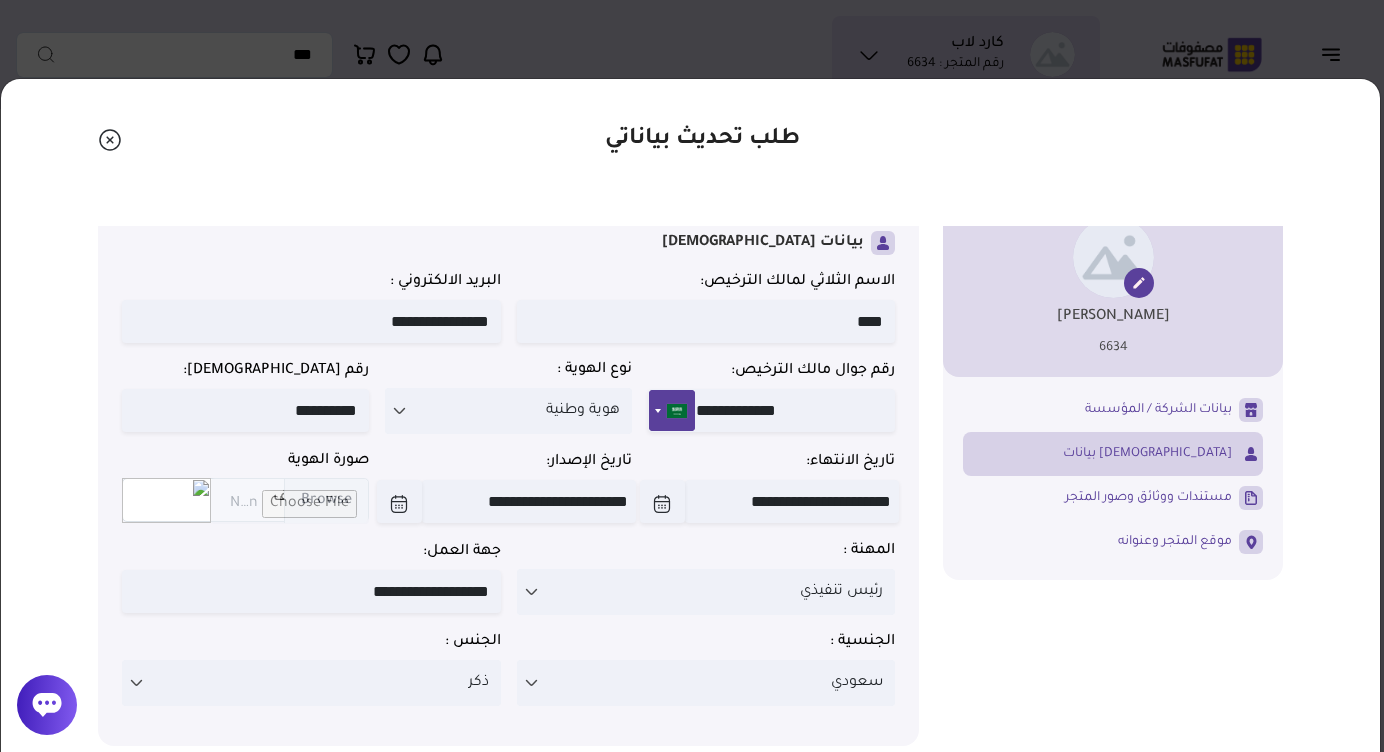 scroll, scrollTop: 35, scrollLeft: 0, axis: vertical 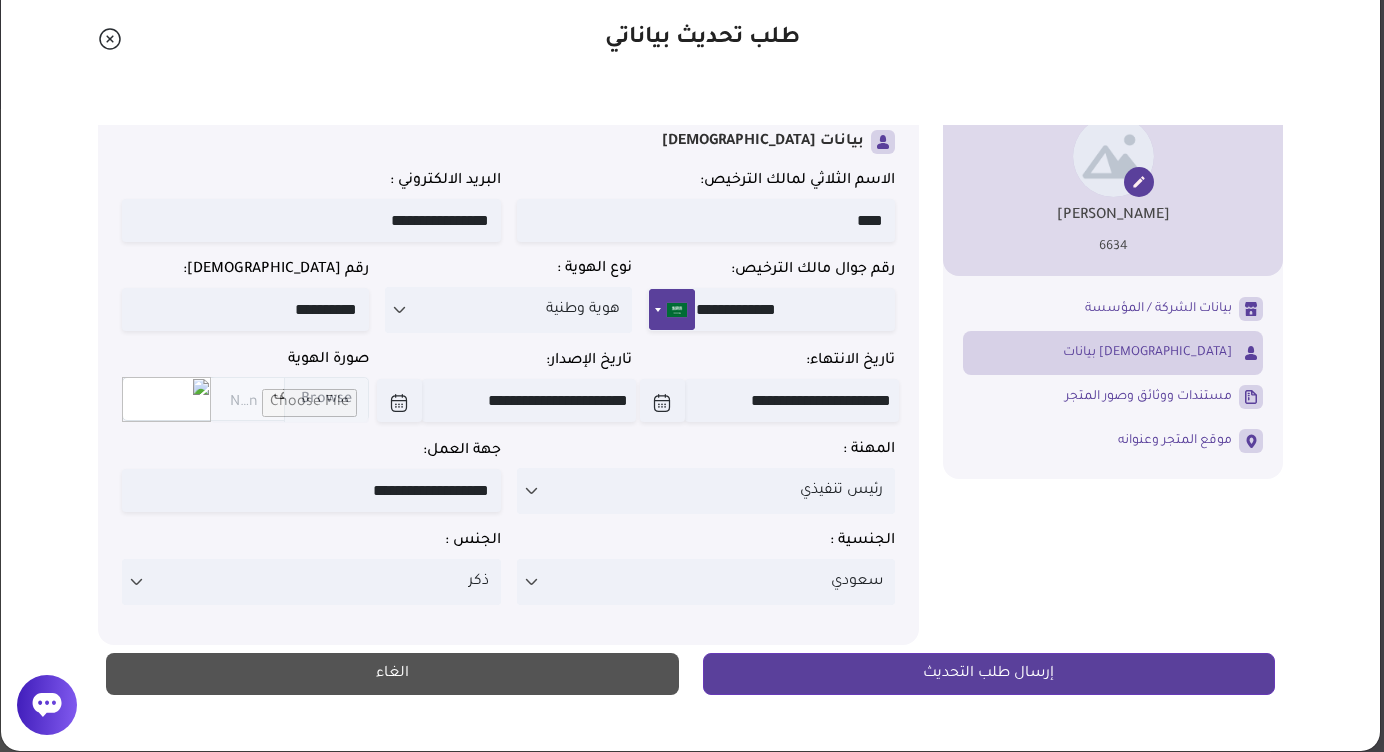 click on "**********" at bounding box center [311, 490] 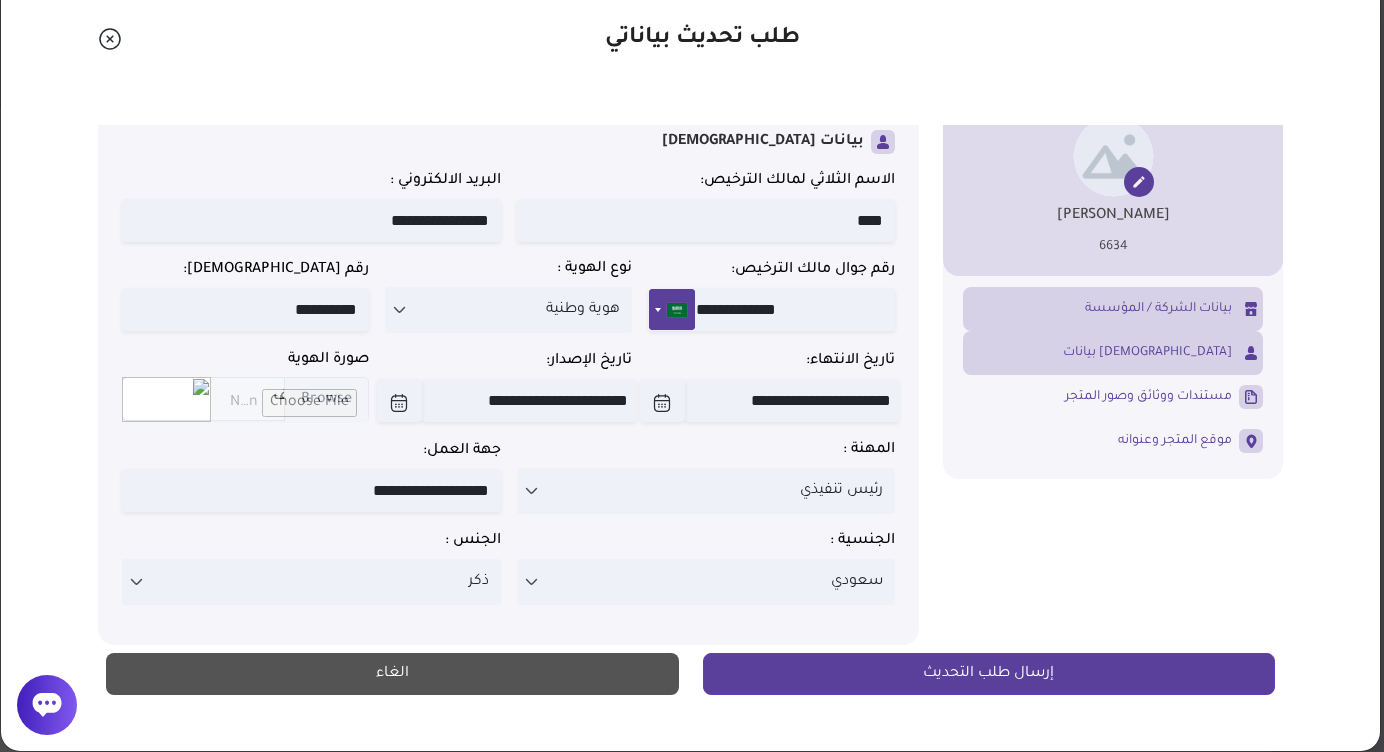 click on "بيانات الشركة / المؤسسة" at bounding box center [1113, 309] 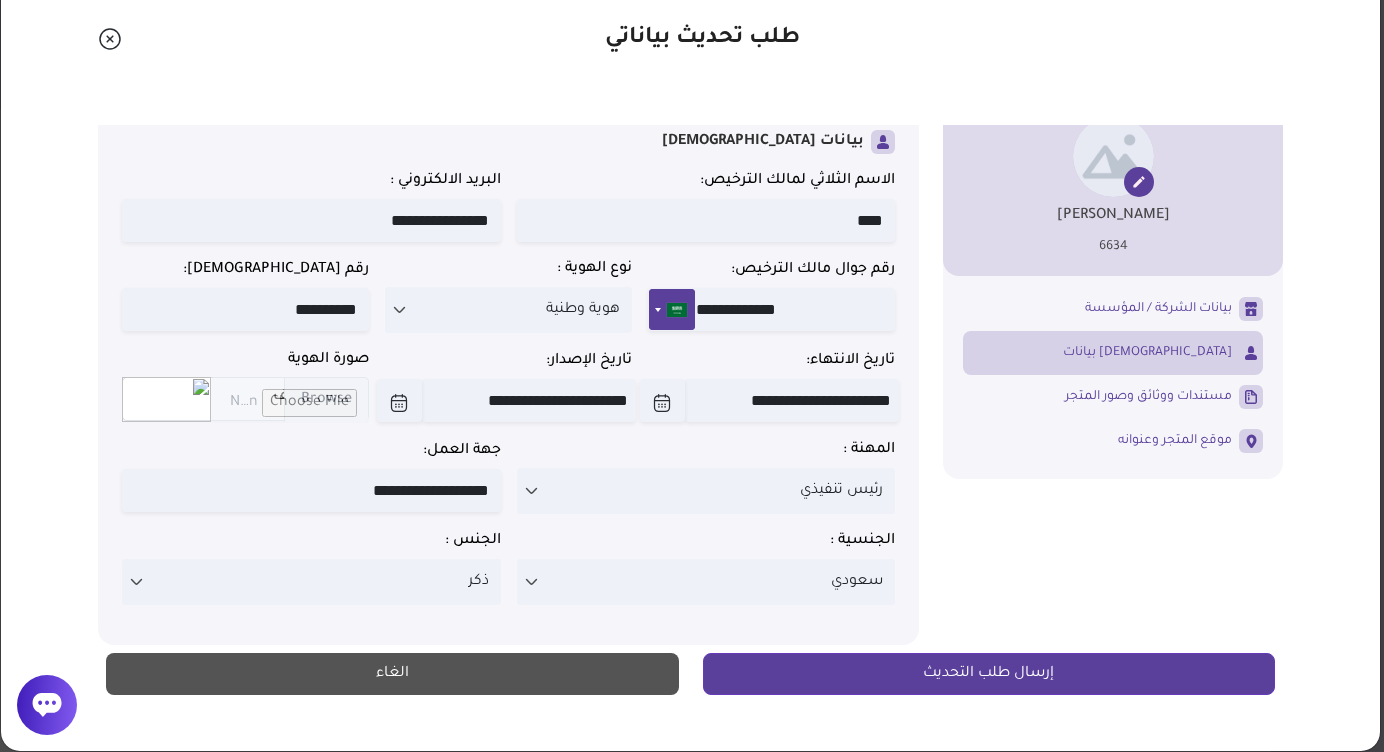 scroll, scrollTop: 0, scrollLeft: 0, axis: both 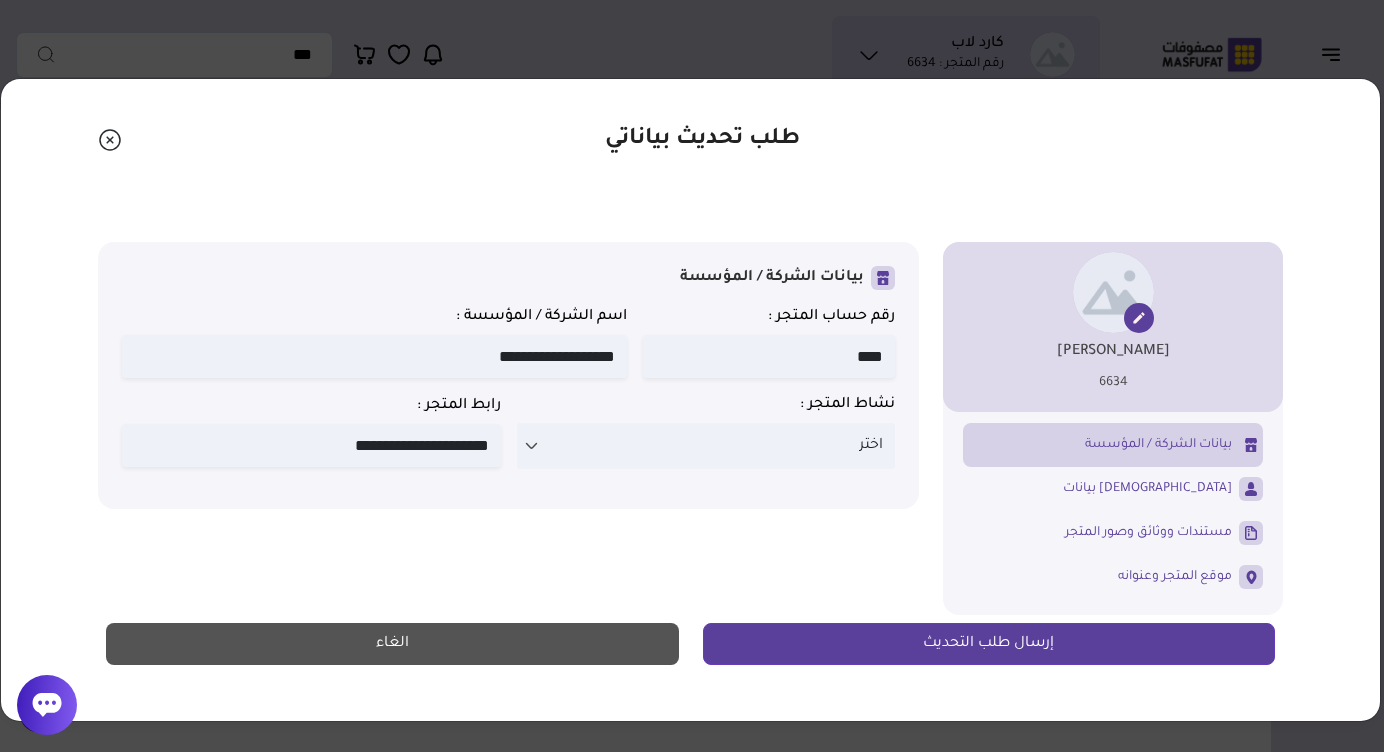 click on "**********" at bounding box center [508, 439] 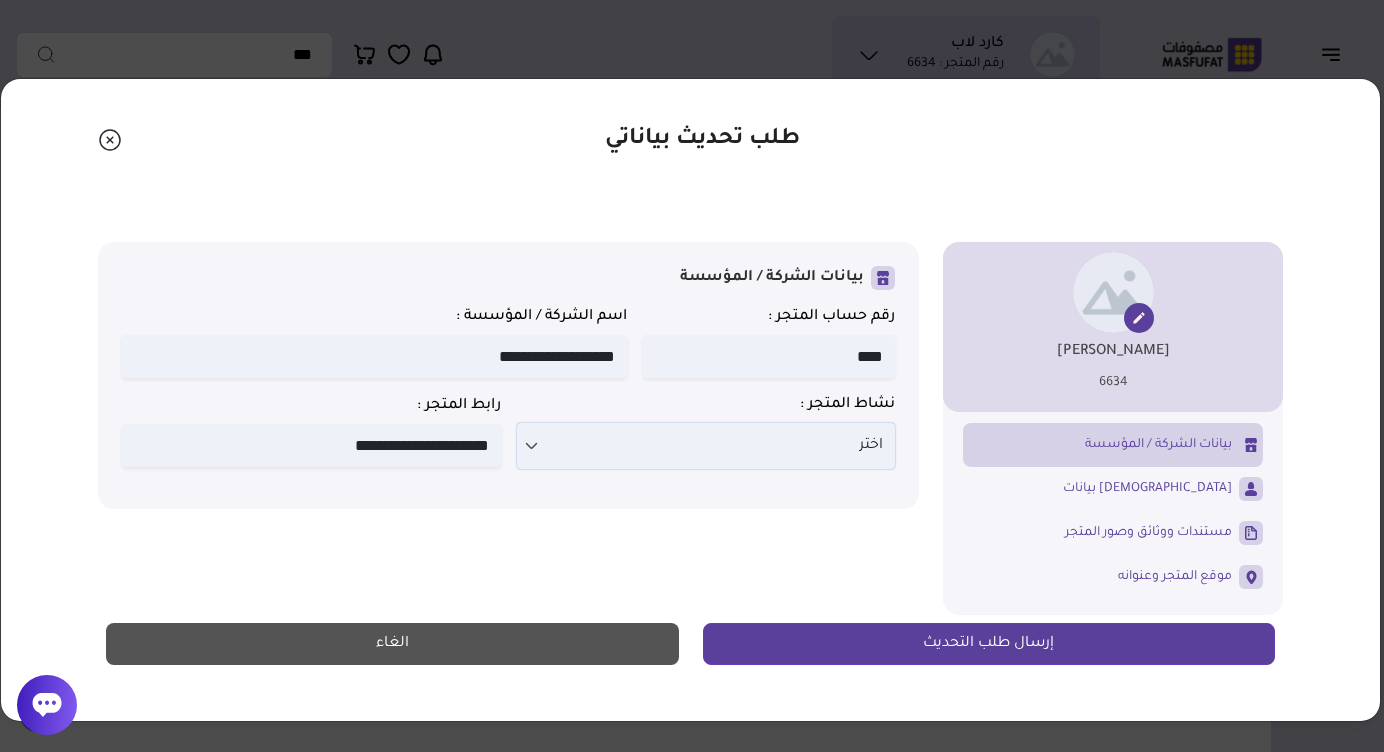 click at bounding box center (532, 446) 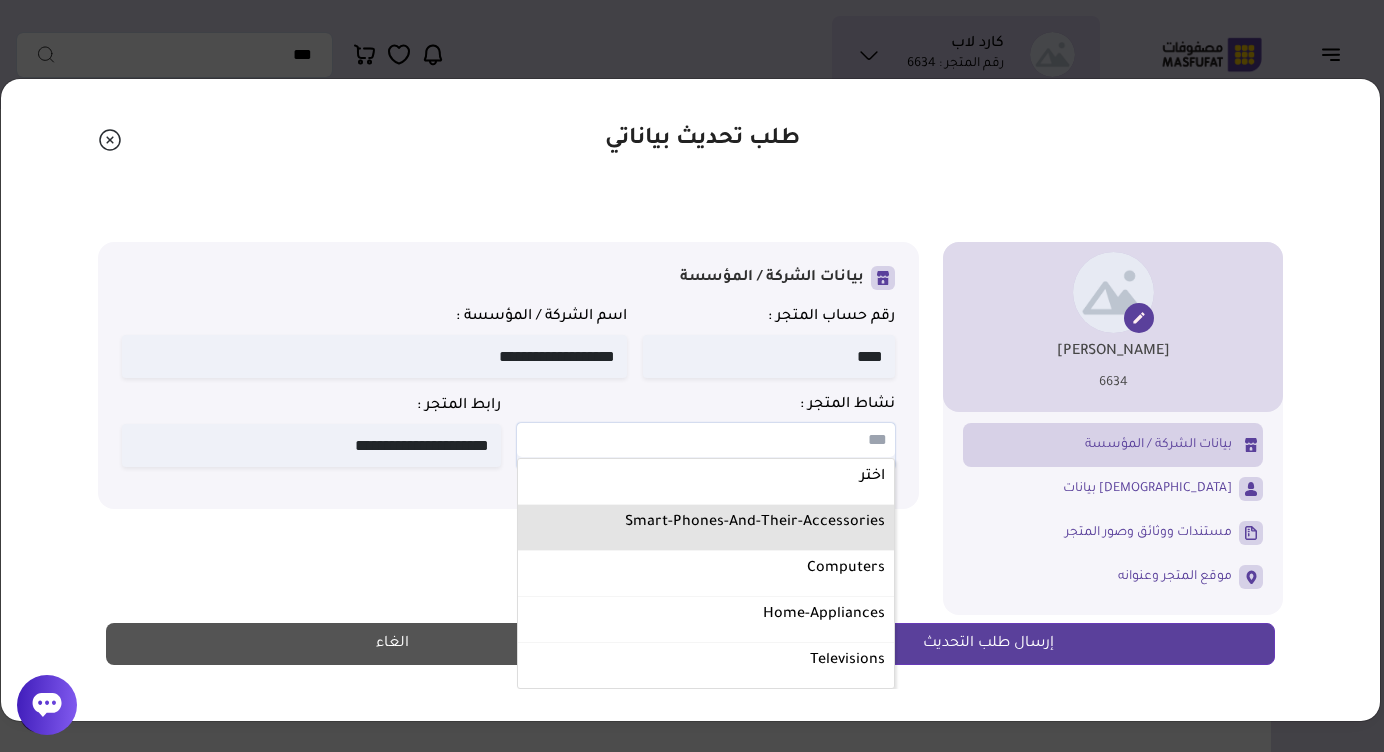 click on "Smart-phones-and-their-accessories" at bounding box center (706, 523) 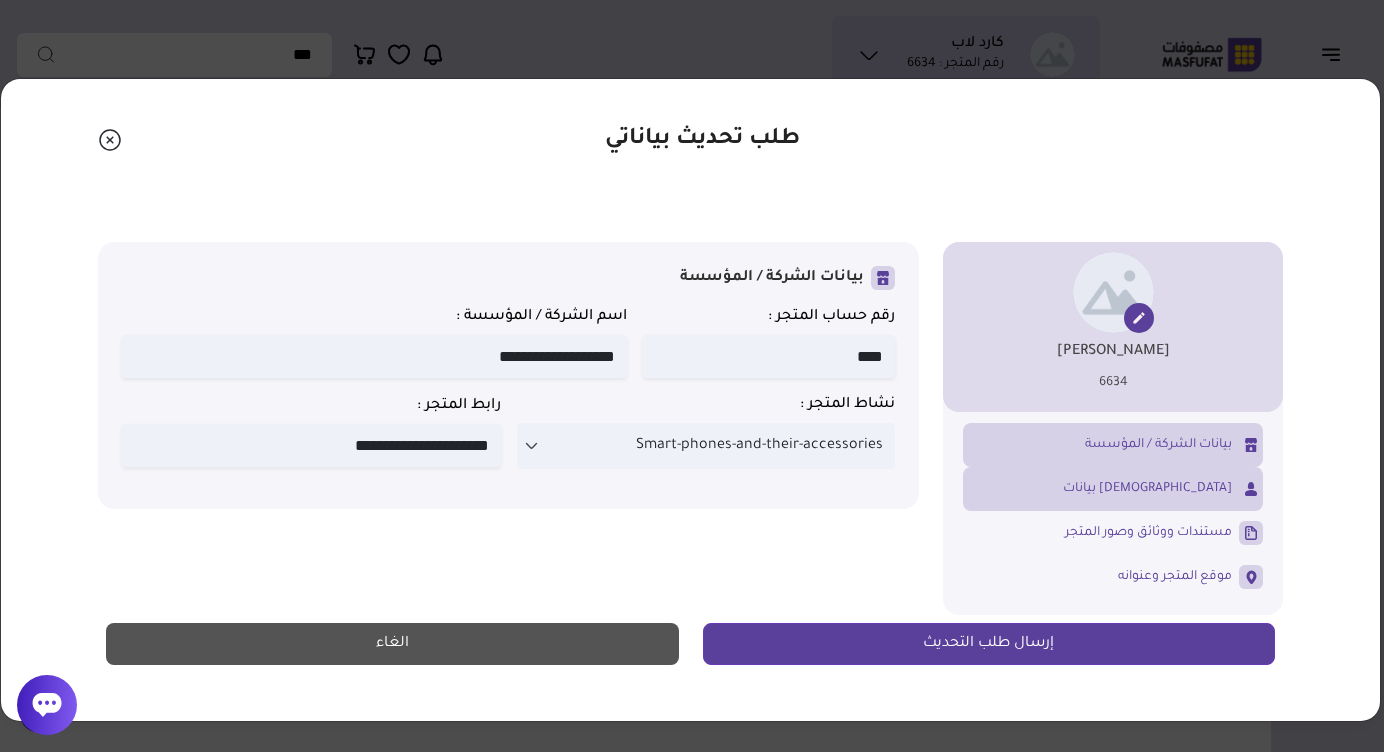 click on "بيانات [DEMOGRAPHIC_DATA]" at bounding box center (1113, 489) 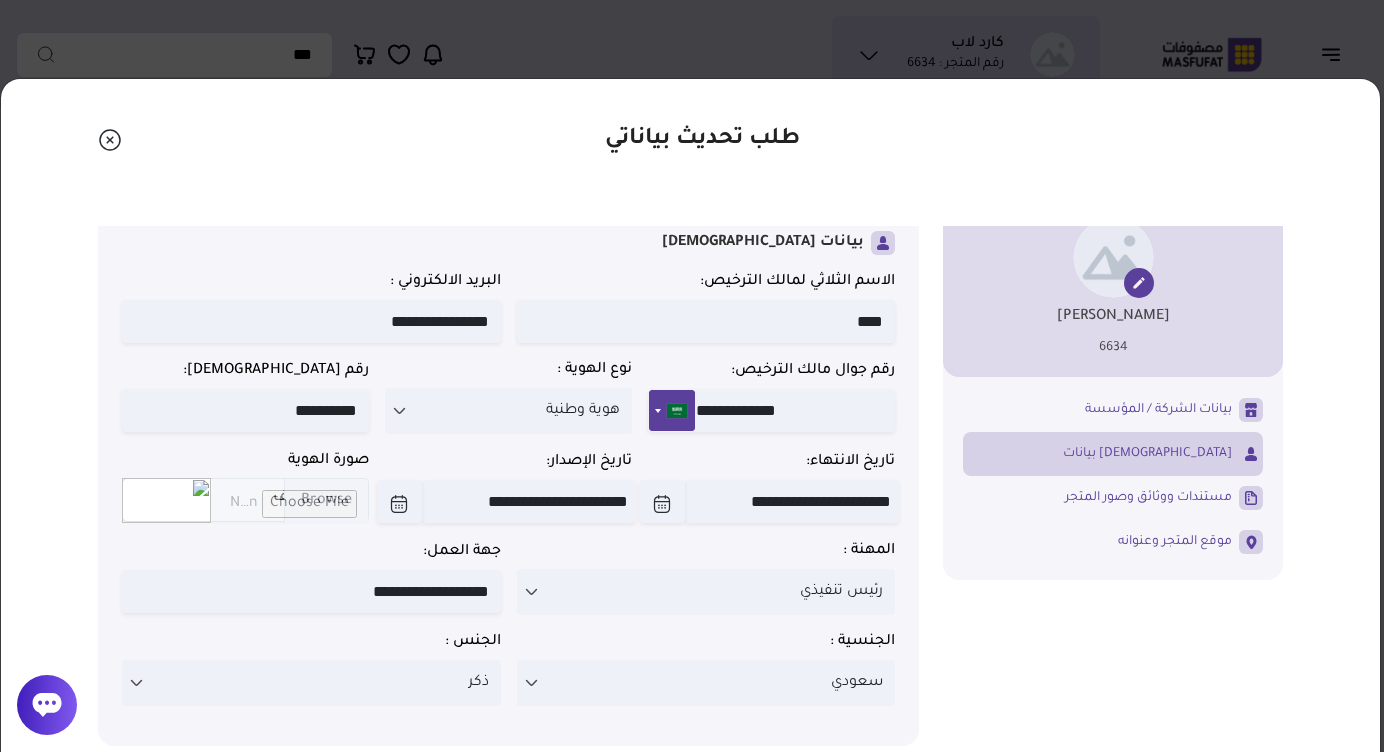 scroll, scrollTop: 35, scrollLeft: 0, axis: vertical 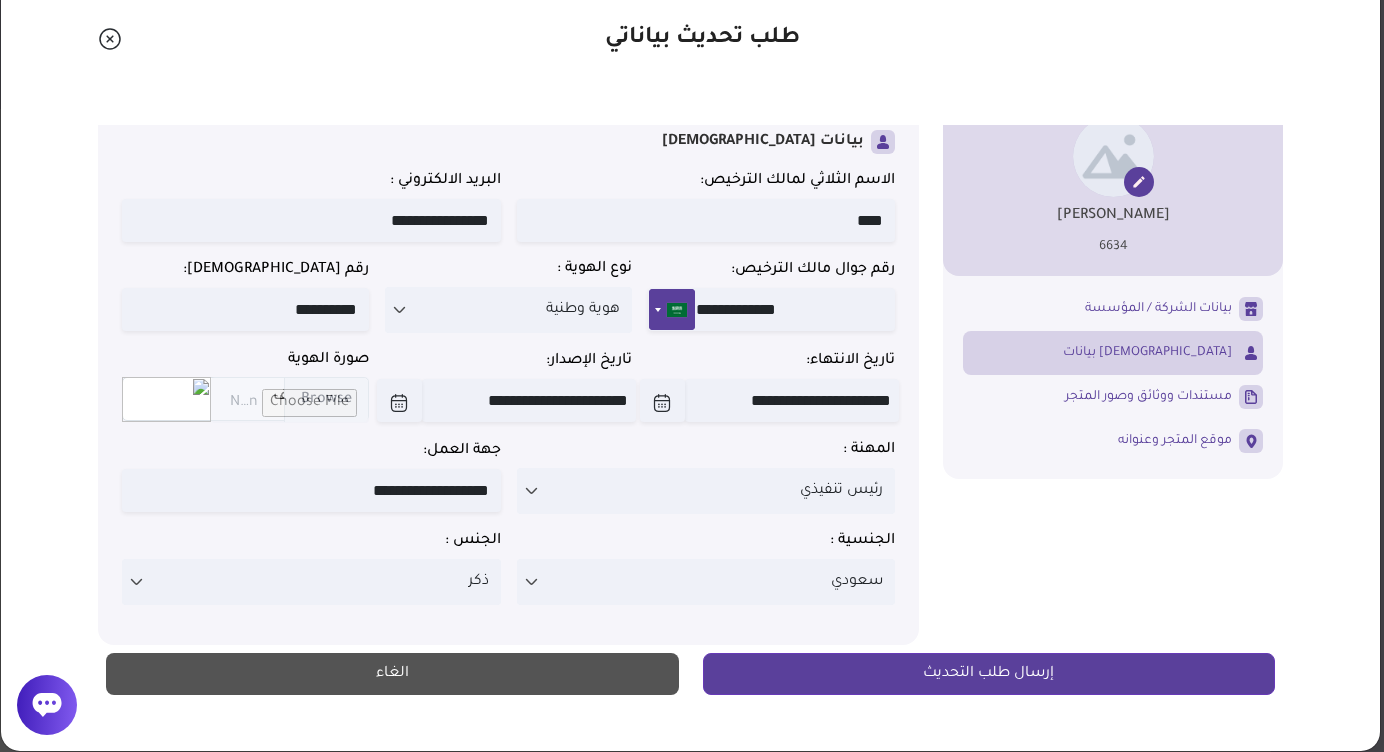 click on "**********" at bounding box center (311, 490) 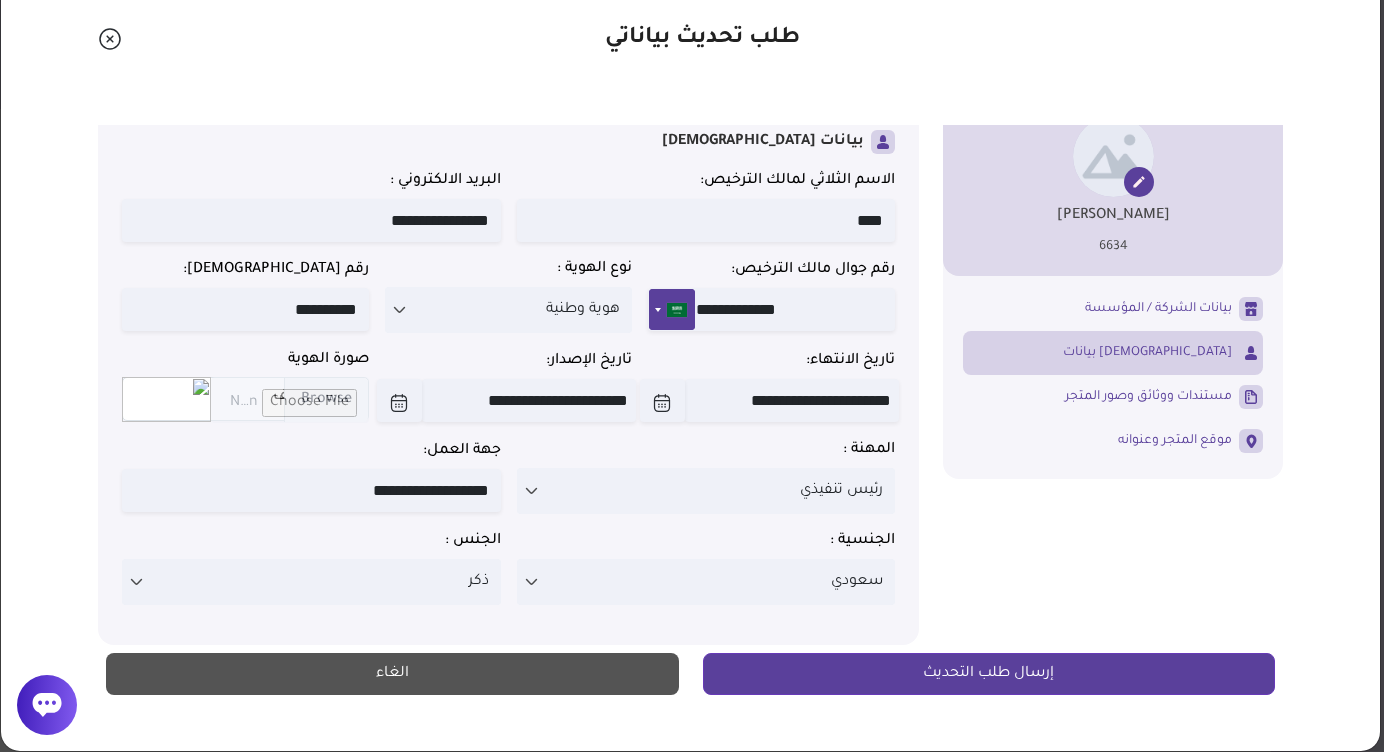 click on "**********" at bounding box center [311, 490] 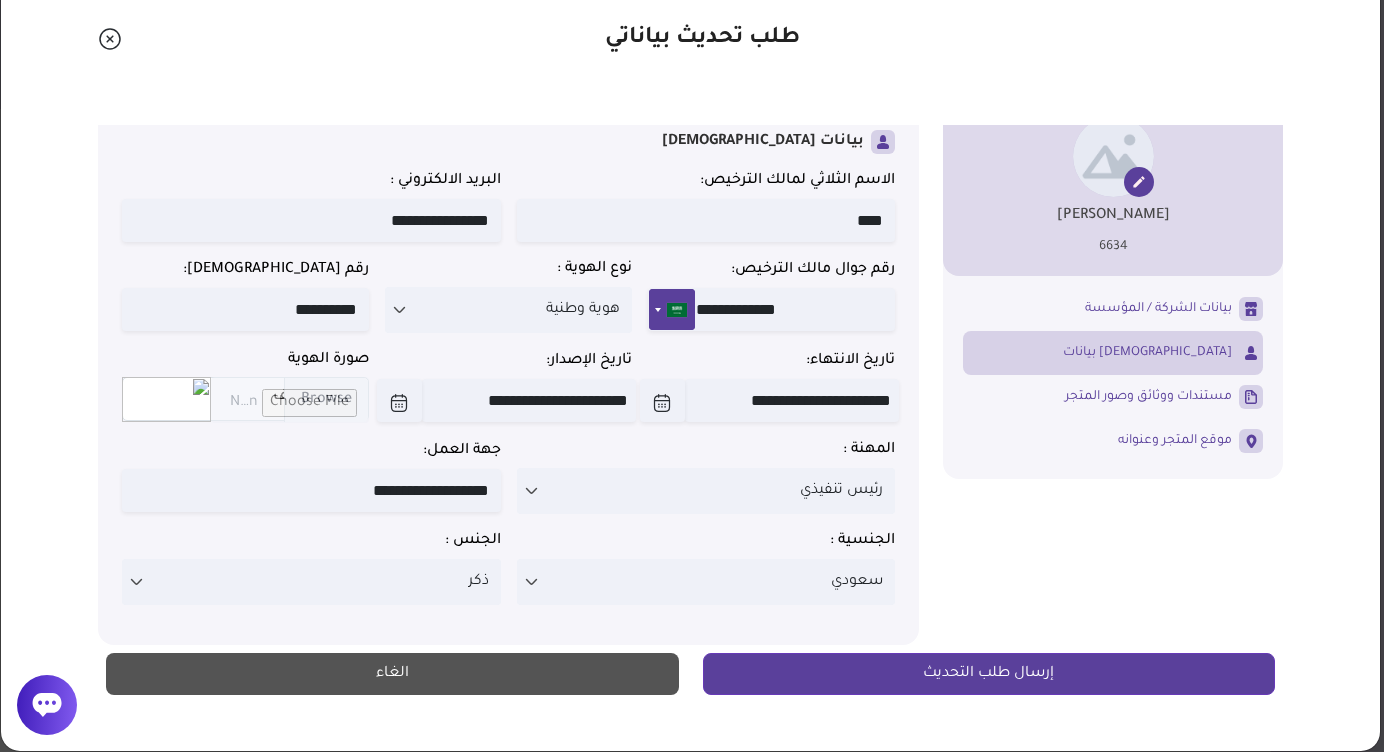 click on "**********" at bounding box center (311, 490) 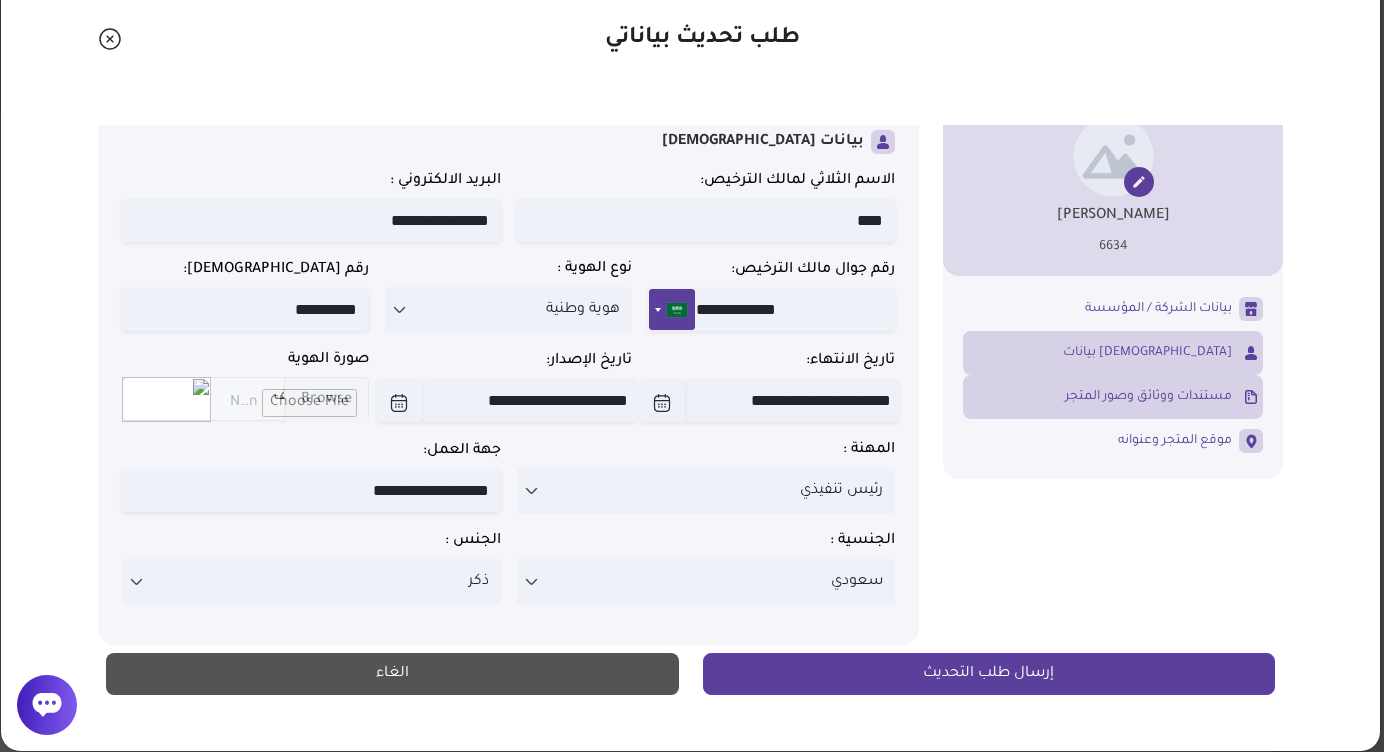 click on "مستندات ووثائق وصور المتجر" at bounding box center (1113, 397) 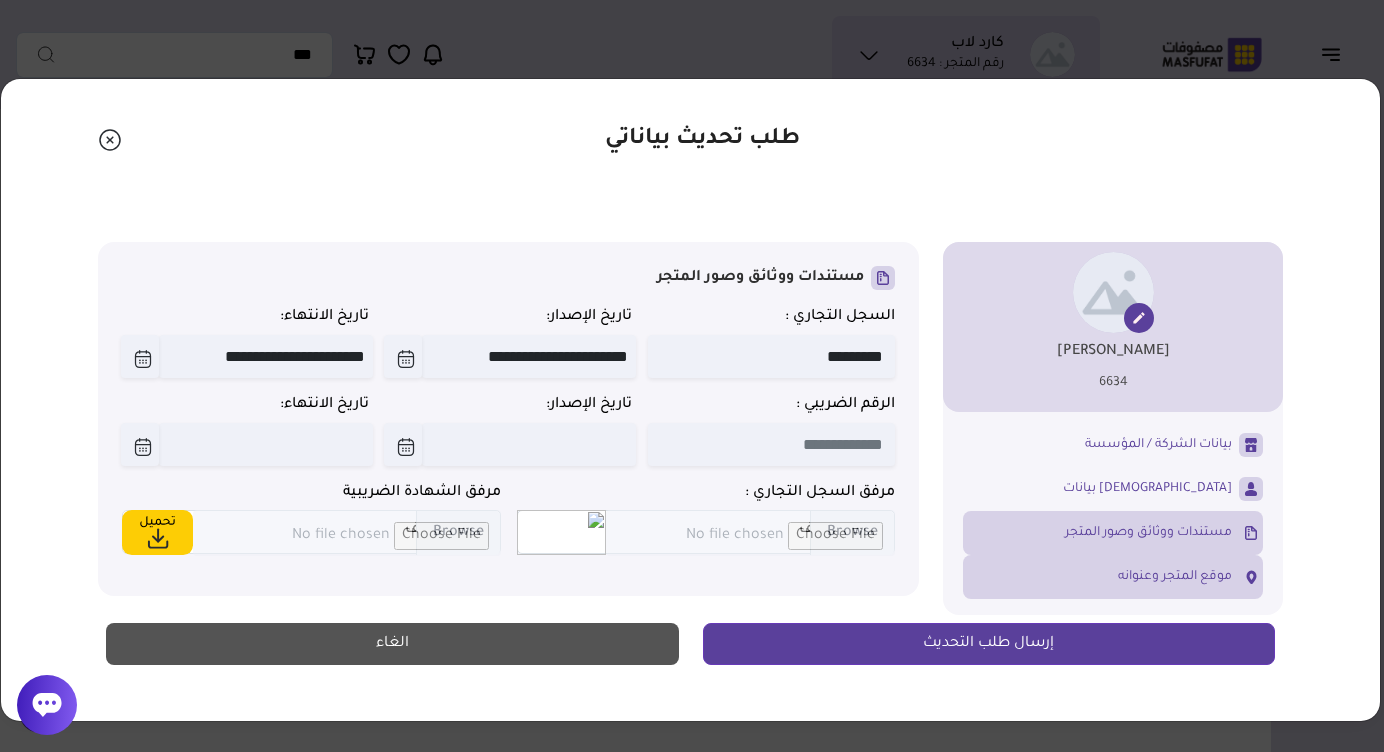 click on "موقع المتجر وعنوانه" at bounding box center (1113, 577) 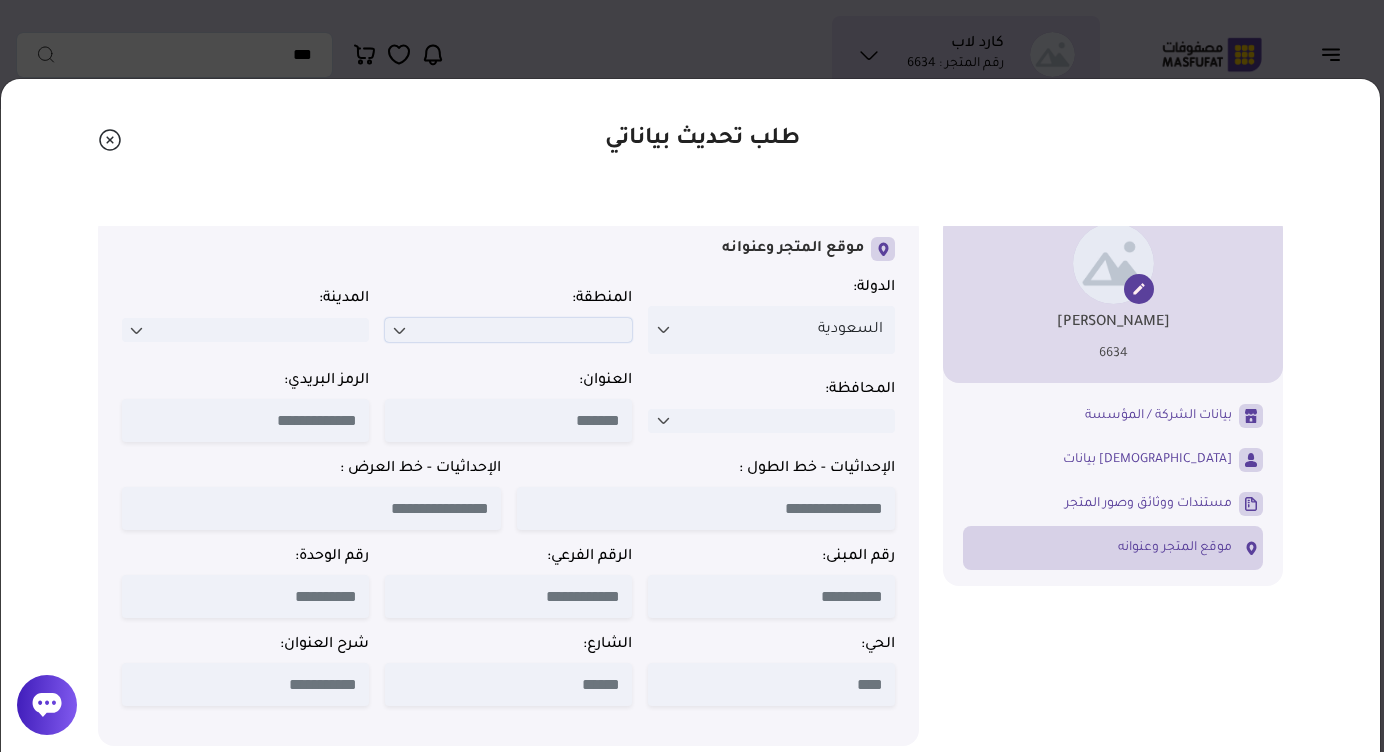 click at bounding box center [508, 330] 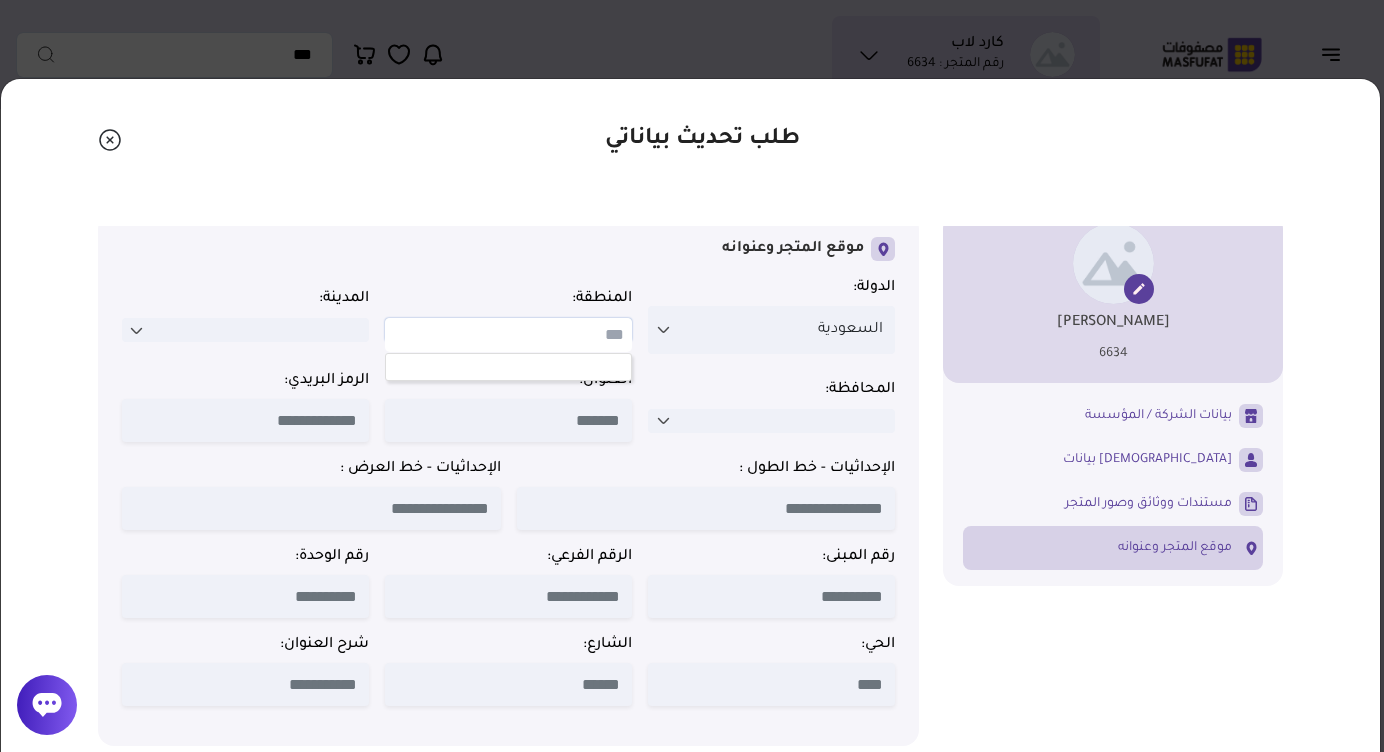 click at bounding box center [508, 335] 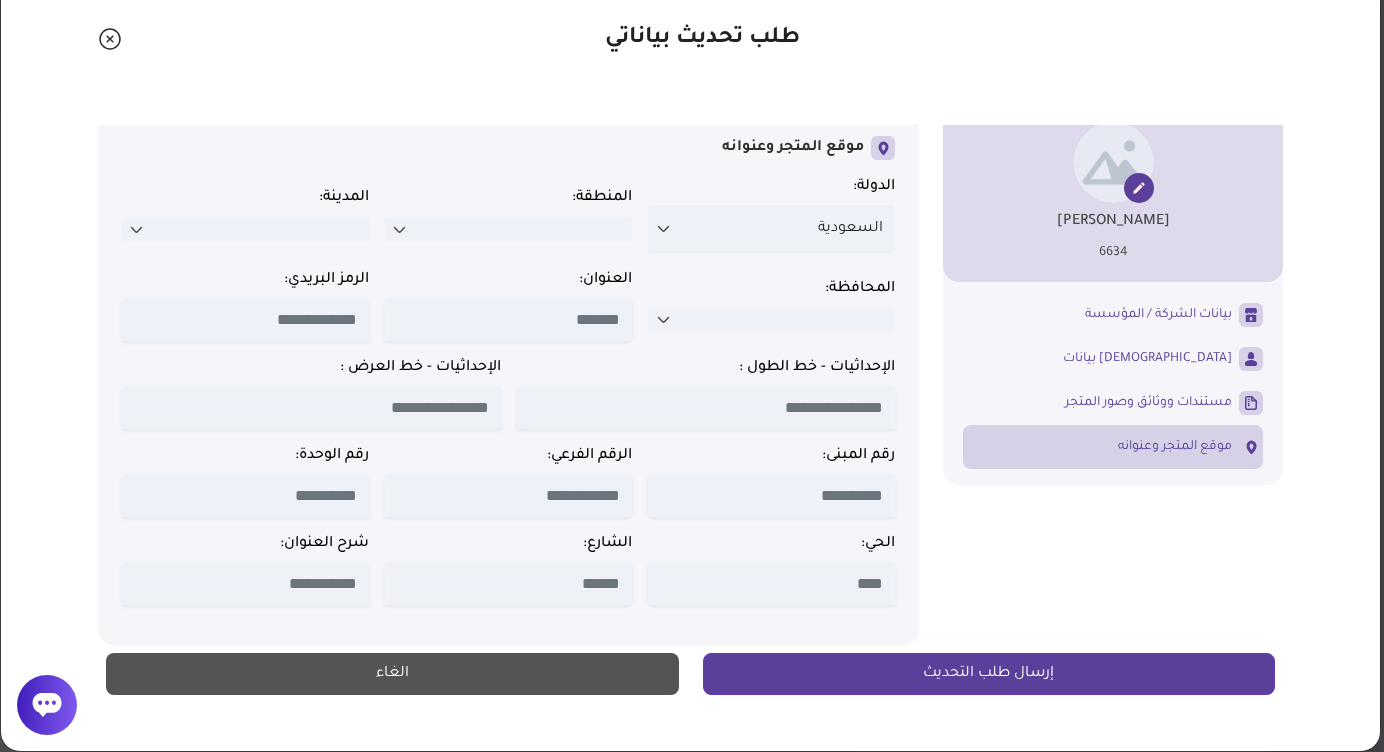 scroll, scrollTop: 101, scrollLeft: 0, axis: vertical 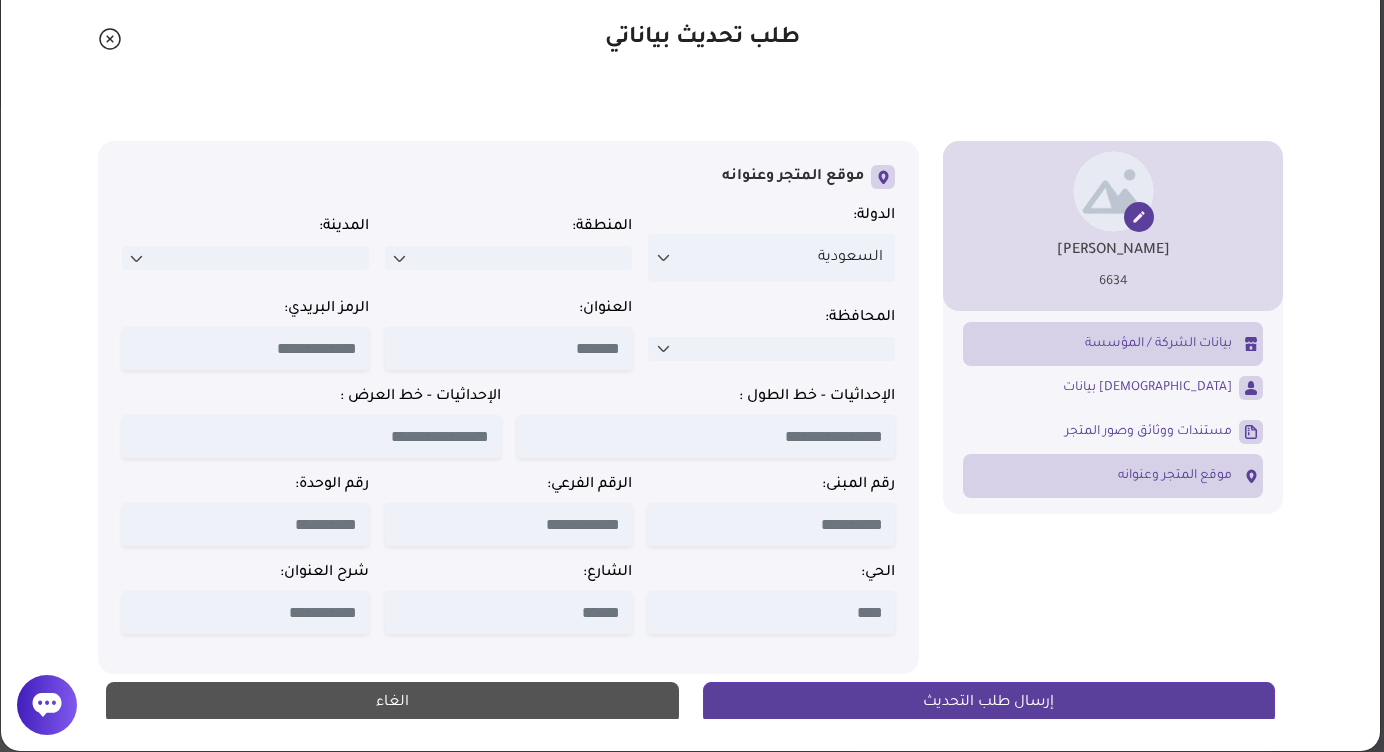 click on "بيانات الشركة / المؤسسة" at bounding box center [1113, 344] 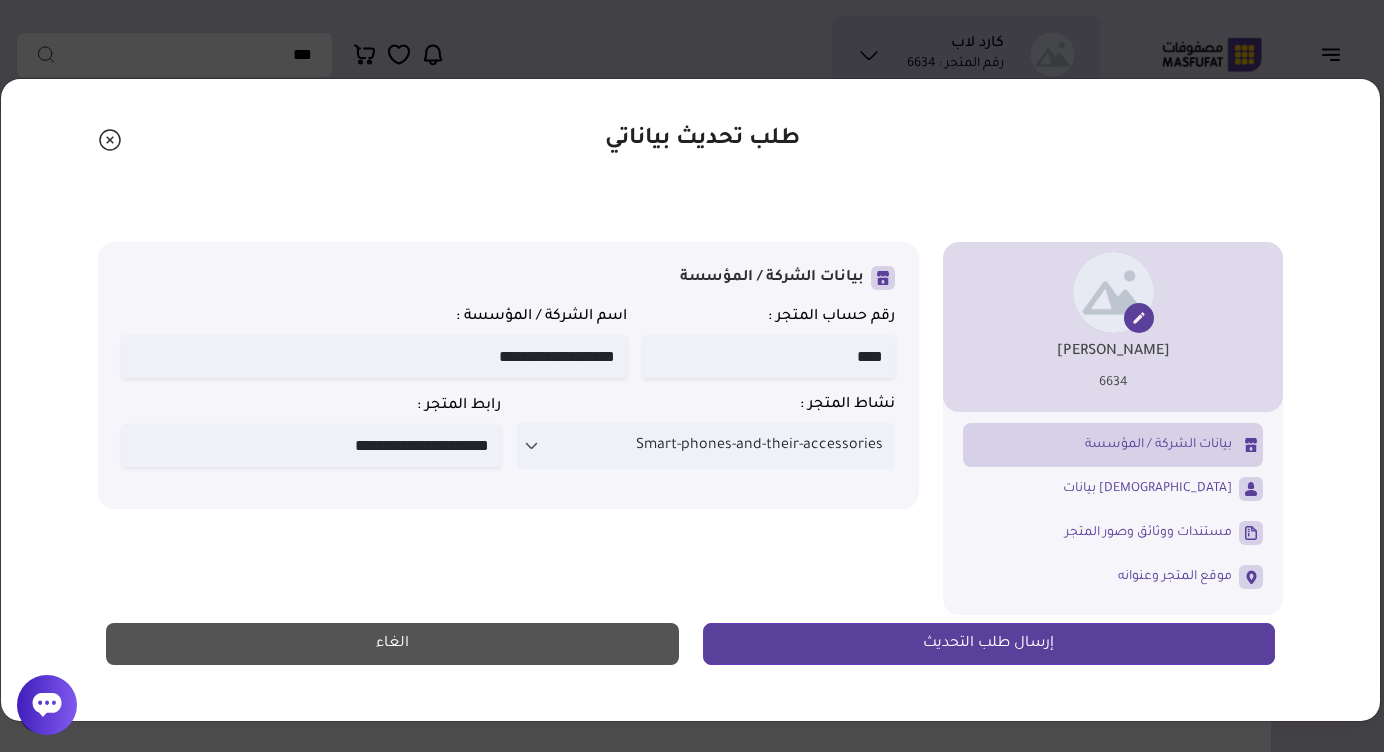 scroll, scrollTop: 0, scrollLeft: 0, axis: both 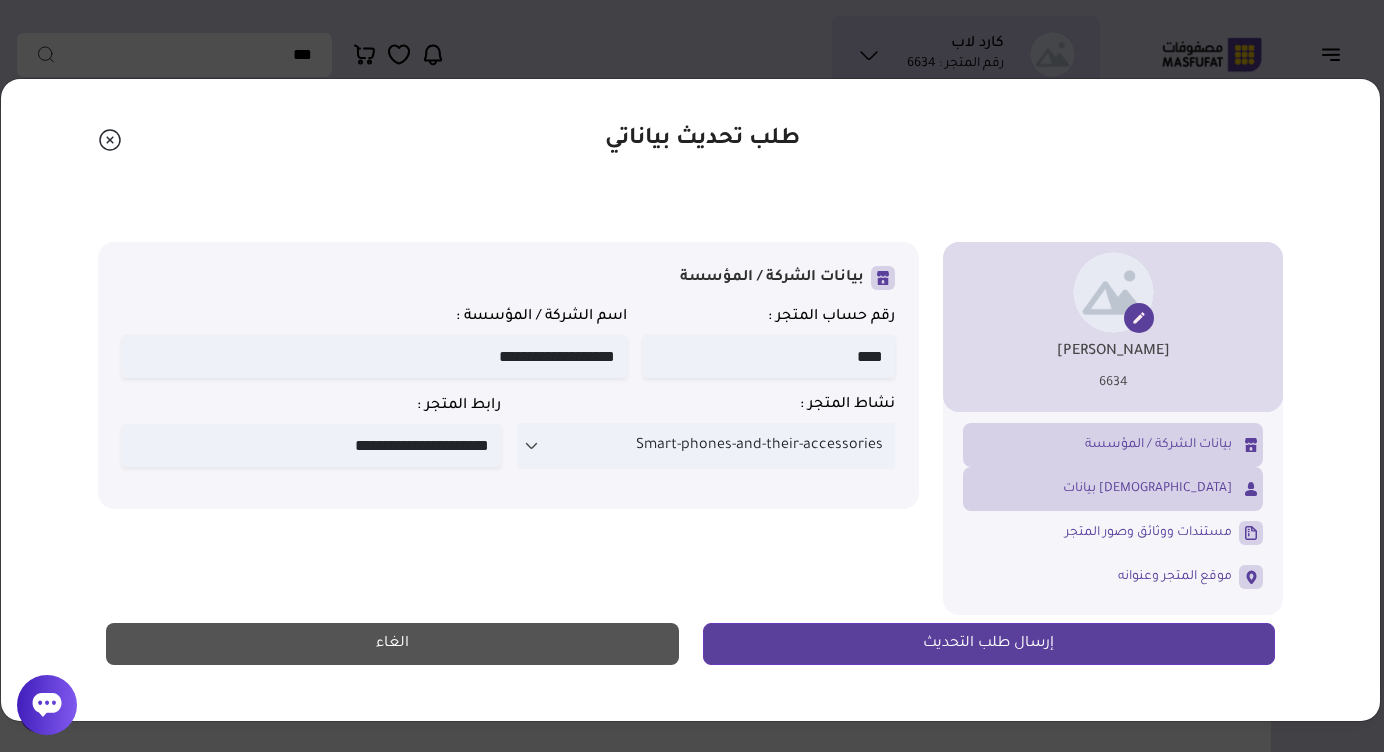 click on "بيانات [DEMOGRAPHIC_DATA]" at bounding box center (1113, 489) 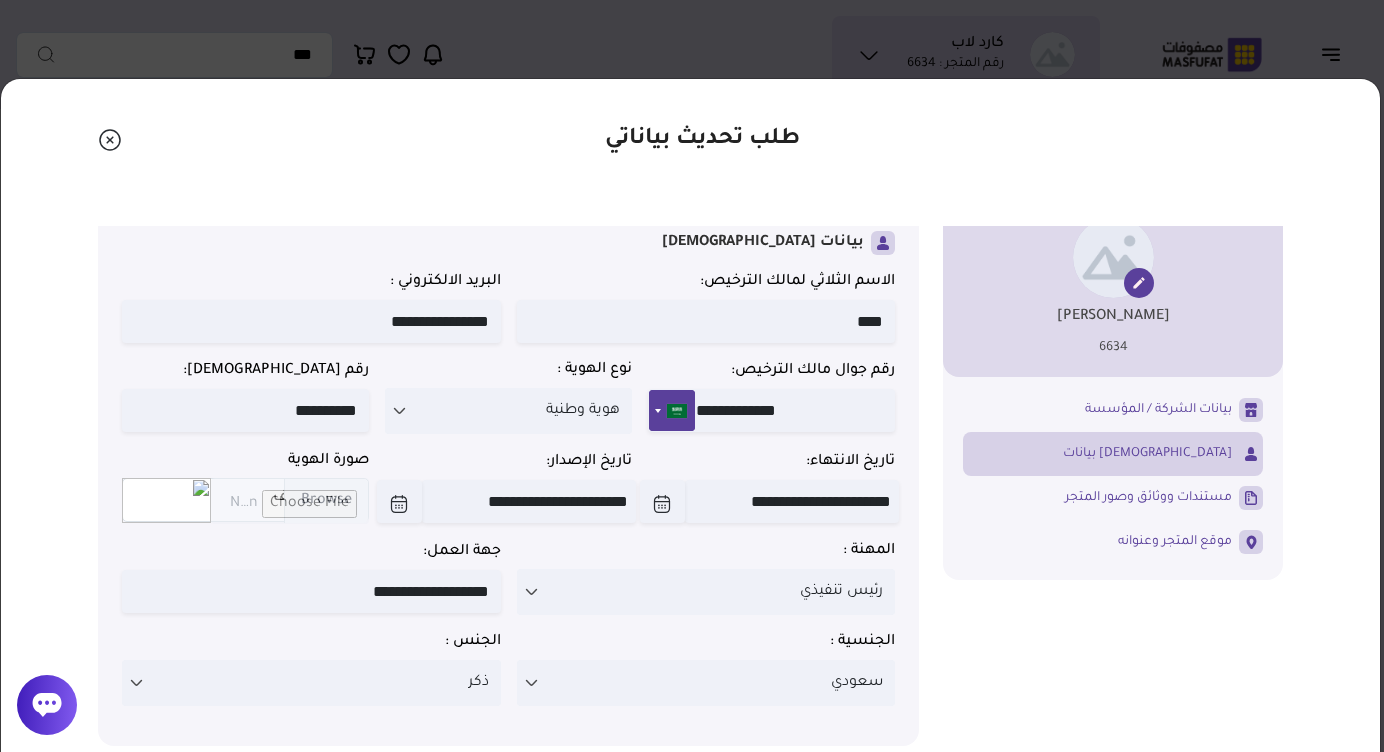 scroll, scrollTop: 35, scrollLeft: 0, axis: vertical 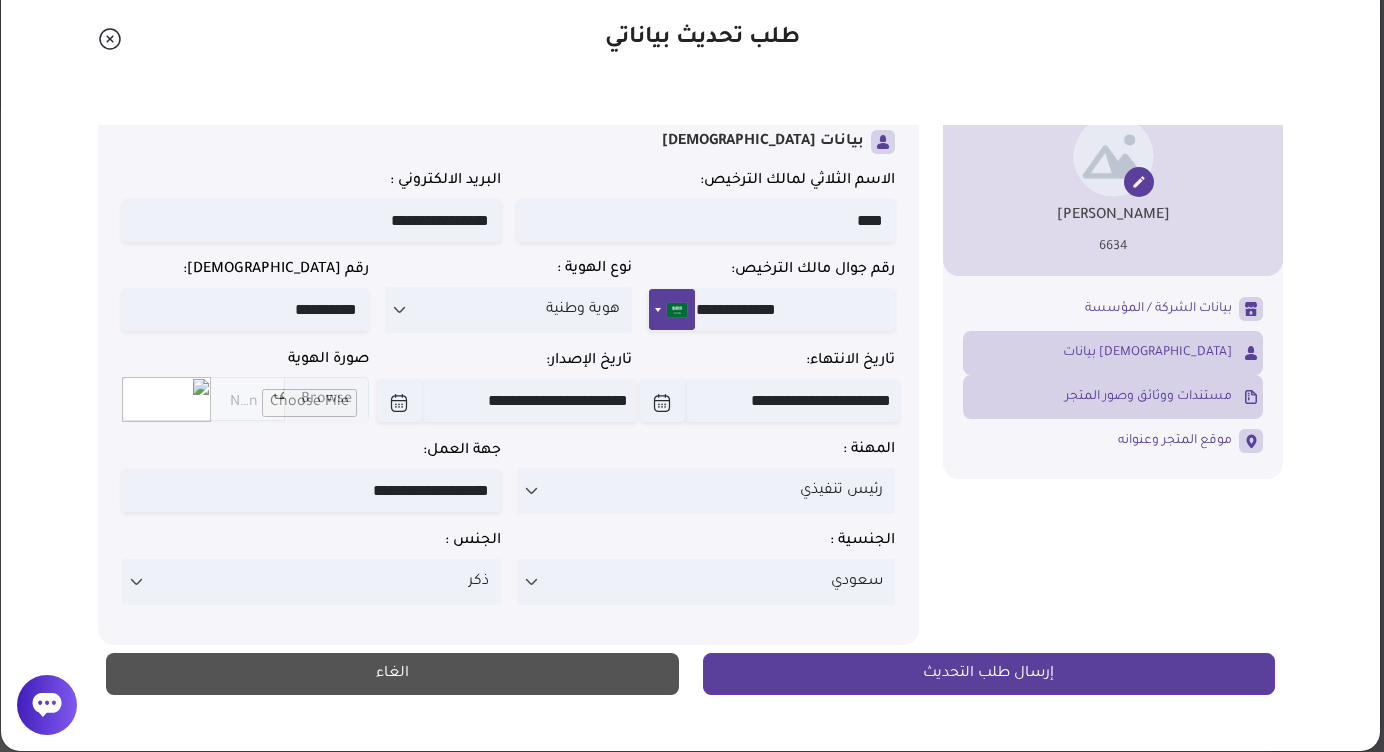 click on "مستندات ووثائق وصور المتجر" at bounding box center [1148, 397] 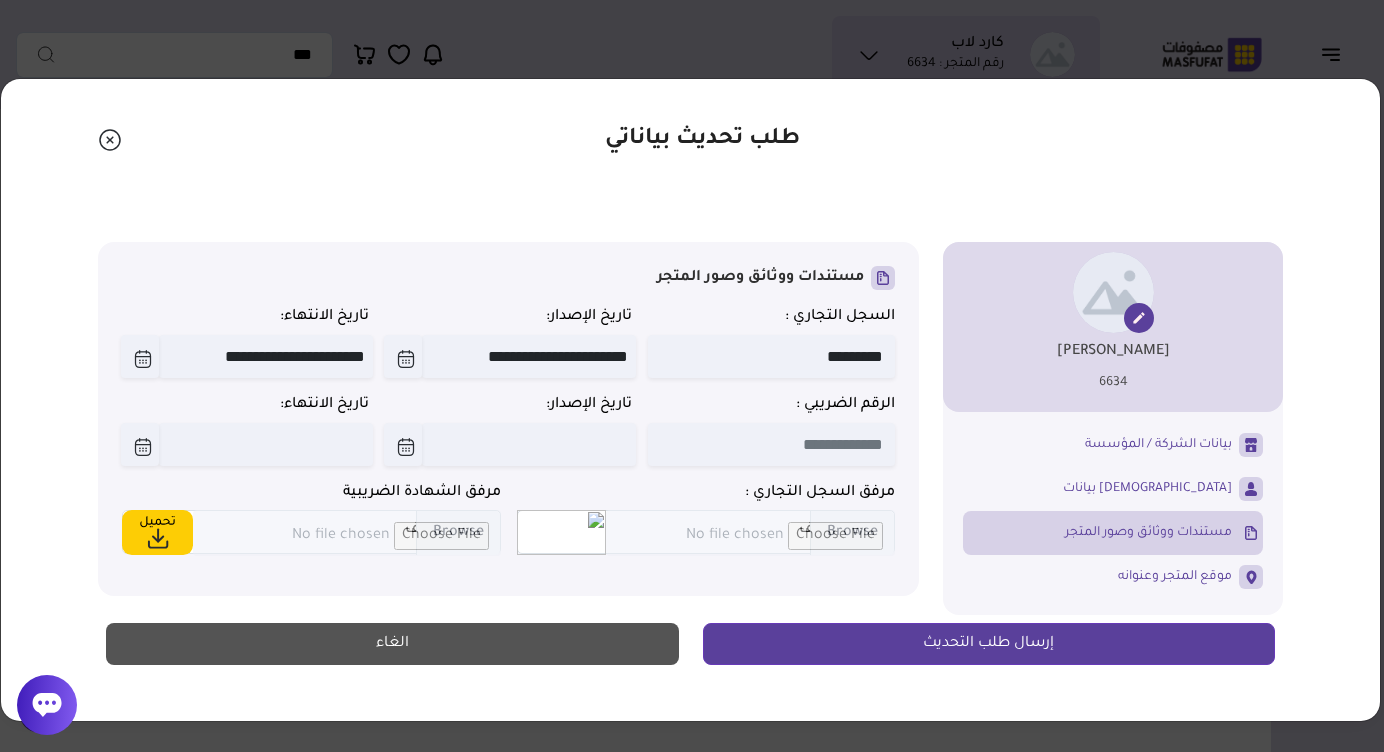 scroll, scrollTop: 0, scrollLeft: 0, axis: both 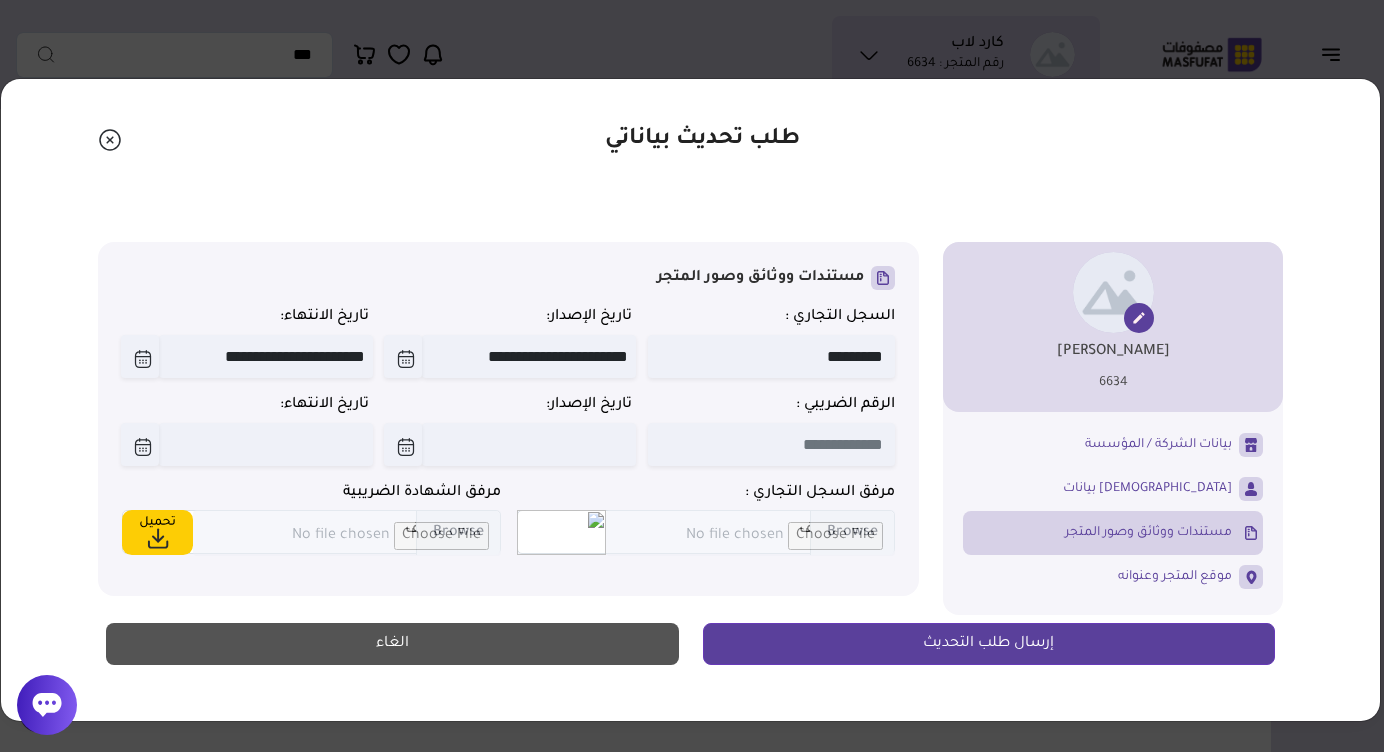 click on "إرسال طلب التحديث" at bounding box center (989, 644) 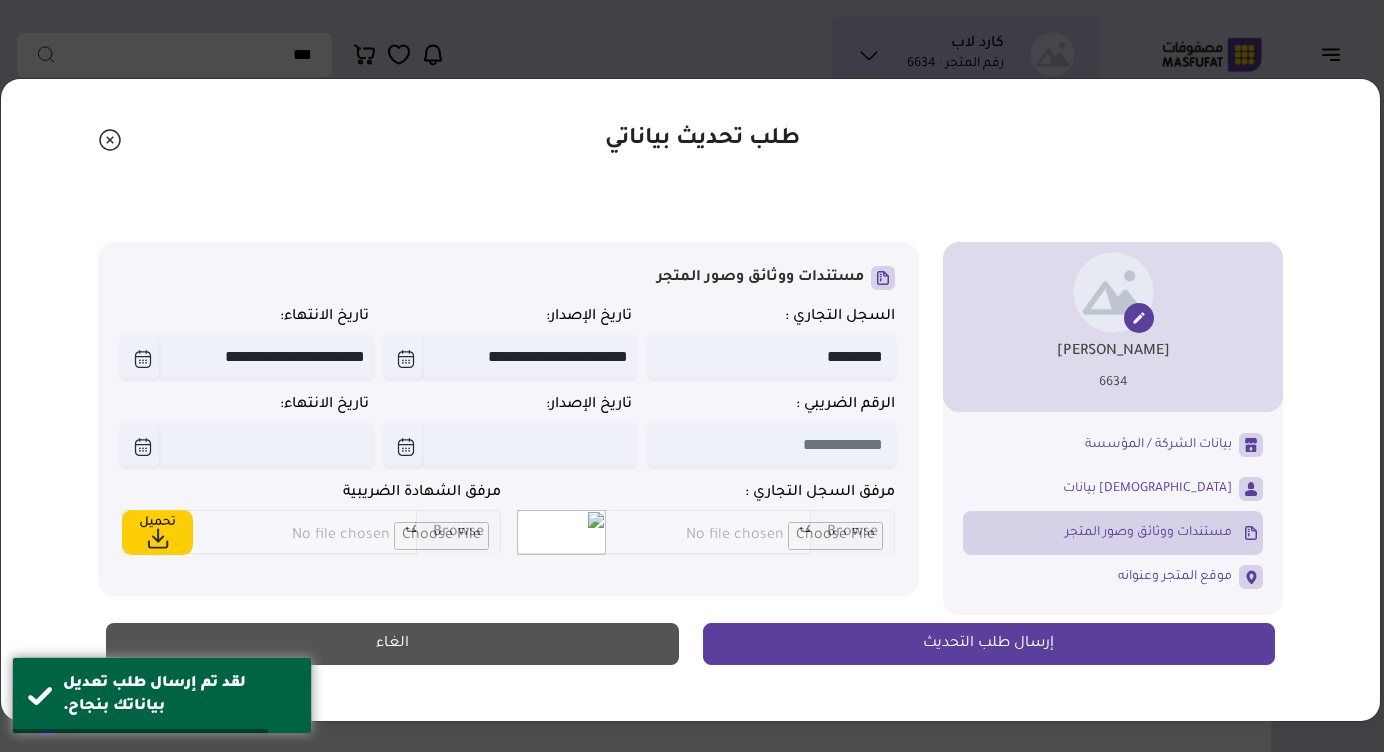 click 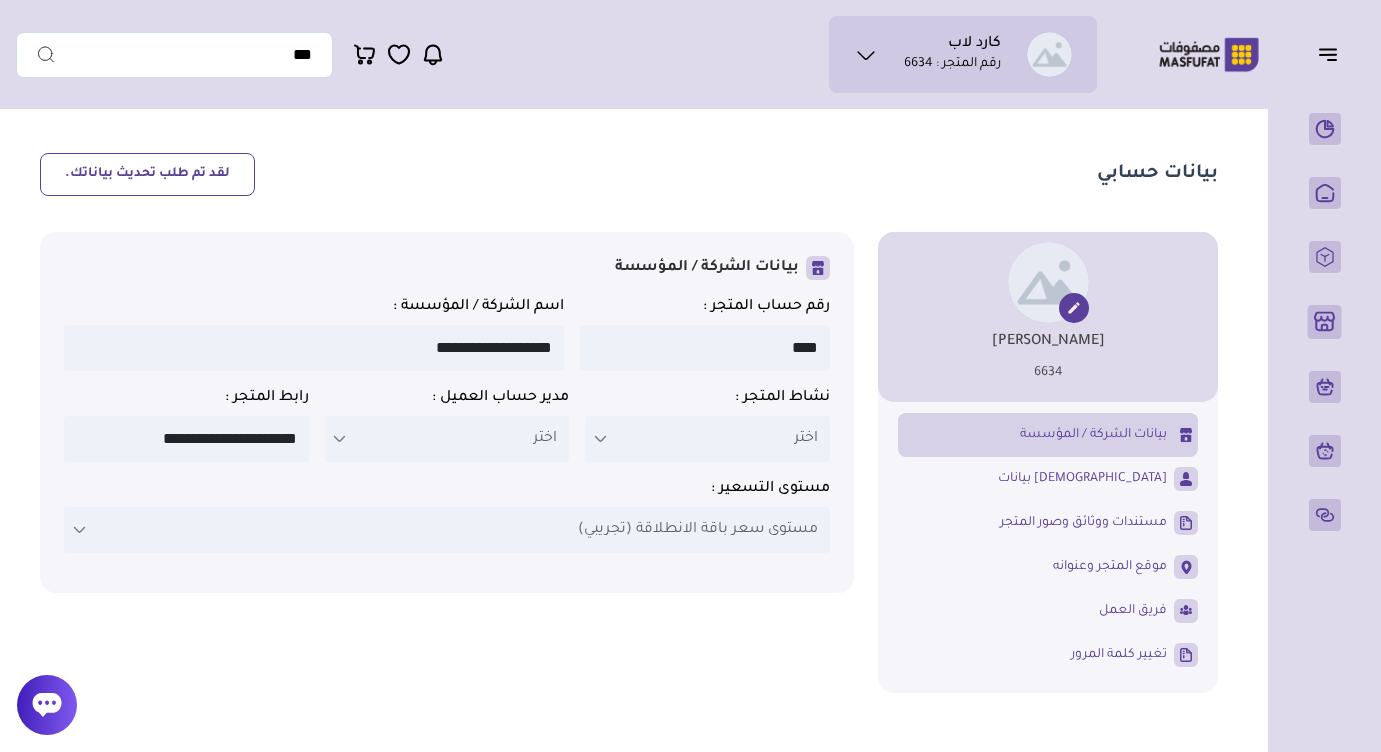 scroll, scrollTop: 61, scrollLeft: 0, axis: vertical 